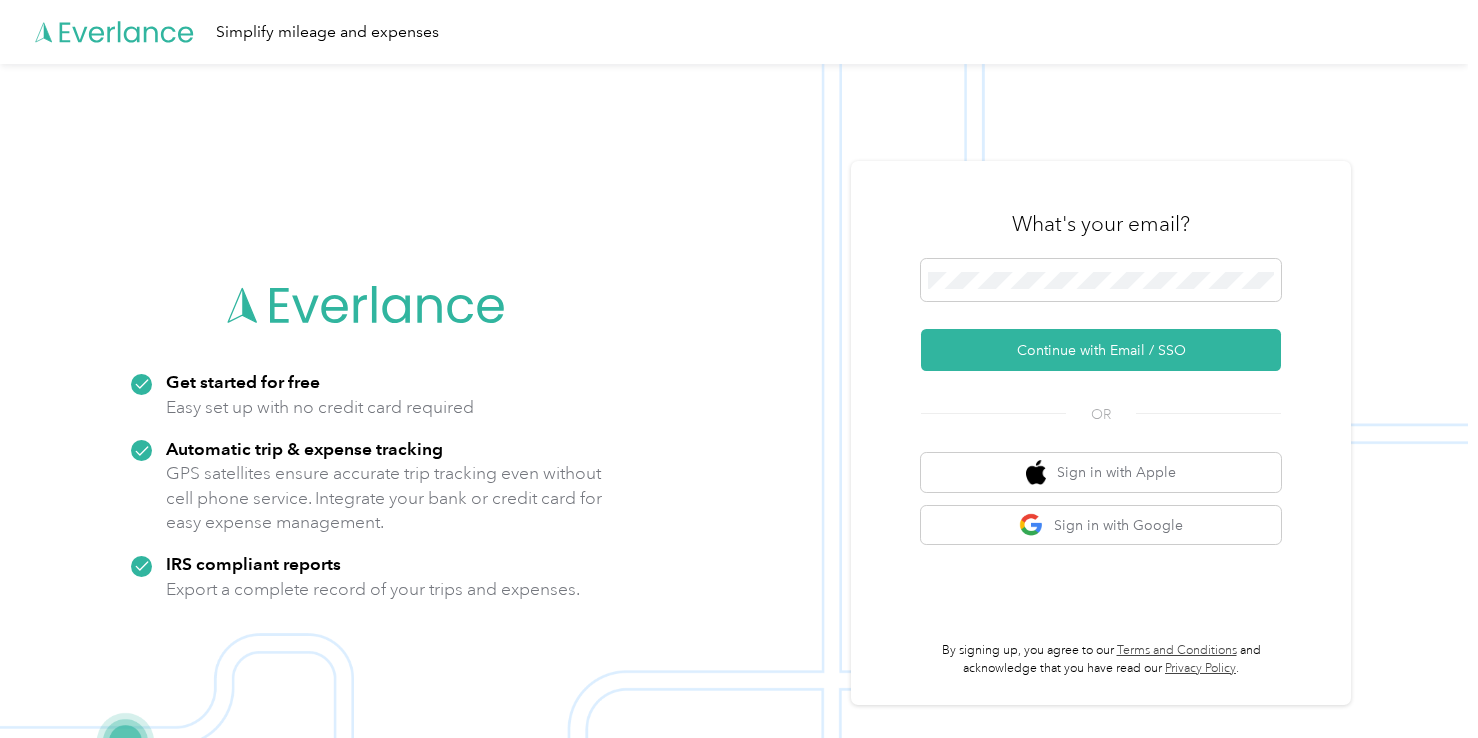scroll, scrollTop: 0, scrollLeft: 0, axis: both 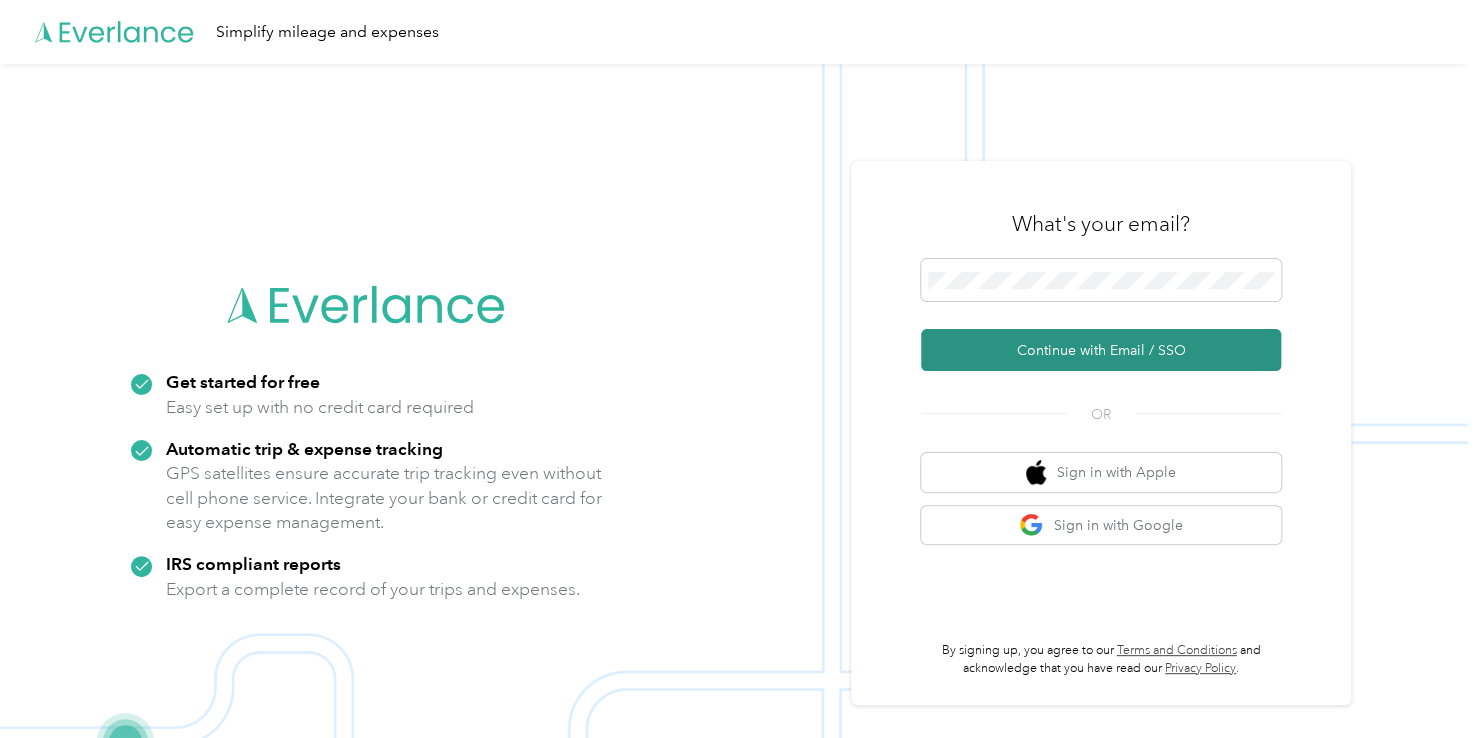 click on "Continue with Email / SSO" at bounding box center (1101, 350) 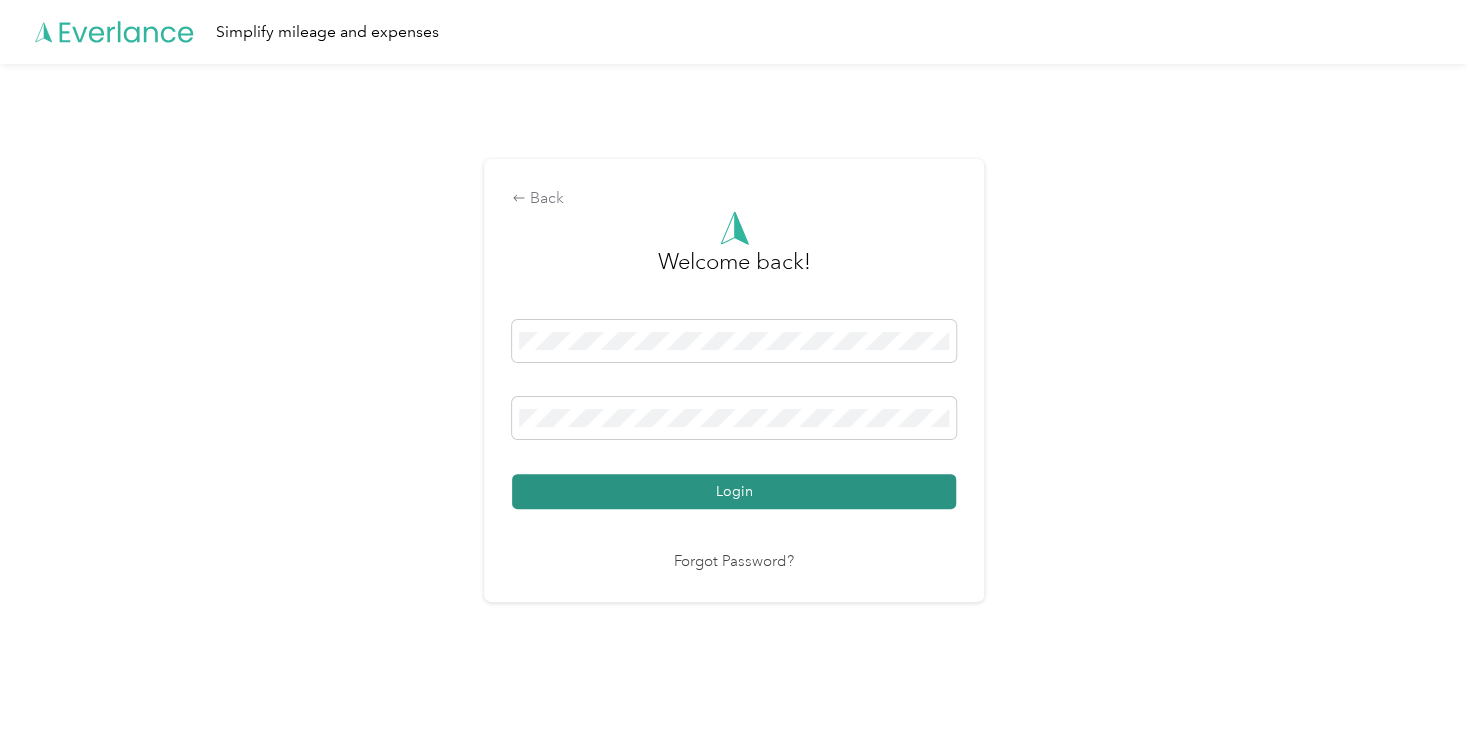 click on "Login" at bounding box center (734, 491) 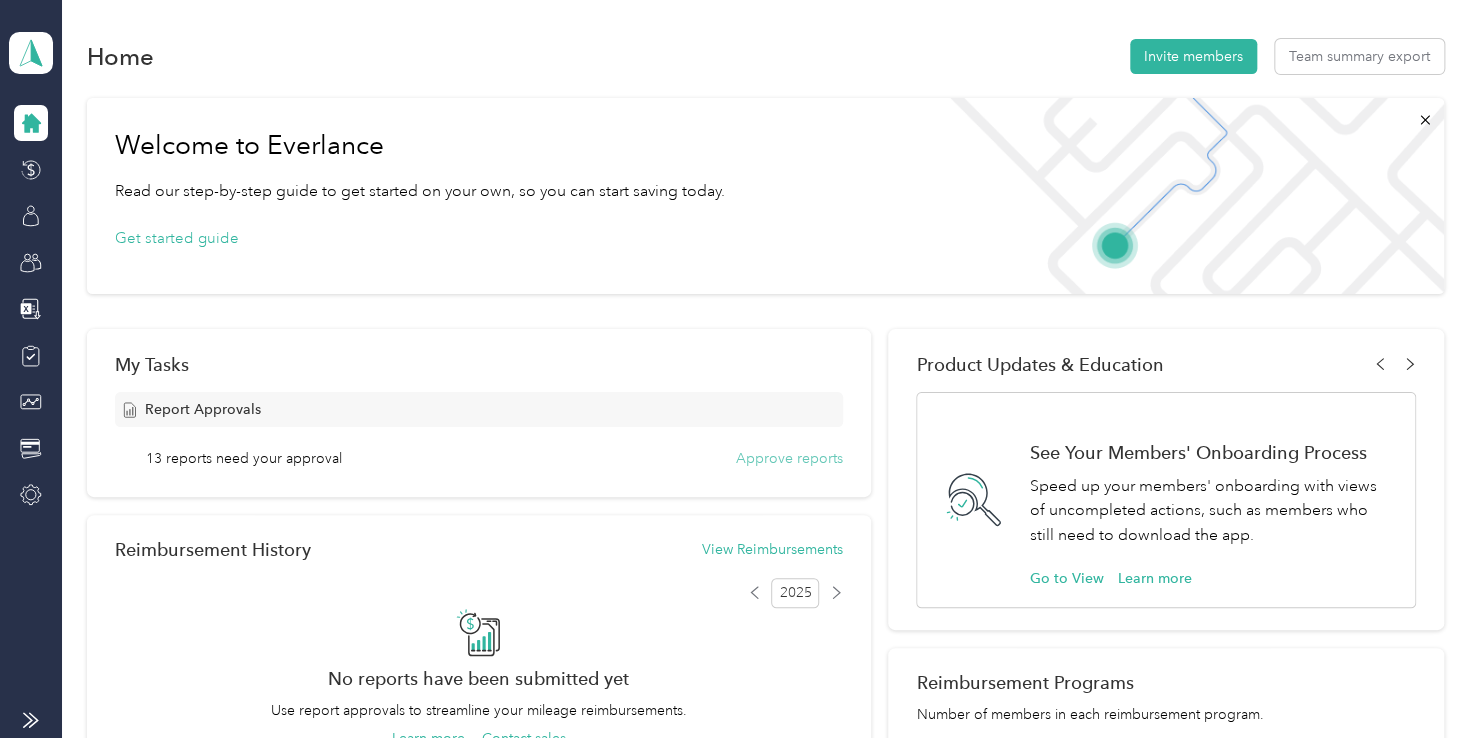 click on "Approve reports" at bounding box center [789, 458] 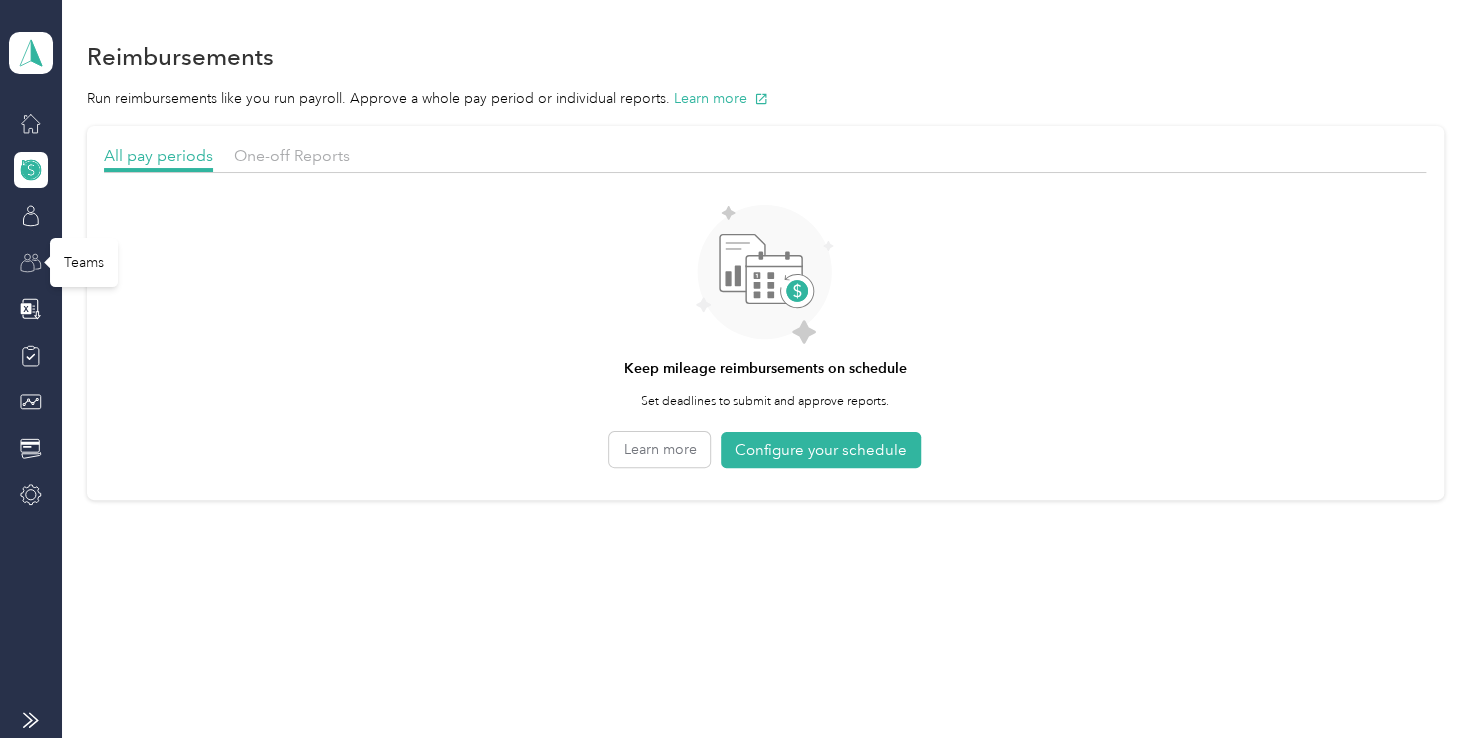 click 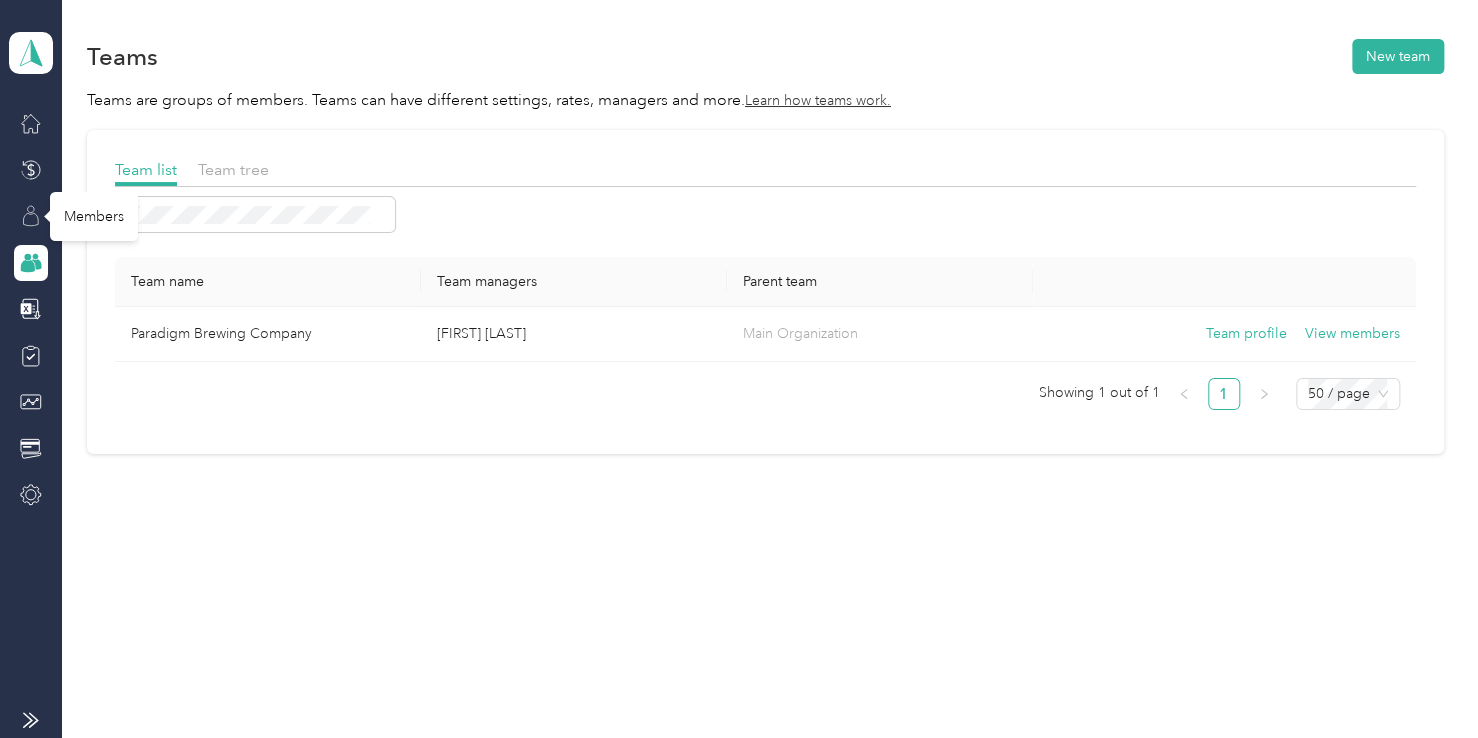 click 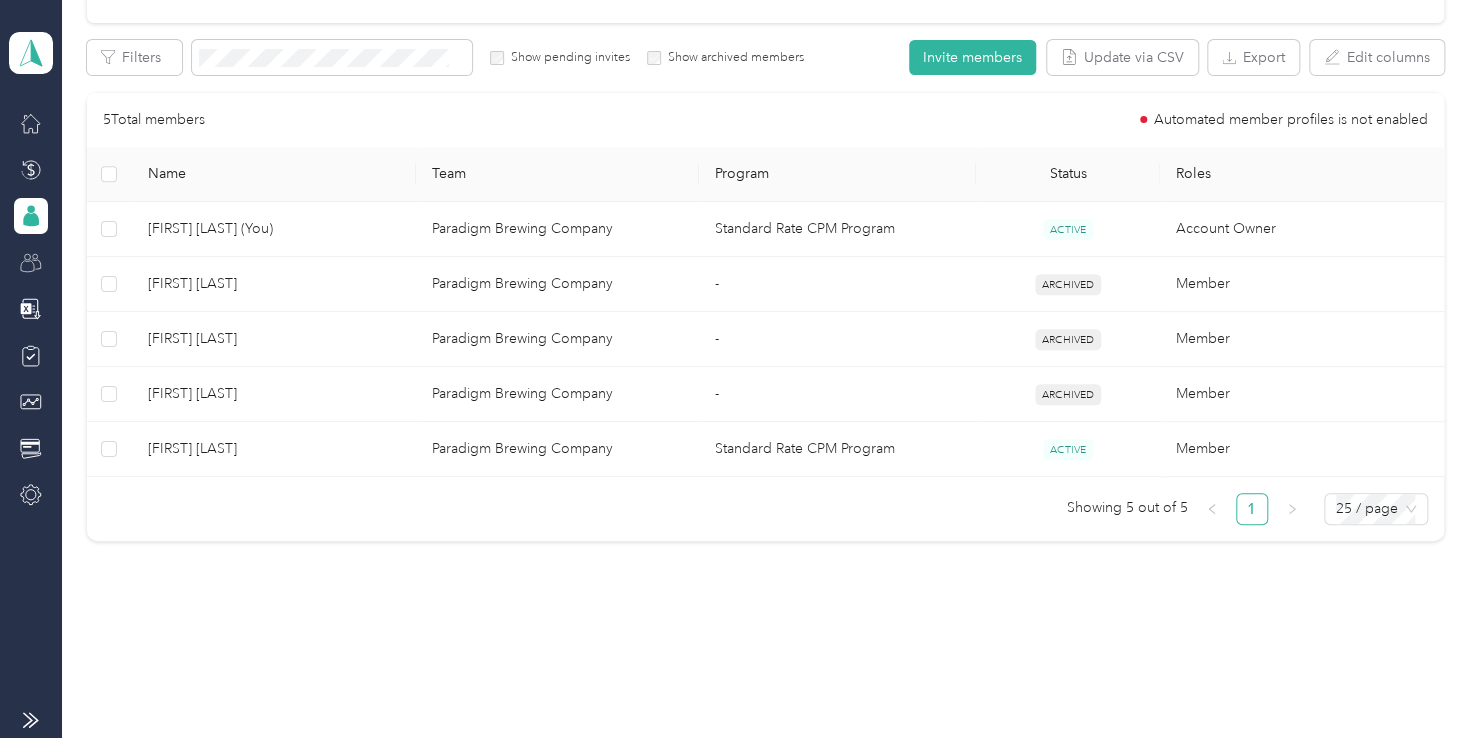 scroll, scrollTop: 358, scrollLeft: 0, axis: vertical 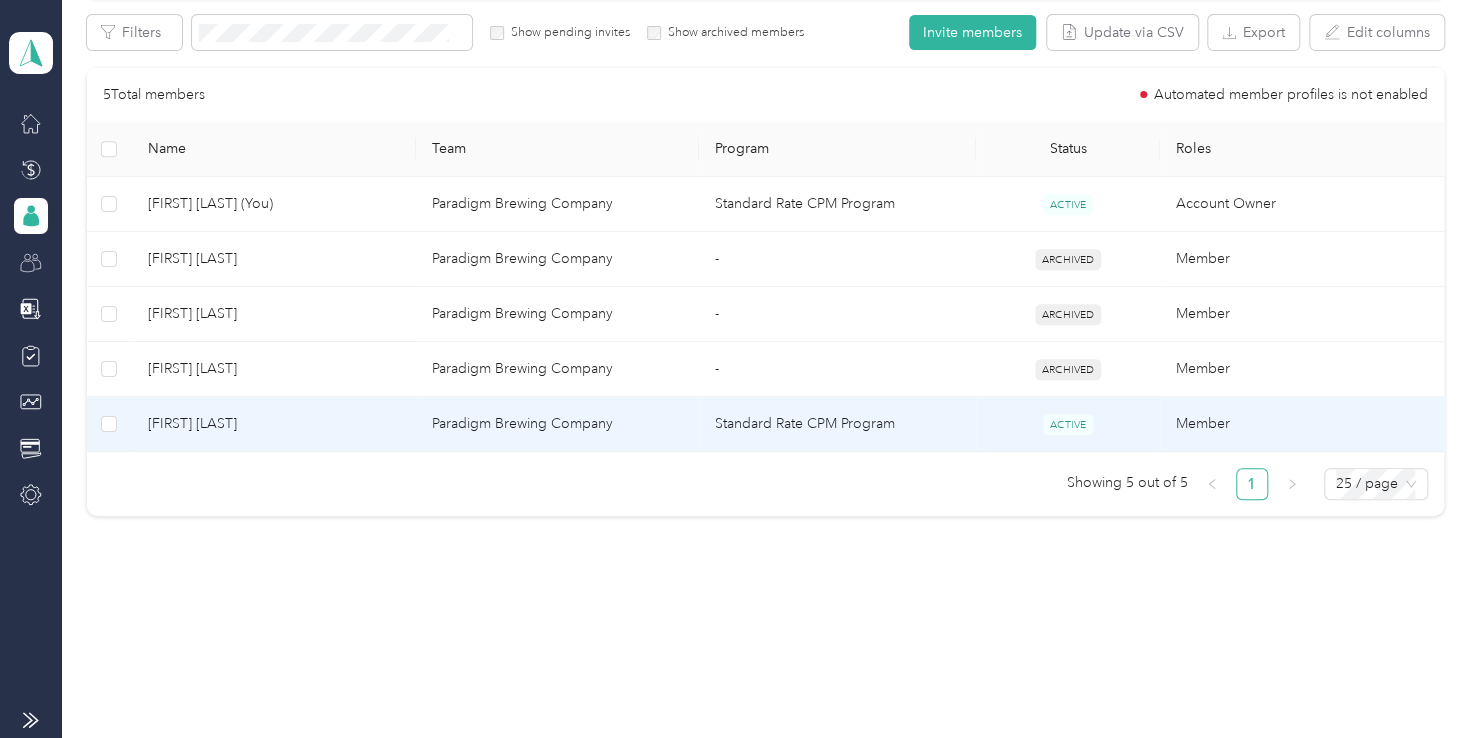 click on "[FIRST] [LAST]" at bounding box center (274, 424) 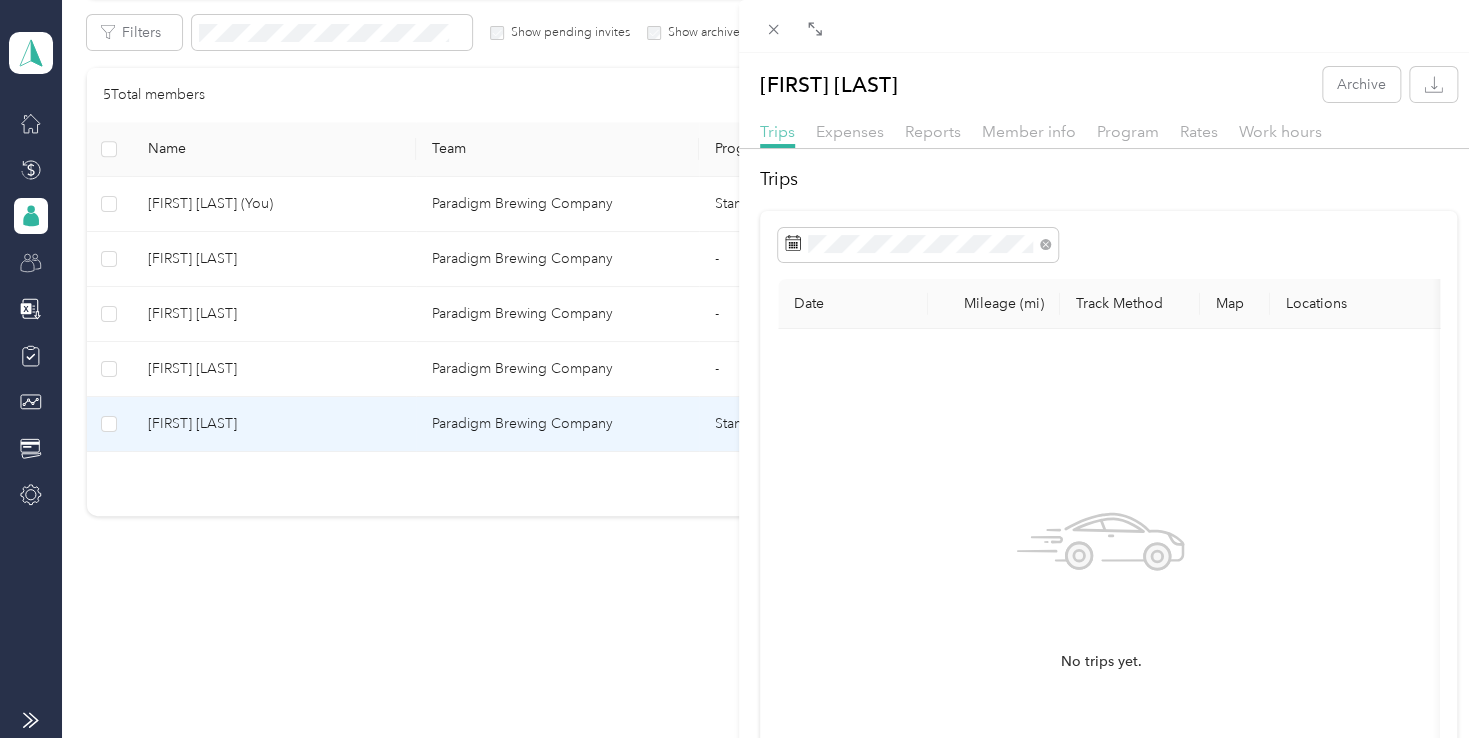 click on "Trips" at bounding box center [777, 131] 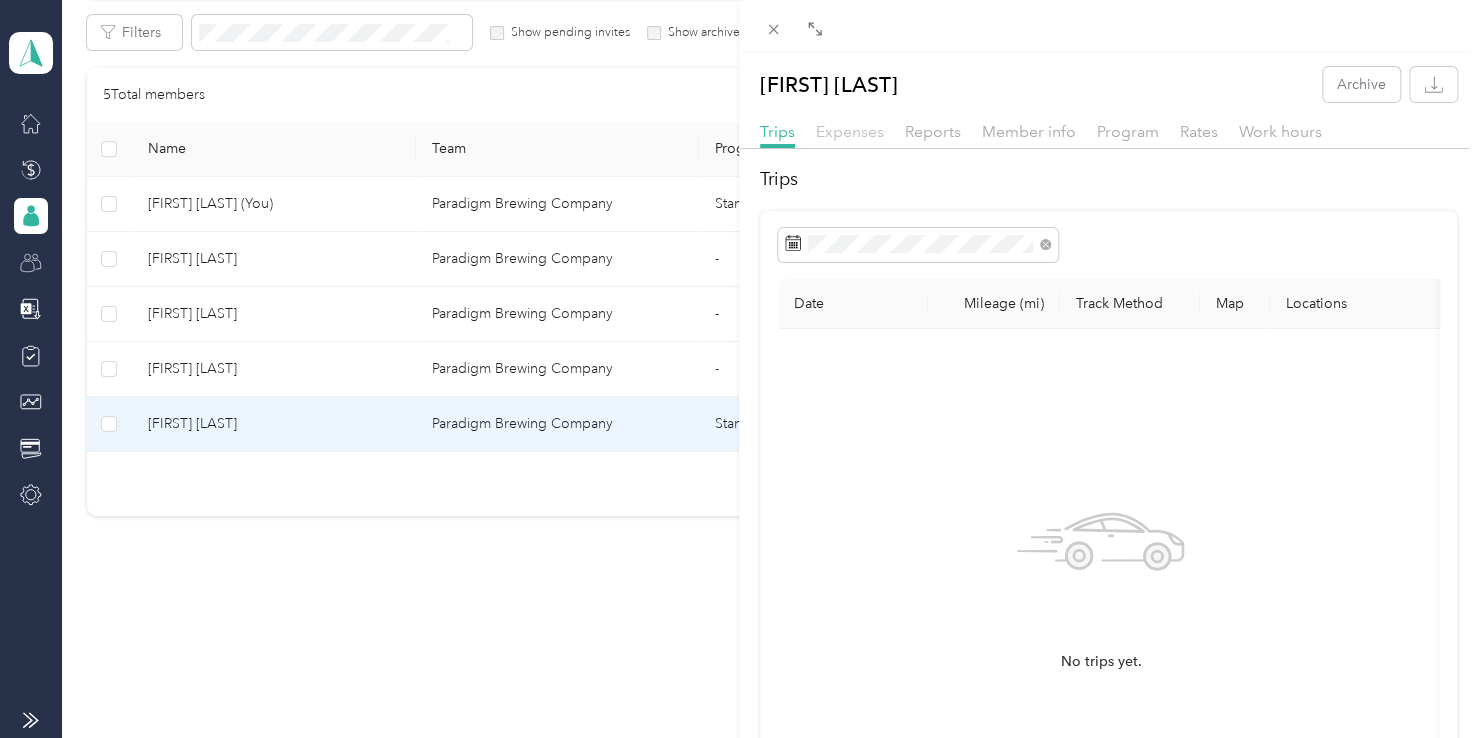 click on "Expenses" at bounding box center (850, 131) 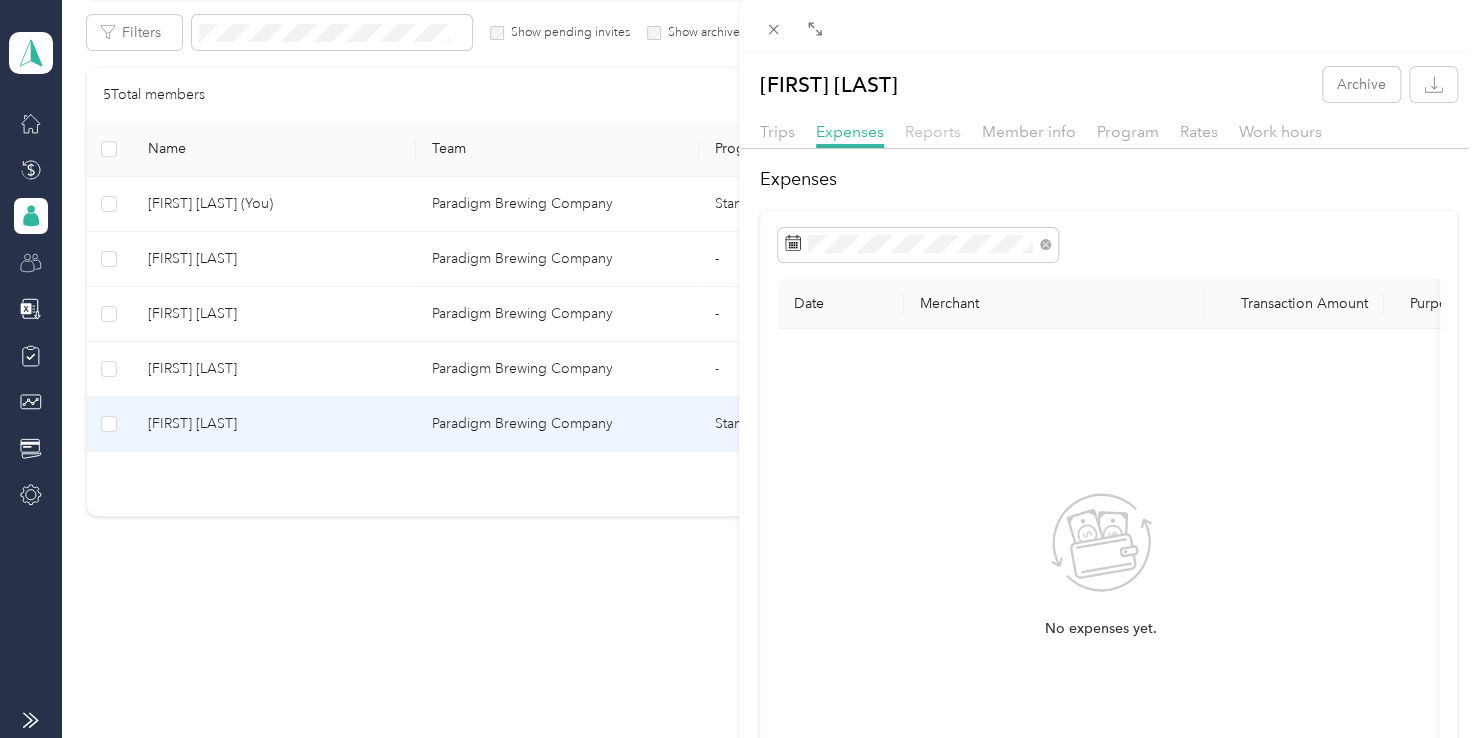 click on "Reports" at bounding box center (933, 131) 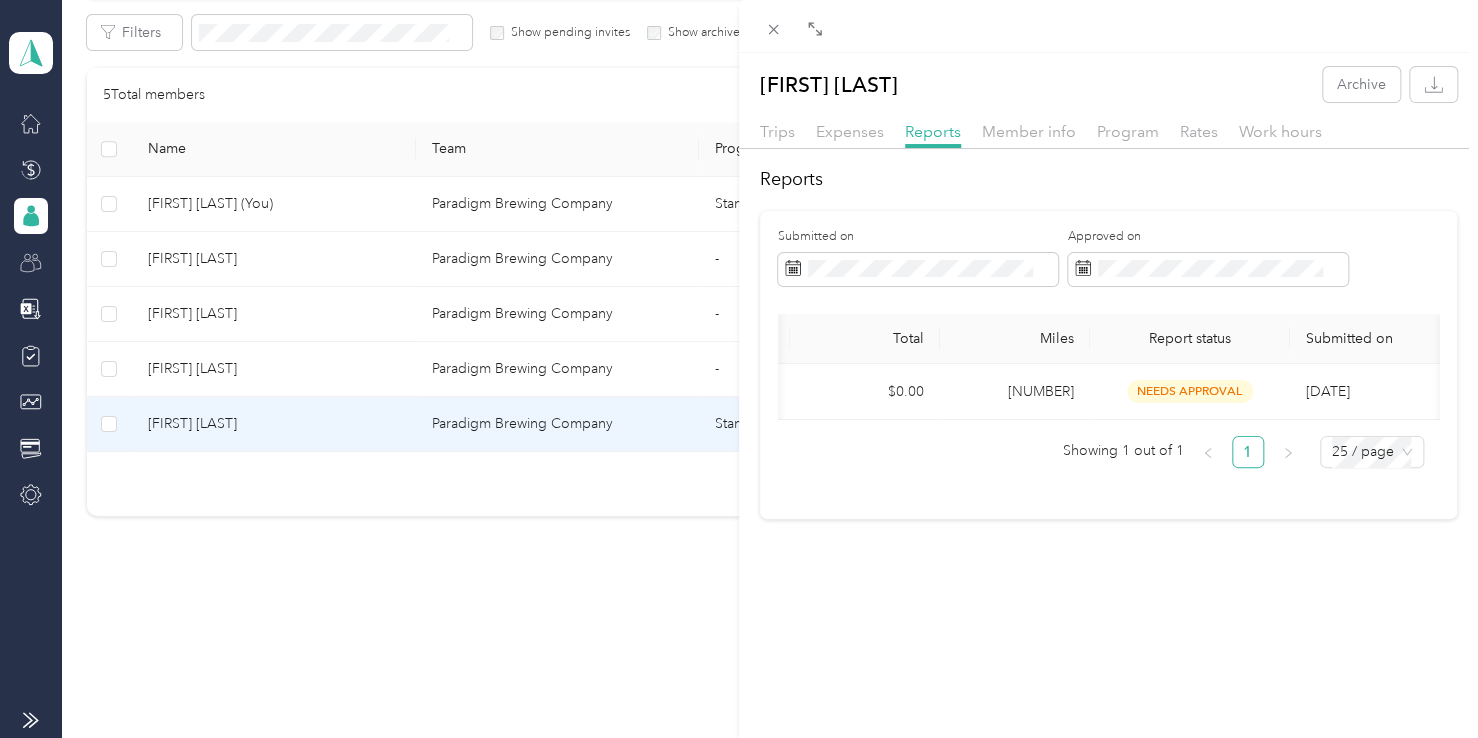 scroll, scrollTop: 0, scrollLeft: 0, axis: both 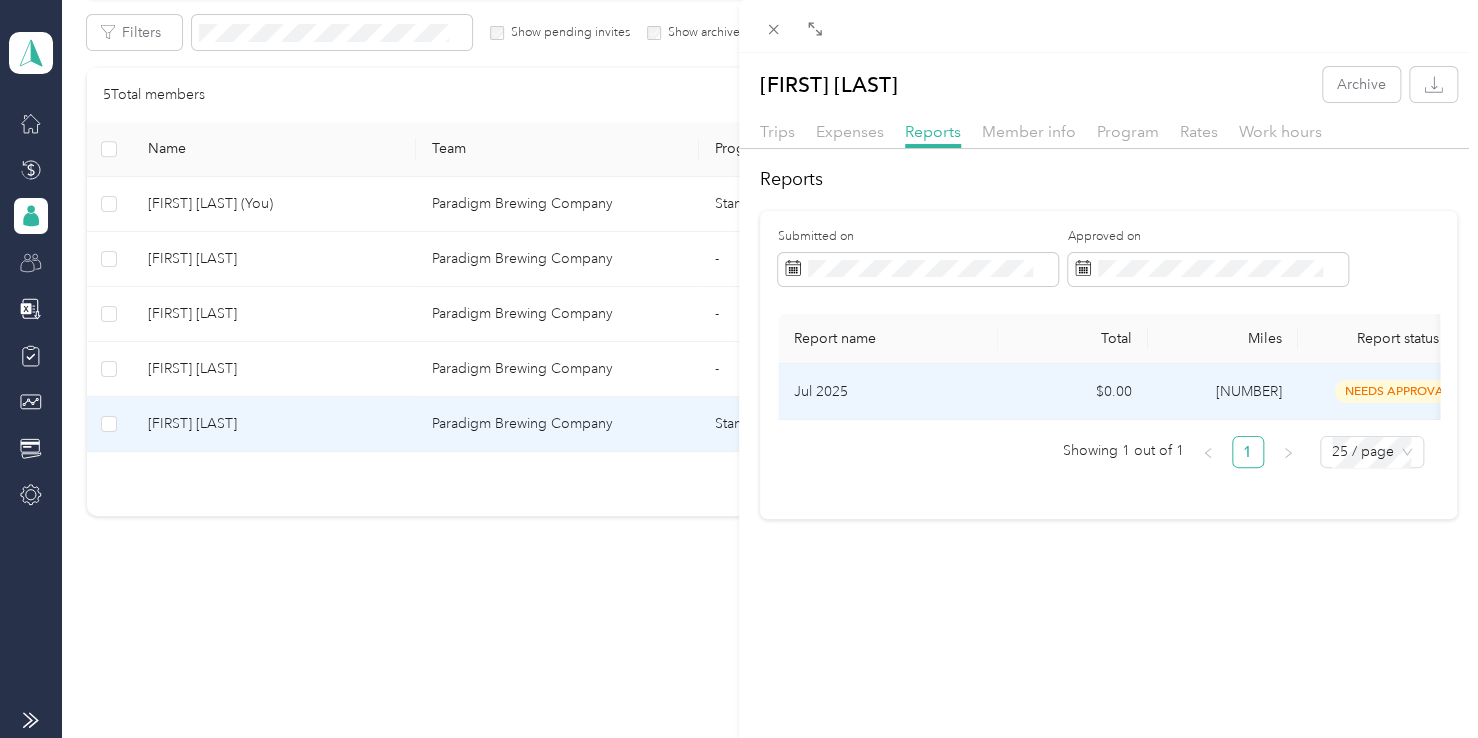 click on "Jul 2025" at bounding box center (888, 392) 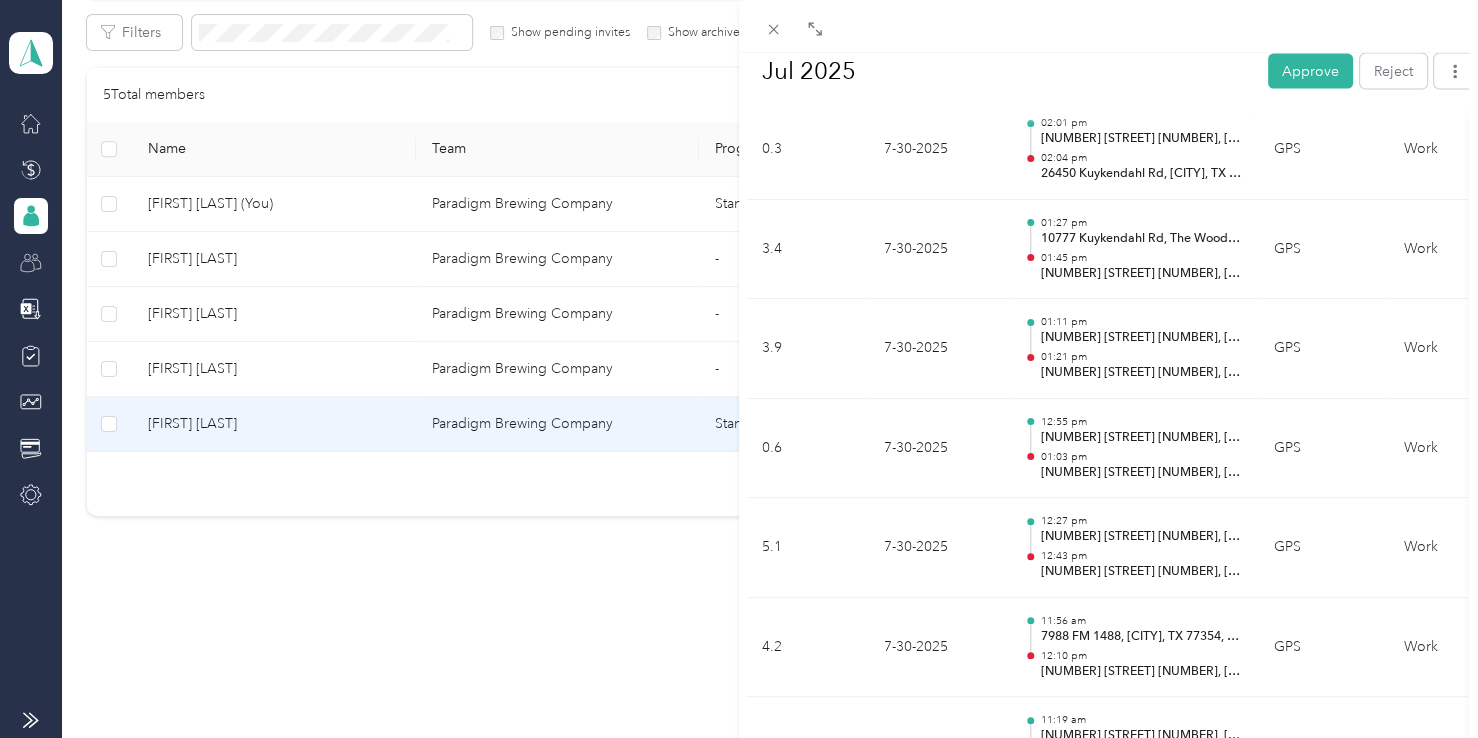 scroll, scrollTop: 2000, scrollLeft: 0, axis: vertical 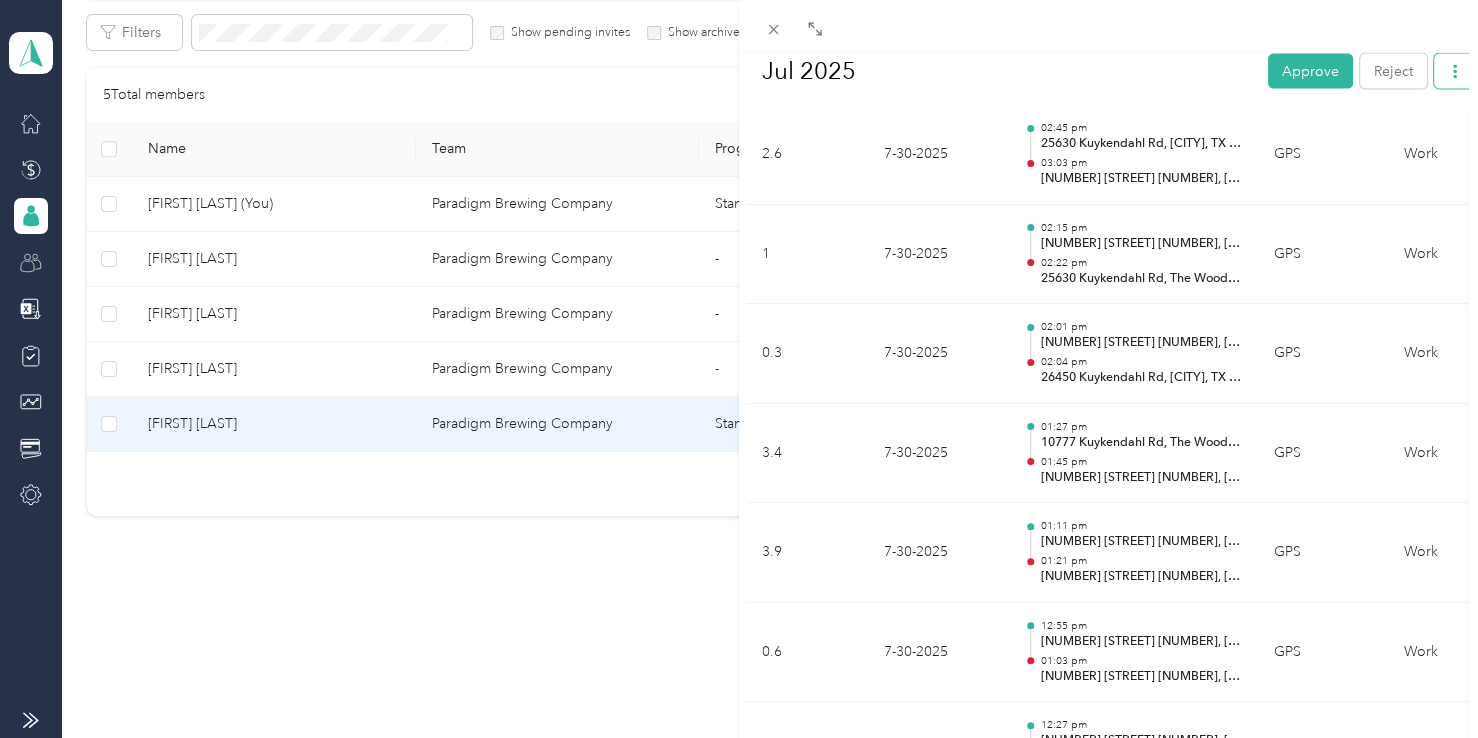 click at bounding box center [1455, 70] 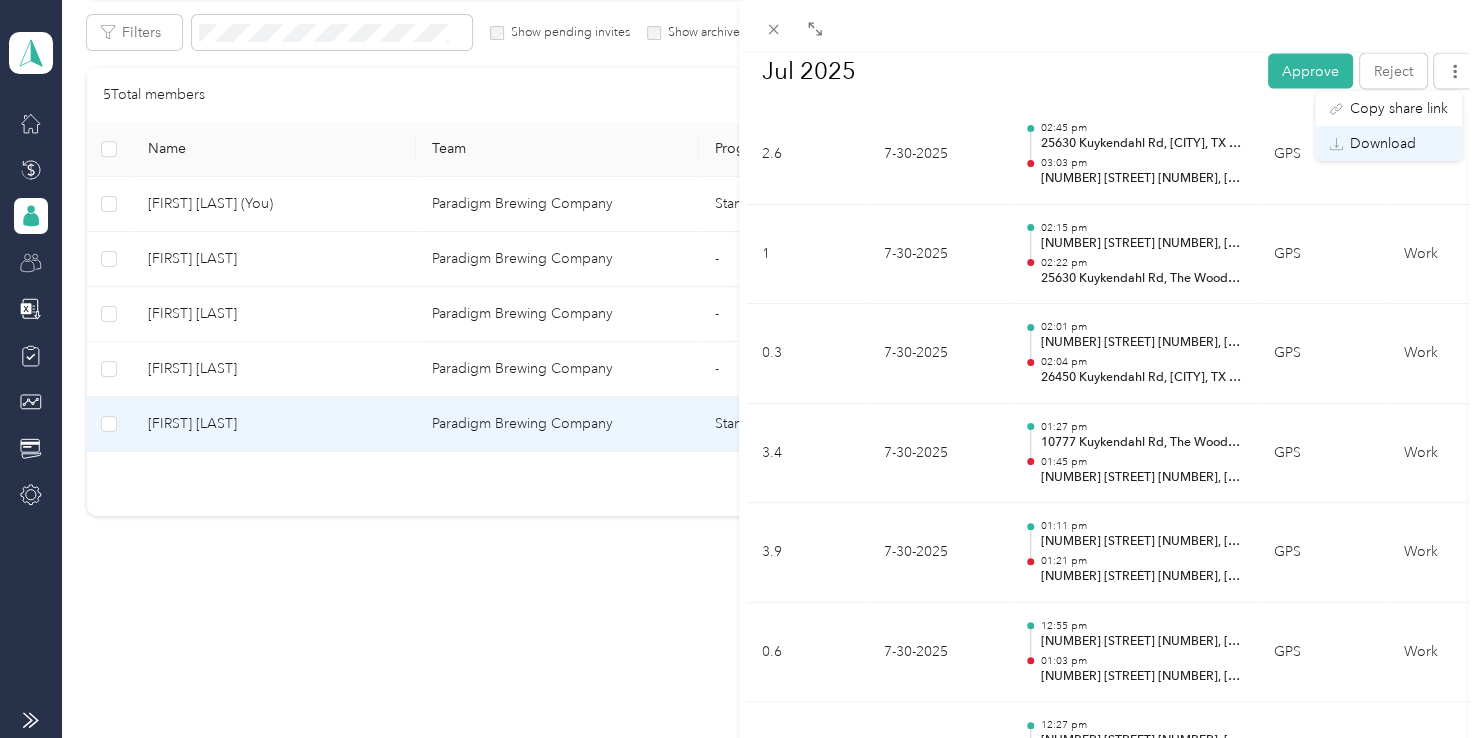 click on "Download" at bounding box center (1383, 143) 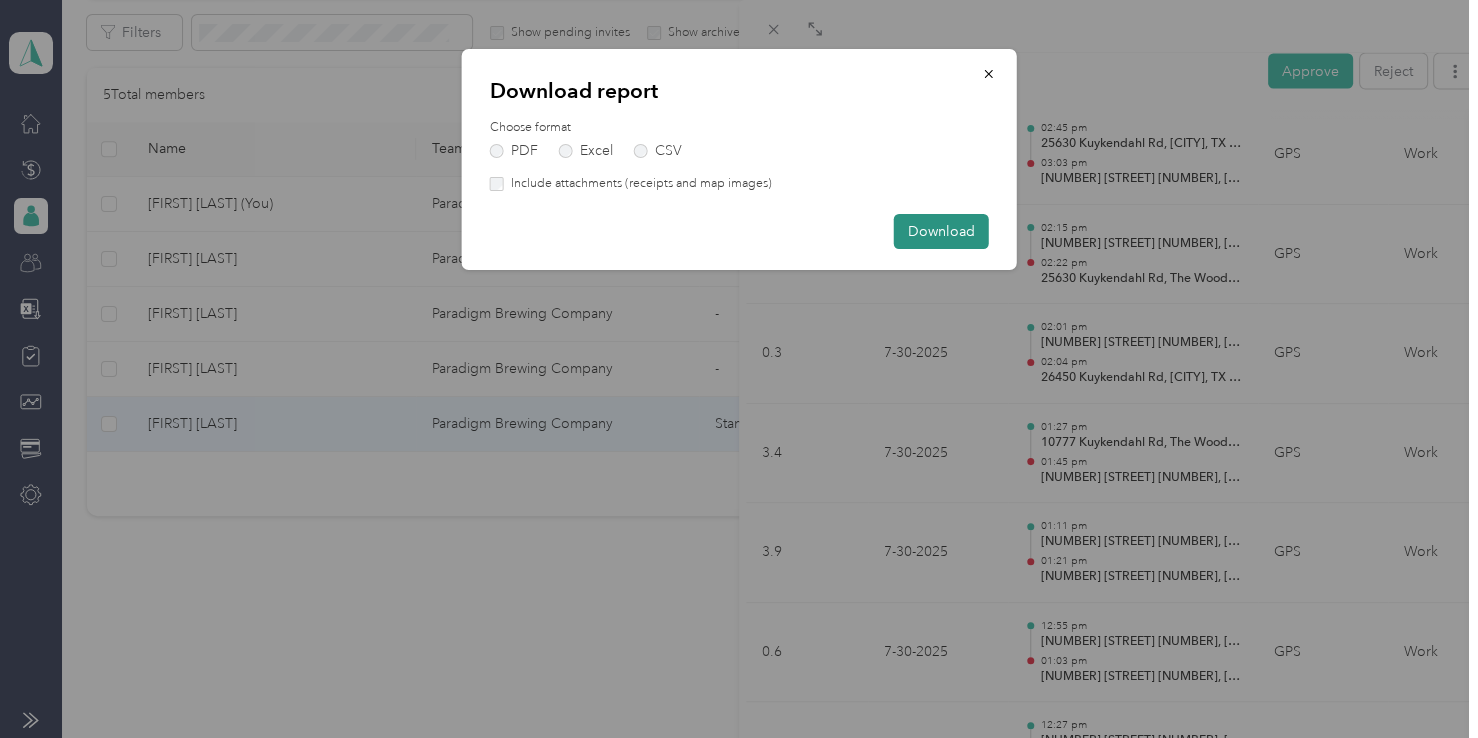 click on "Download" at bounding box center (941, 231) 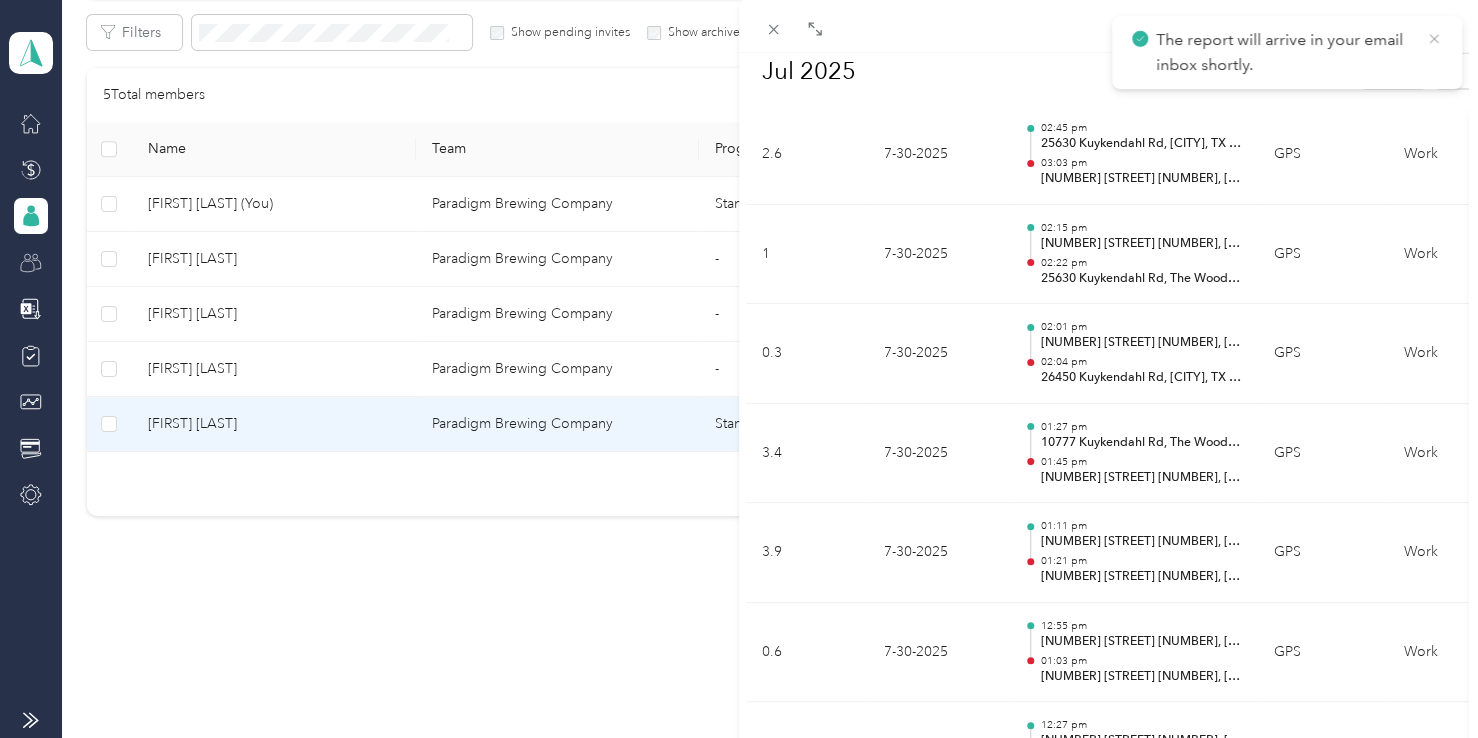 click 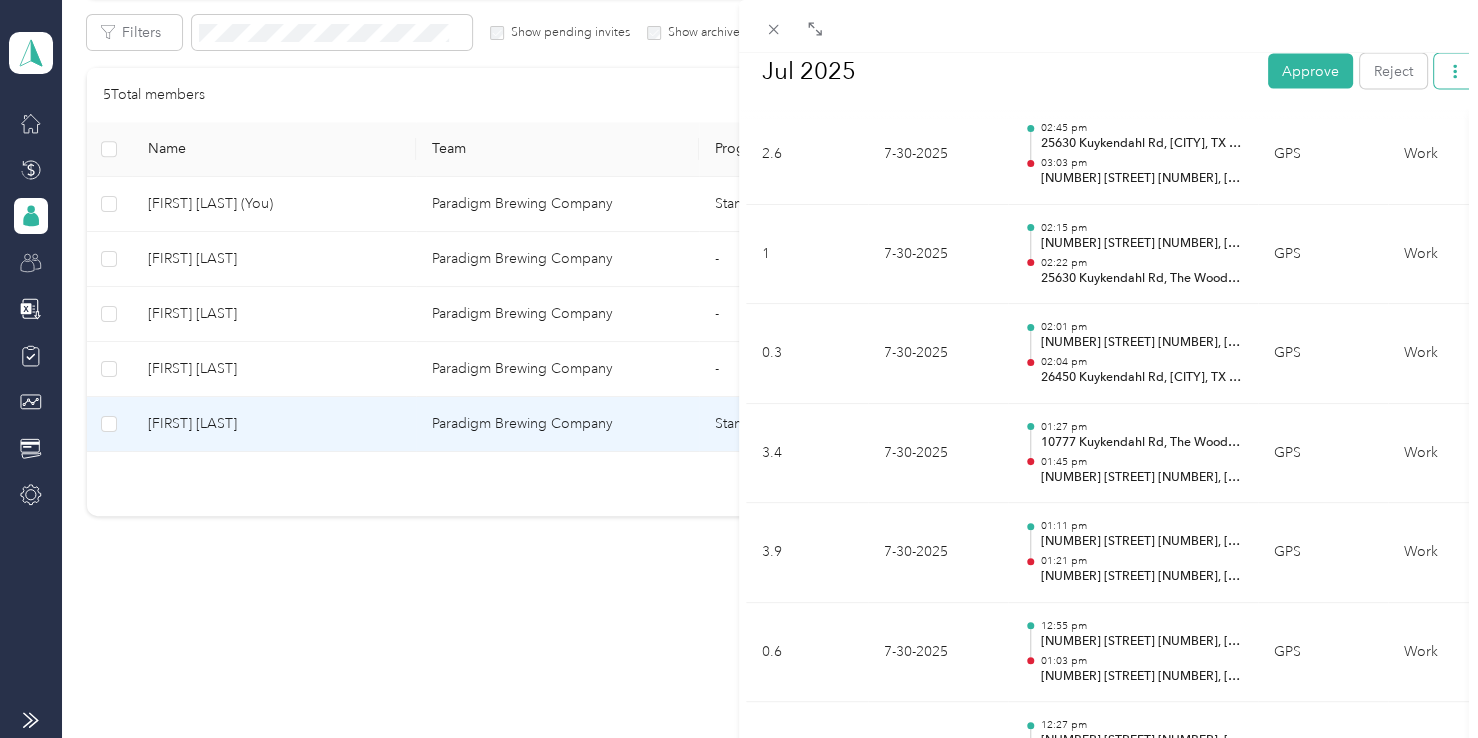 click 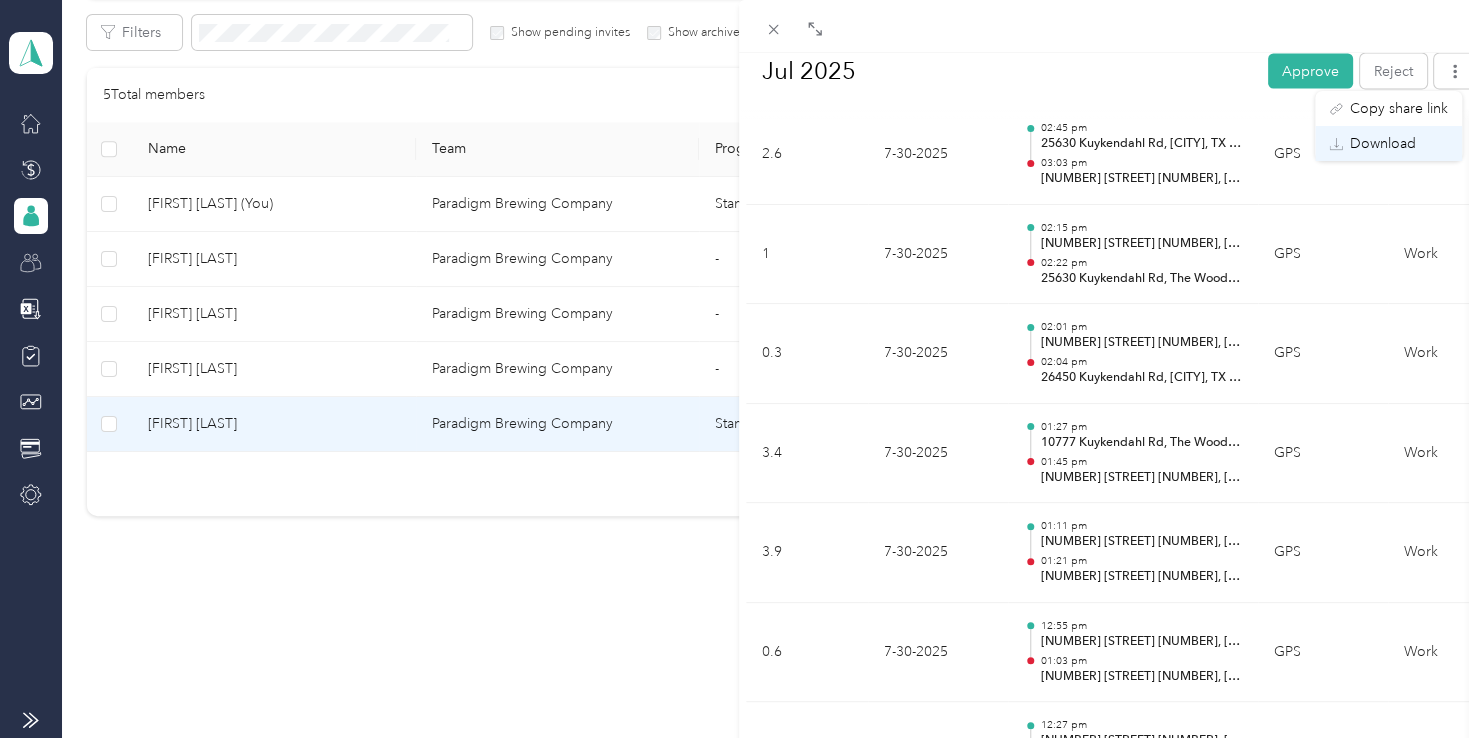 click on "Download" at bounding box center (1383, 143) 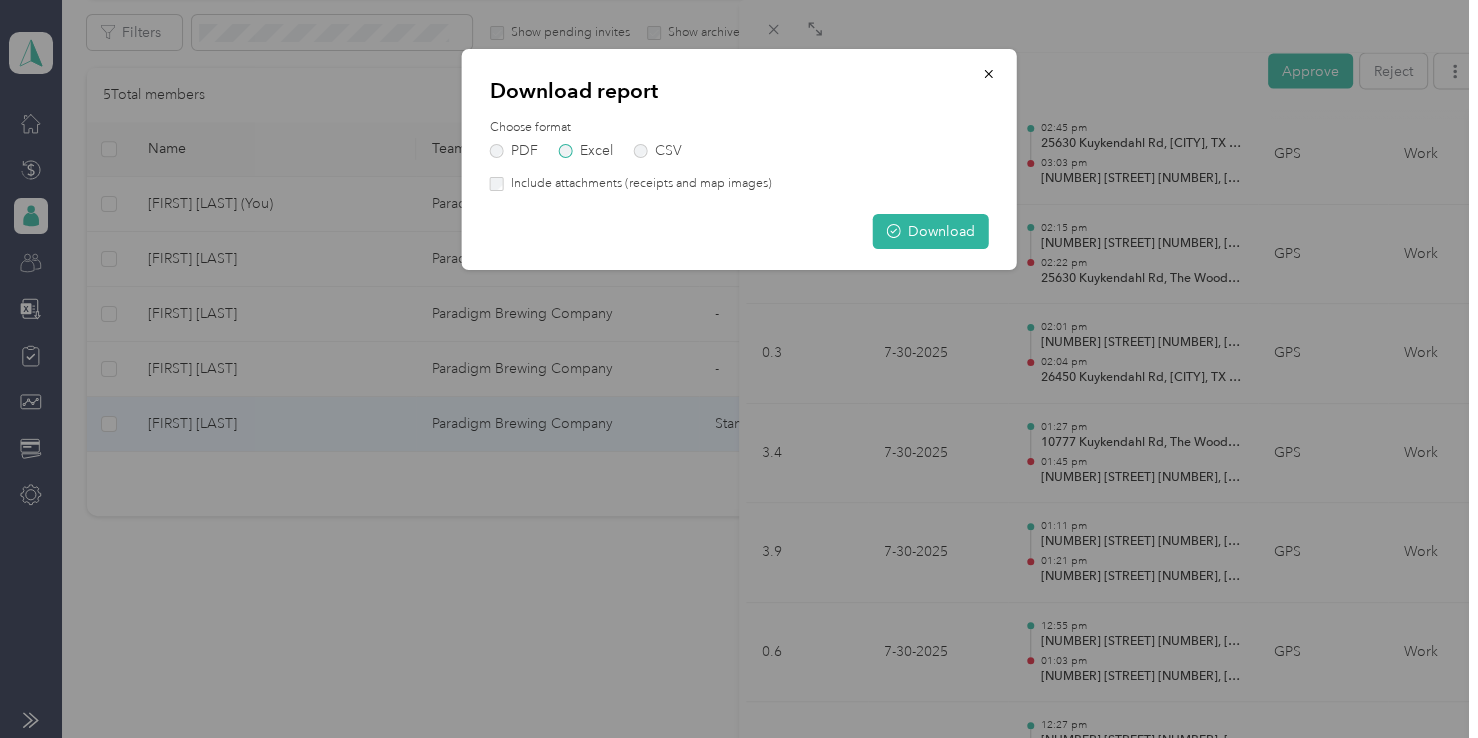 click on "Excel" at bounding box center (586, 151) 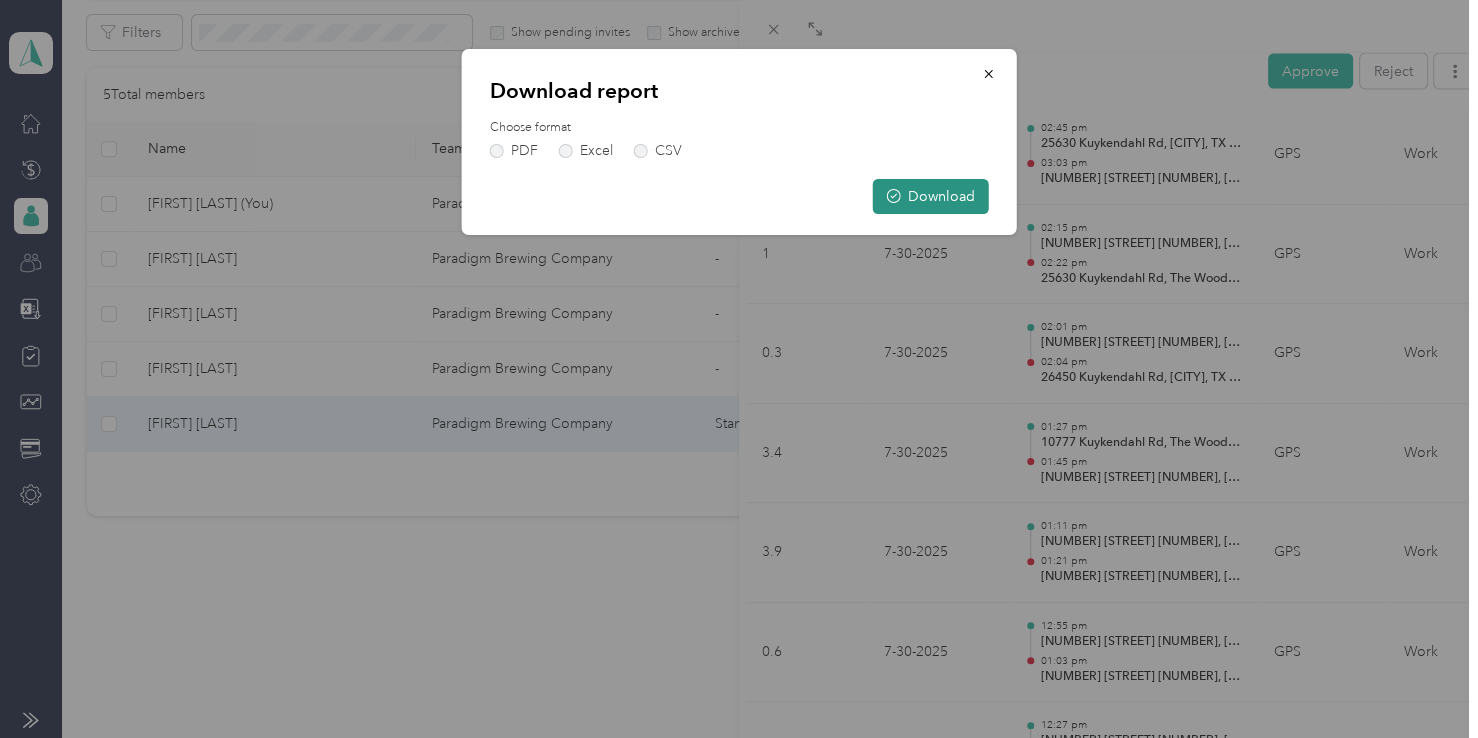 click on "Download" at bounding box center (931, 196) 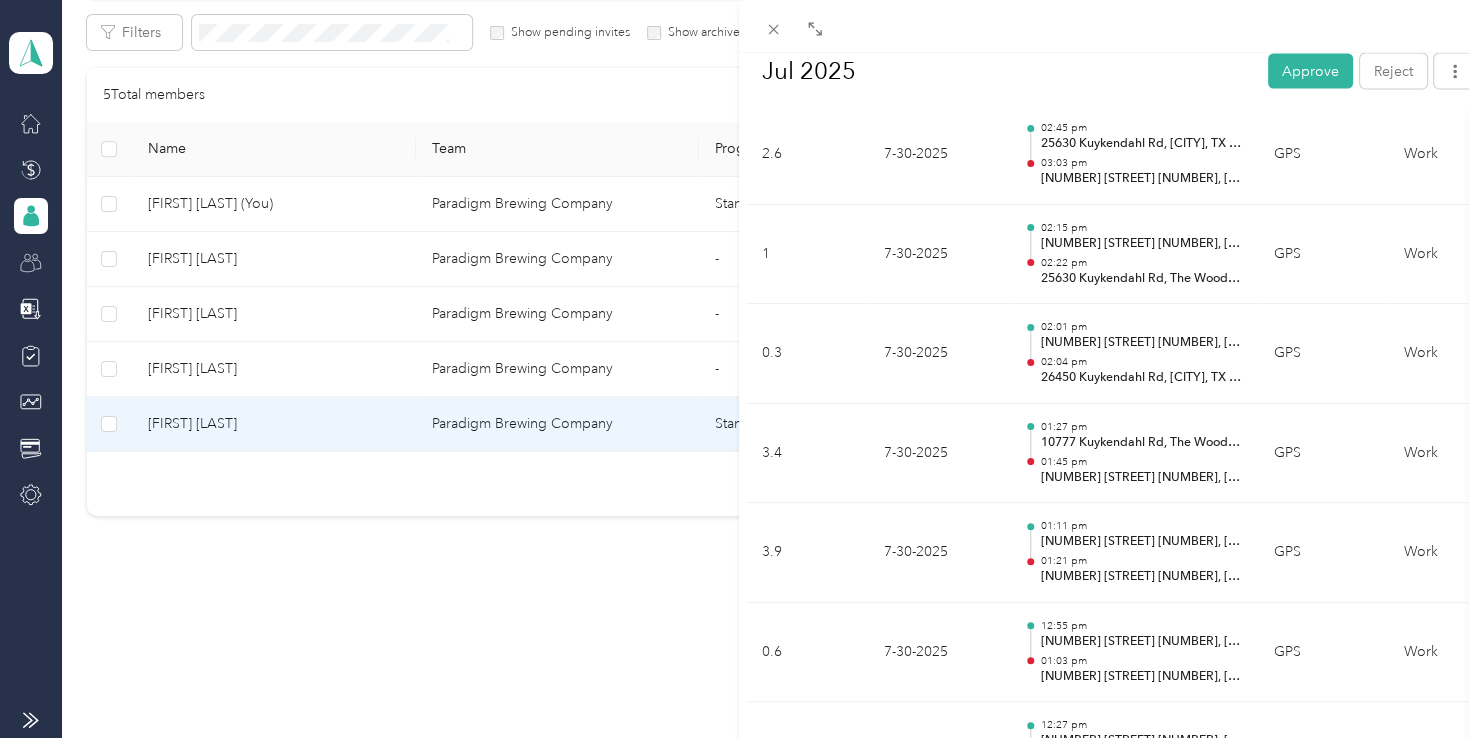 click on "BACK [FIRST] [LAST] Reports Jul 2025 Jul 2025 Approve Reject Needs Approval Needs approval from [FIRST] [LAST] View  activity & comments Report Summary Mileage Total $ 0.00 Recorded miles 1,153.85   mi Variable rate   $ 0.00 / mi Expense Total $ 0.00 Report total $ 0.00 Report details Report ID [ID] Report period Jul 1 - 31, 2025 Pay period Submitter [FIRST] [LAST] Submitted on Aug. 4, 2025 Approvers You Trips (174) Expense (0) Miles Trip Date Location Track Method Purpose Notes Tags                 2.1 7-31-2025 03:40 pm 10600 6 Pines Dr, [CITY], TX 77380, USA  03:57 pm 2309 W Settler's Way, [CITY], TX 77380, USA  GPS Work - 29.8 7-31-2025 02:35 pm 12680 W Lake Houston Pkwy, [CITY], TX 77044, USA  03:17 pm 10600 6 Pines Dr, [CITY], TX 77380, USA  GPS Work - 5.7 7-31-2025 02:02 pm 18323 W Lake Houston Pkwy, [CITY], TX 77346, USA  02:14 pm 12680 W Lake Houston Pkwy, [CITY], TX 77044, USA  GPS Work - 1.3 7-31-2025 01:44 pm 20649 W Lake Houston Pkwy, [CITY], TX 77346, USA  01:53 pm GPS Work - 4.5" at bounding box center (739, 369) 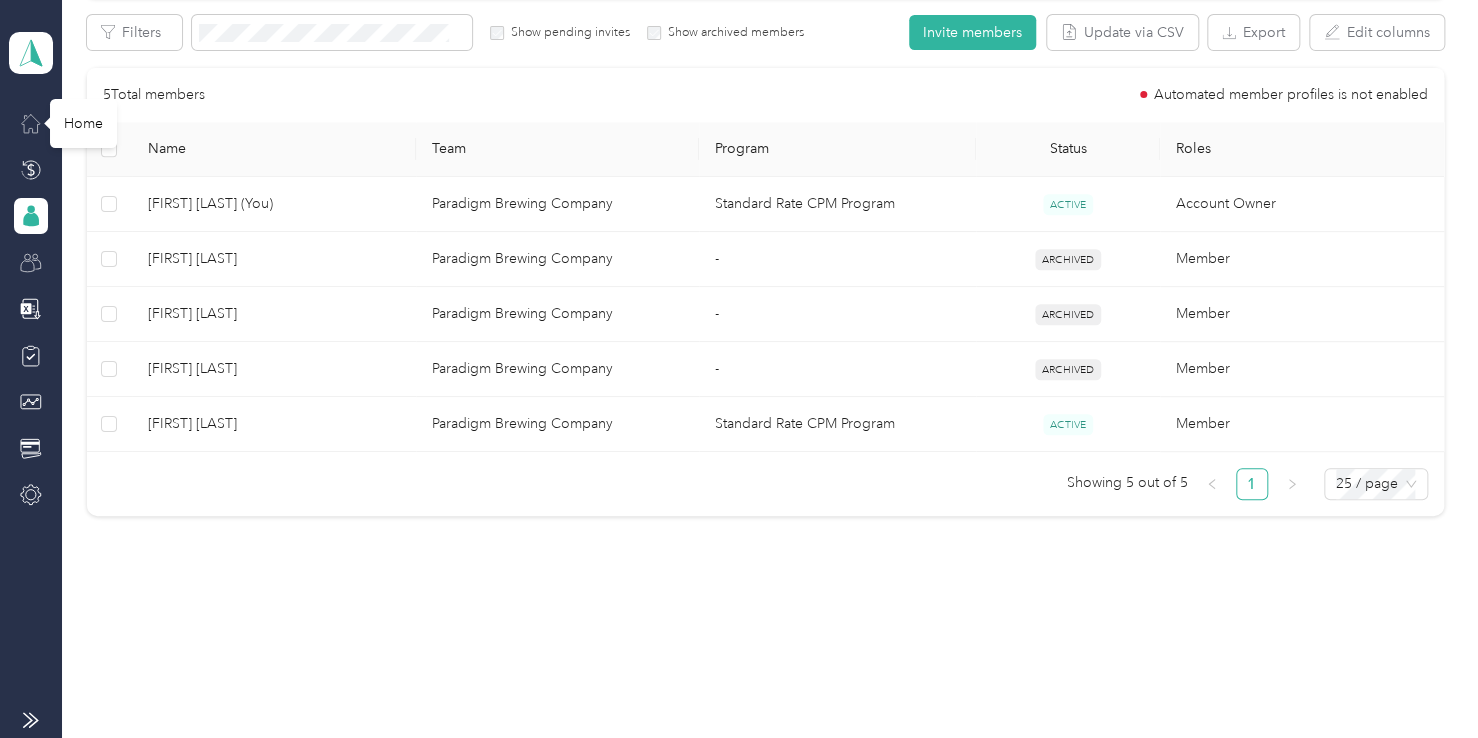 click 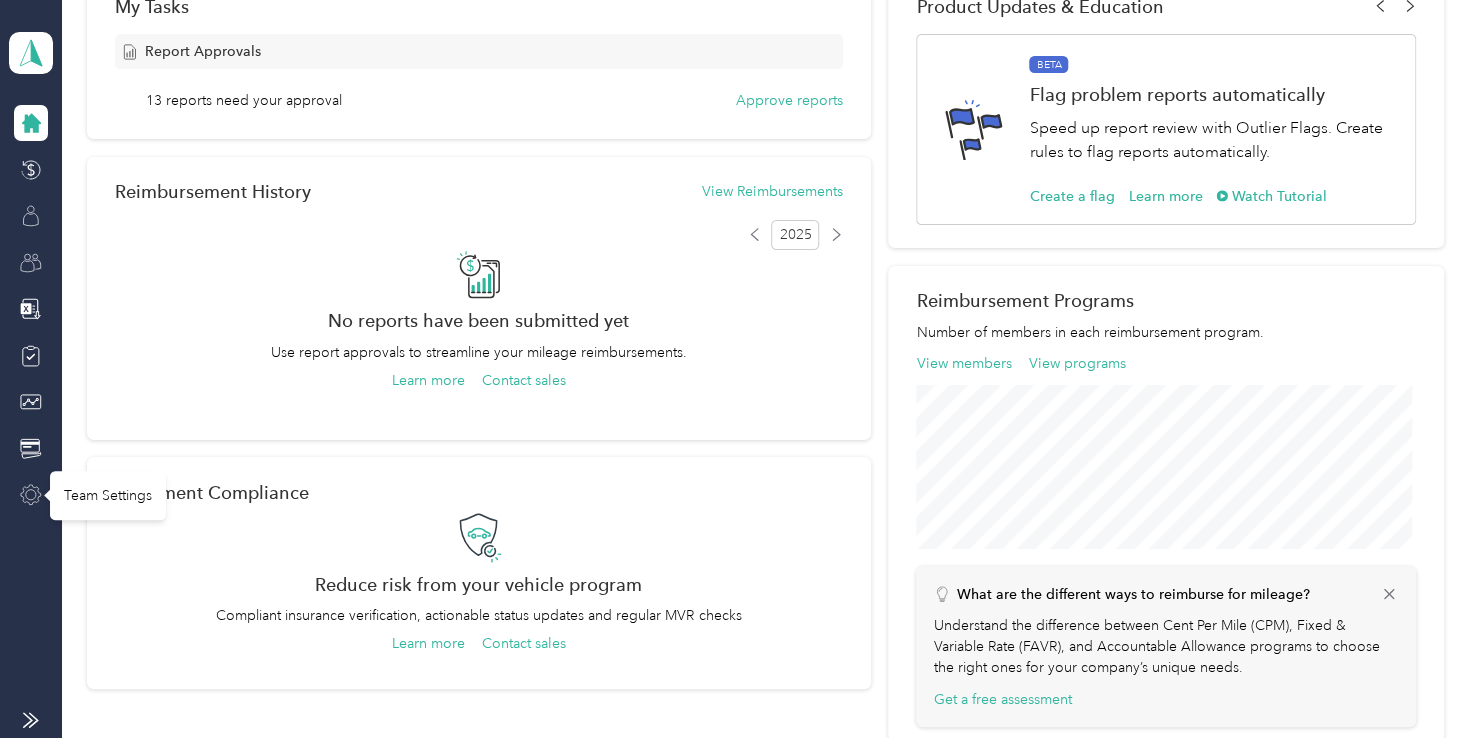 click 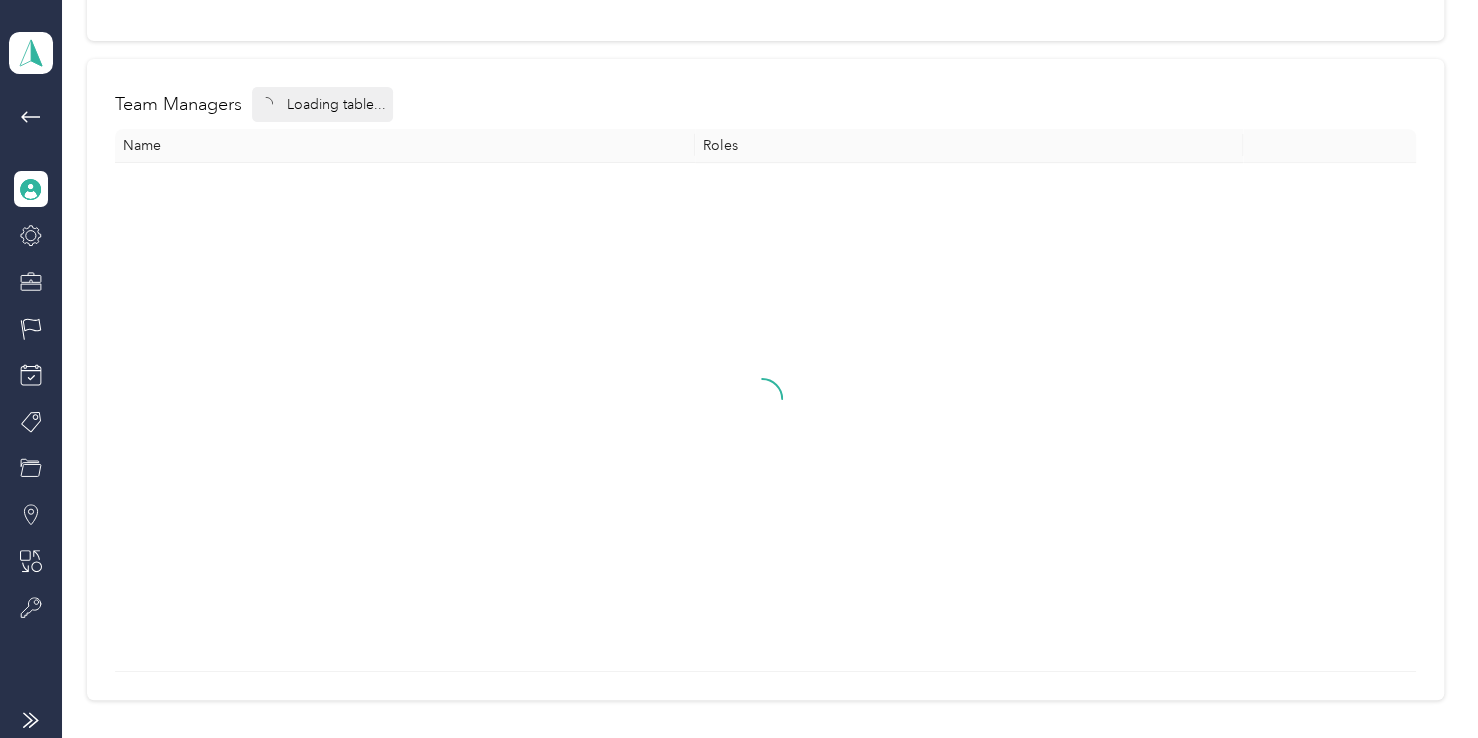scroll, scrollTop: 76, scrollLeft: 0, axis: vertical 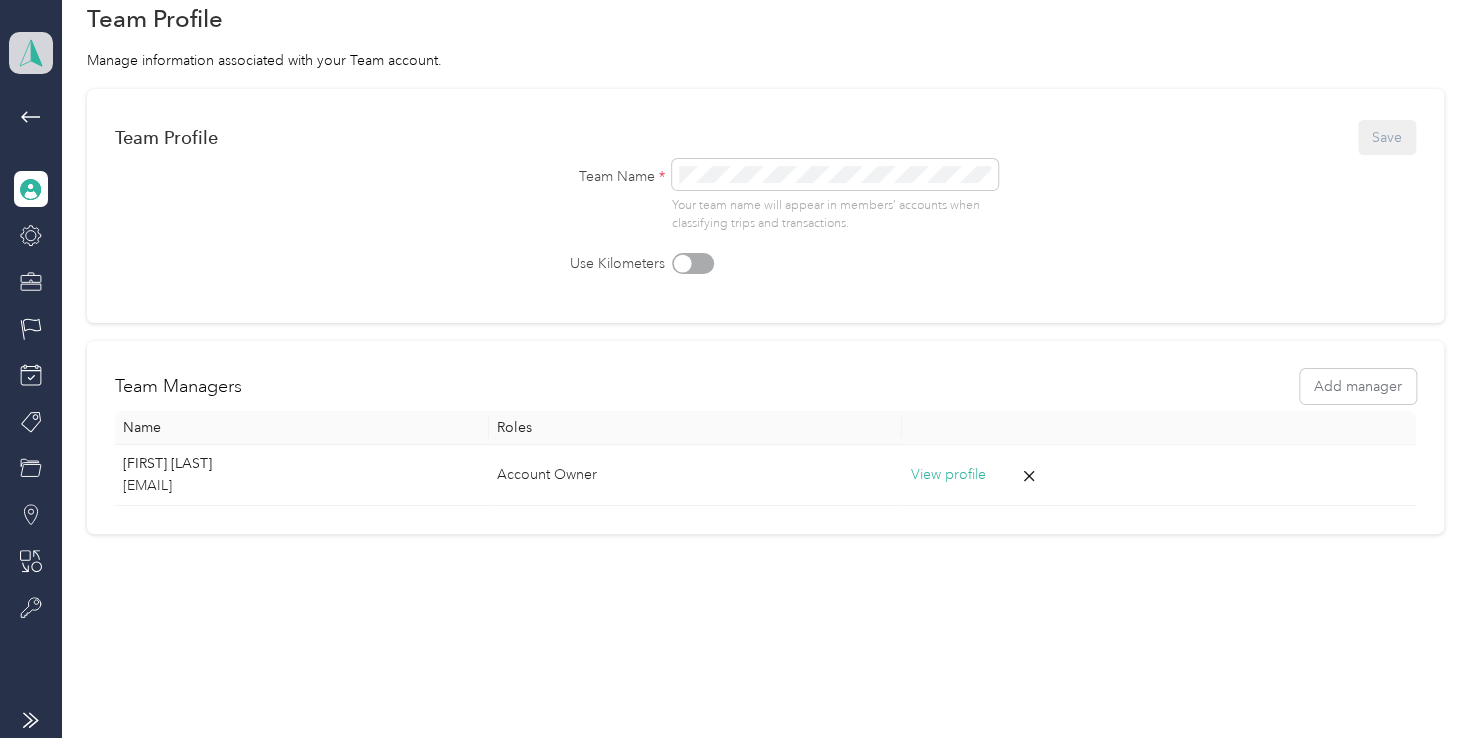 click at bounding box center [31, 53] 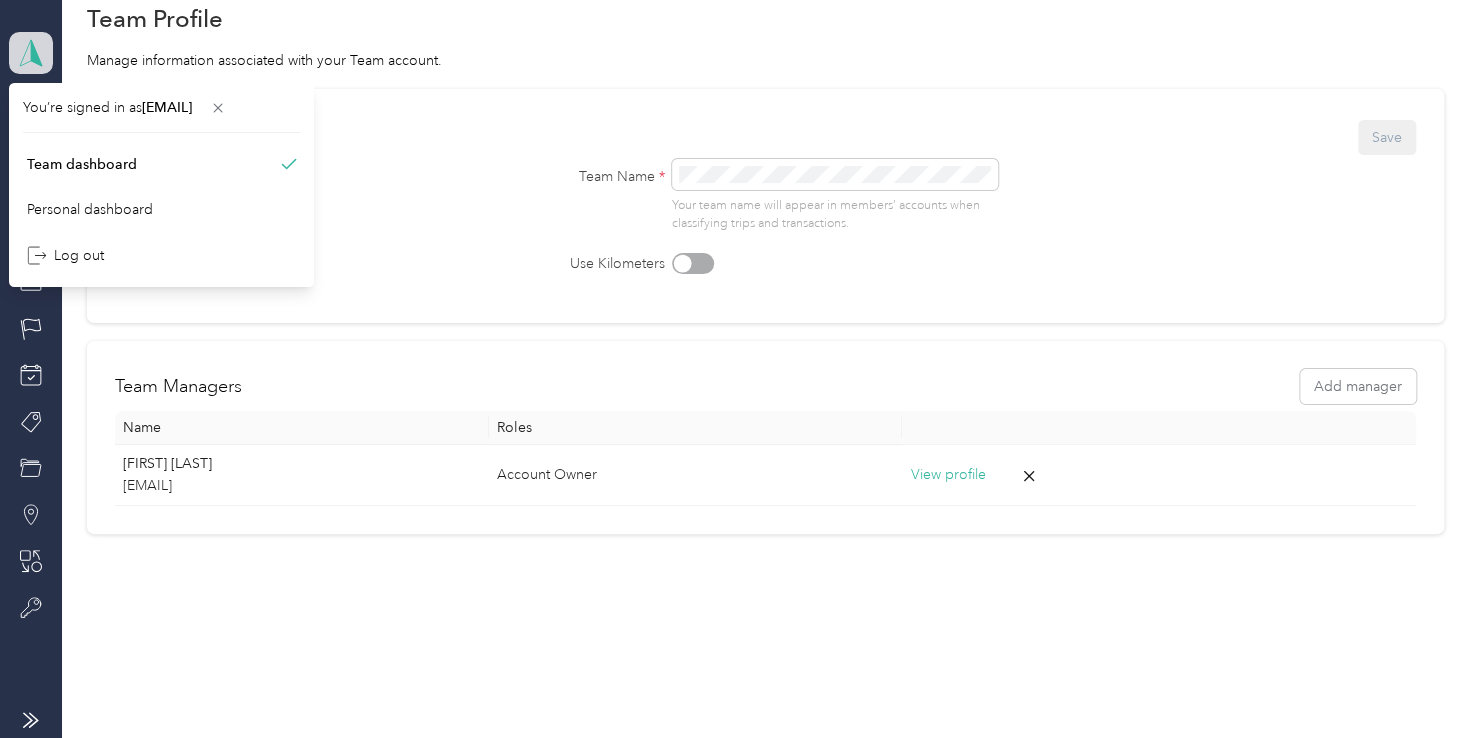 click 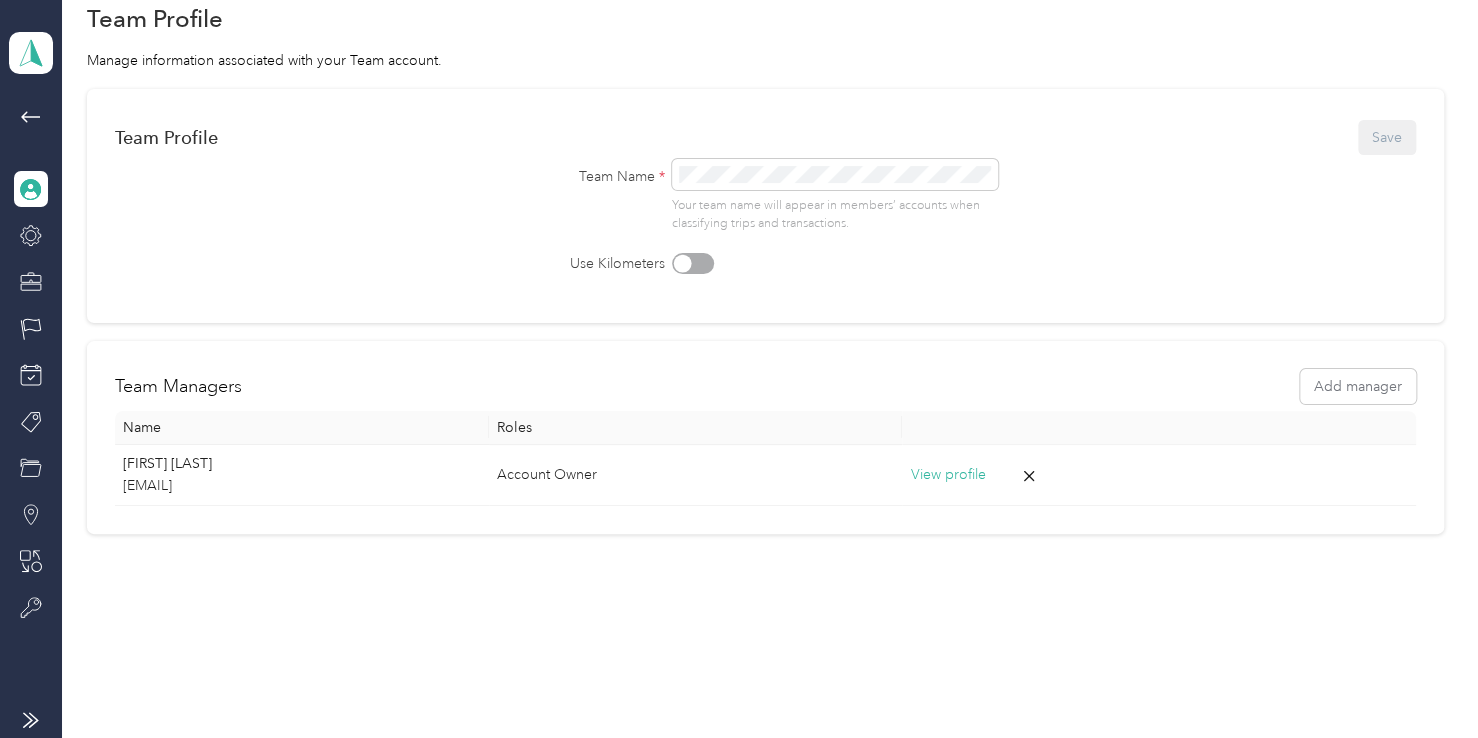 click at bounding box center [31, 189] 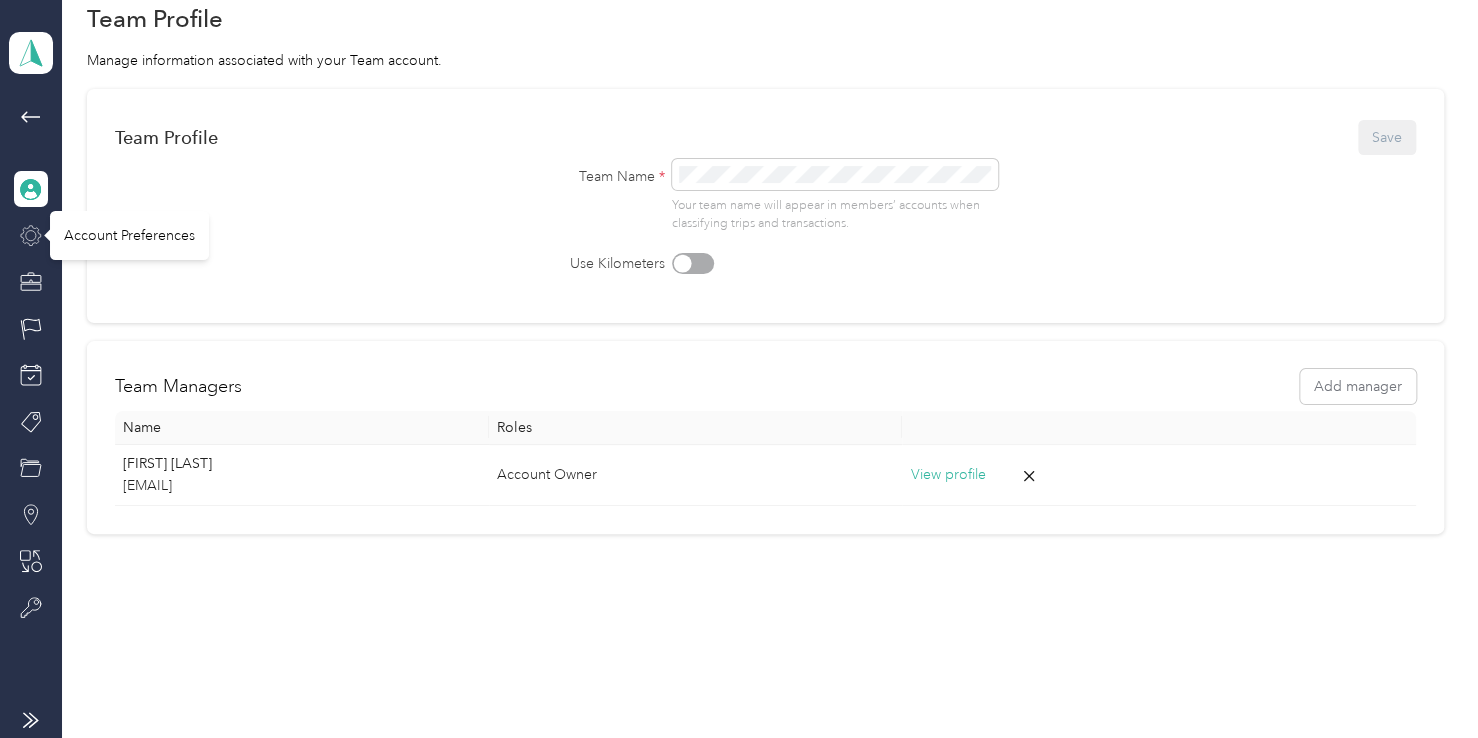 click 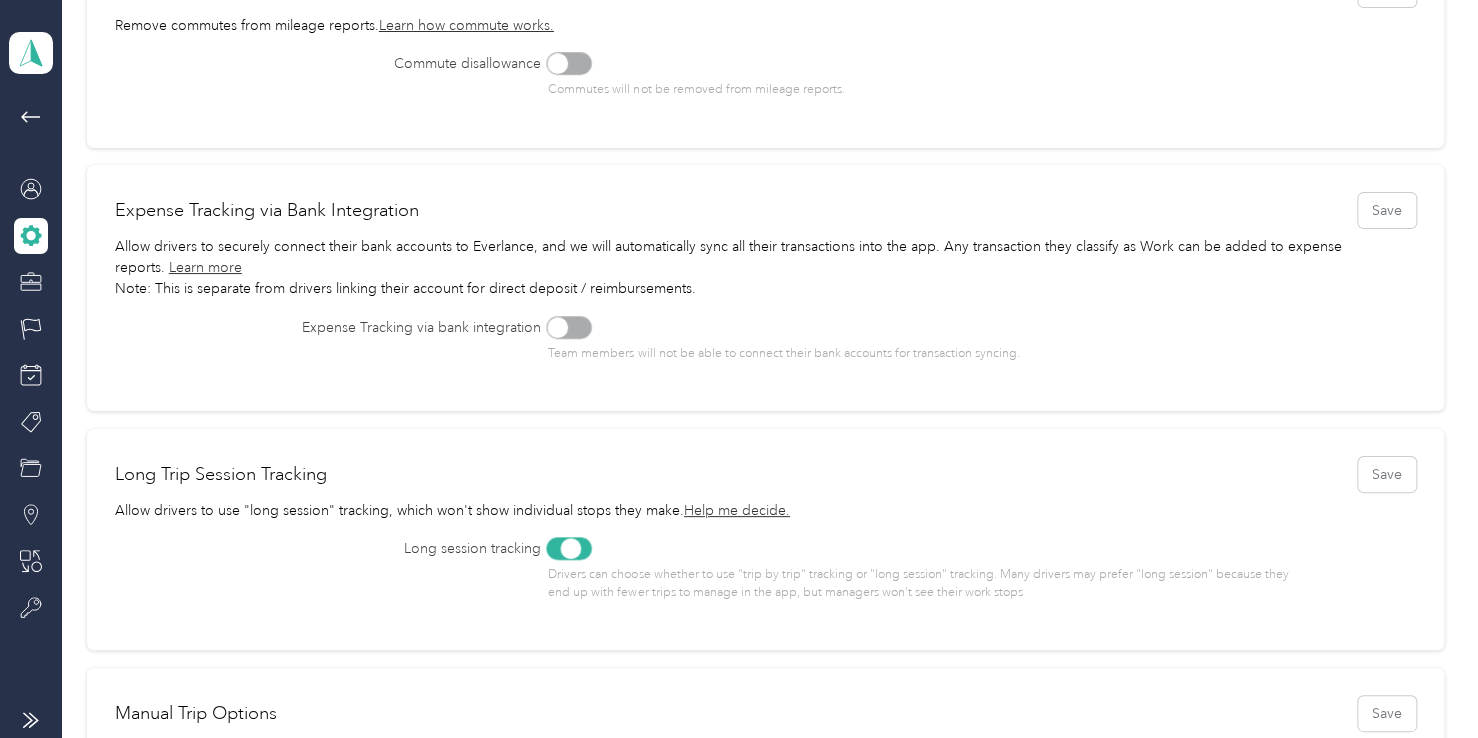 scroll, scrollTop: 358, scrollLeft: 0, axis: vertical 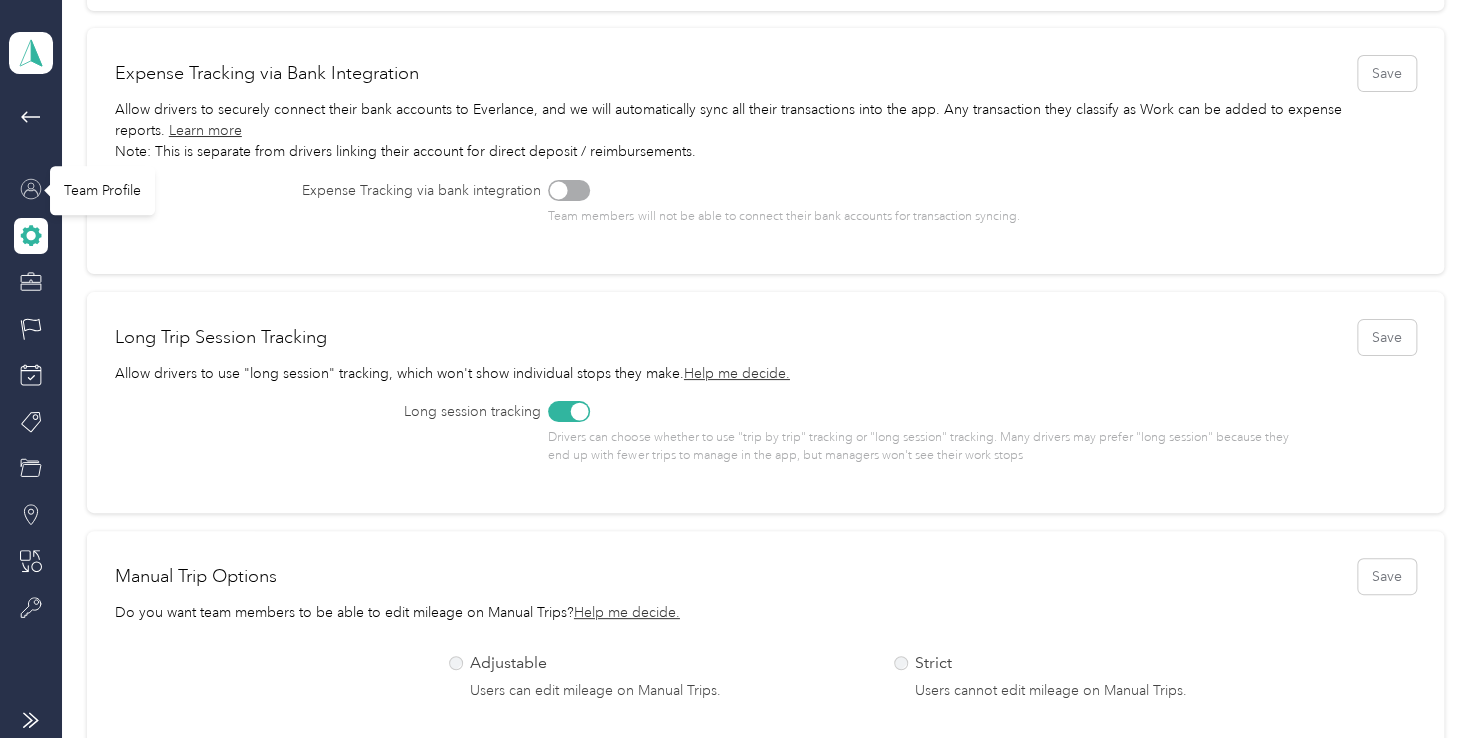 click 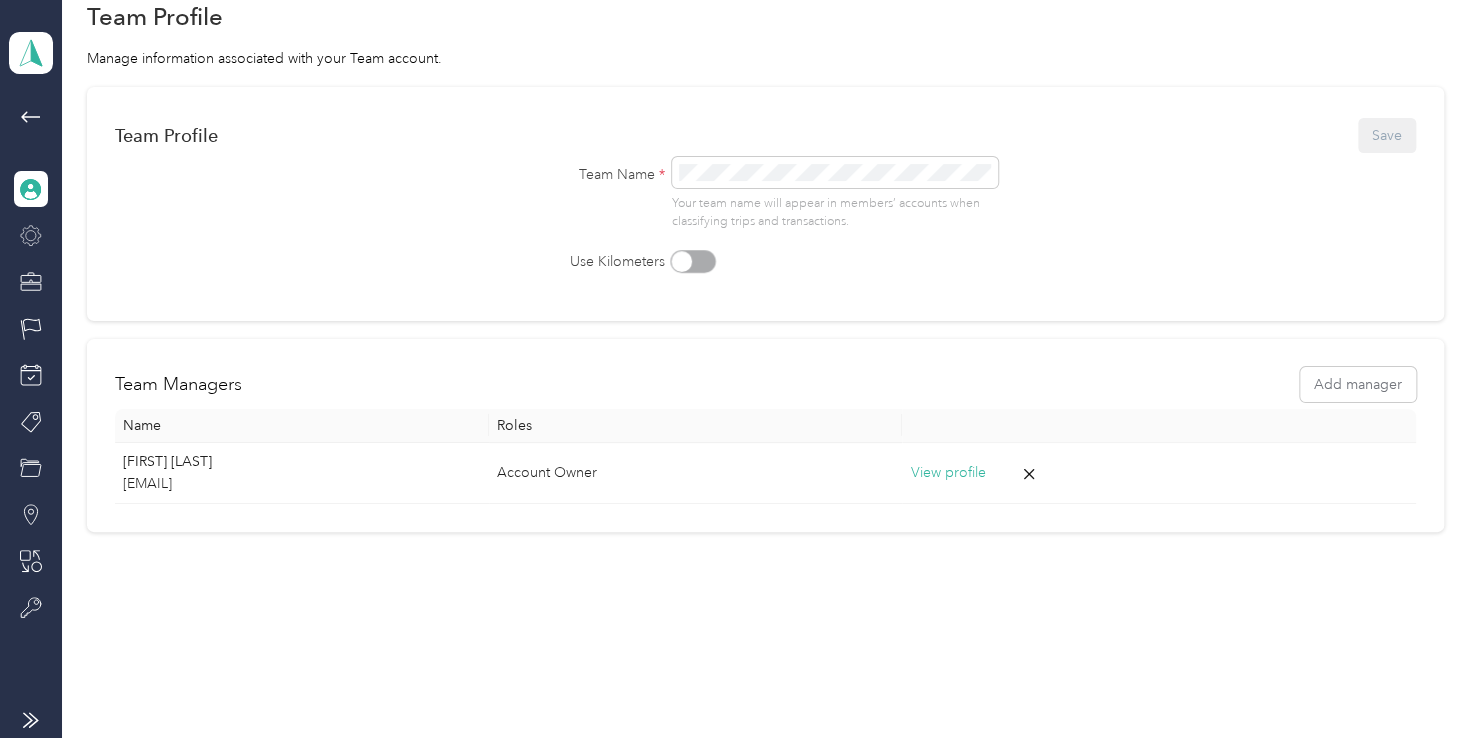 scroll, scrollTop: 76, scrollLeft: 0, axis: vertical 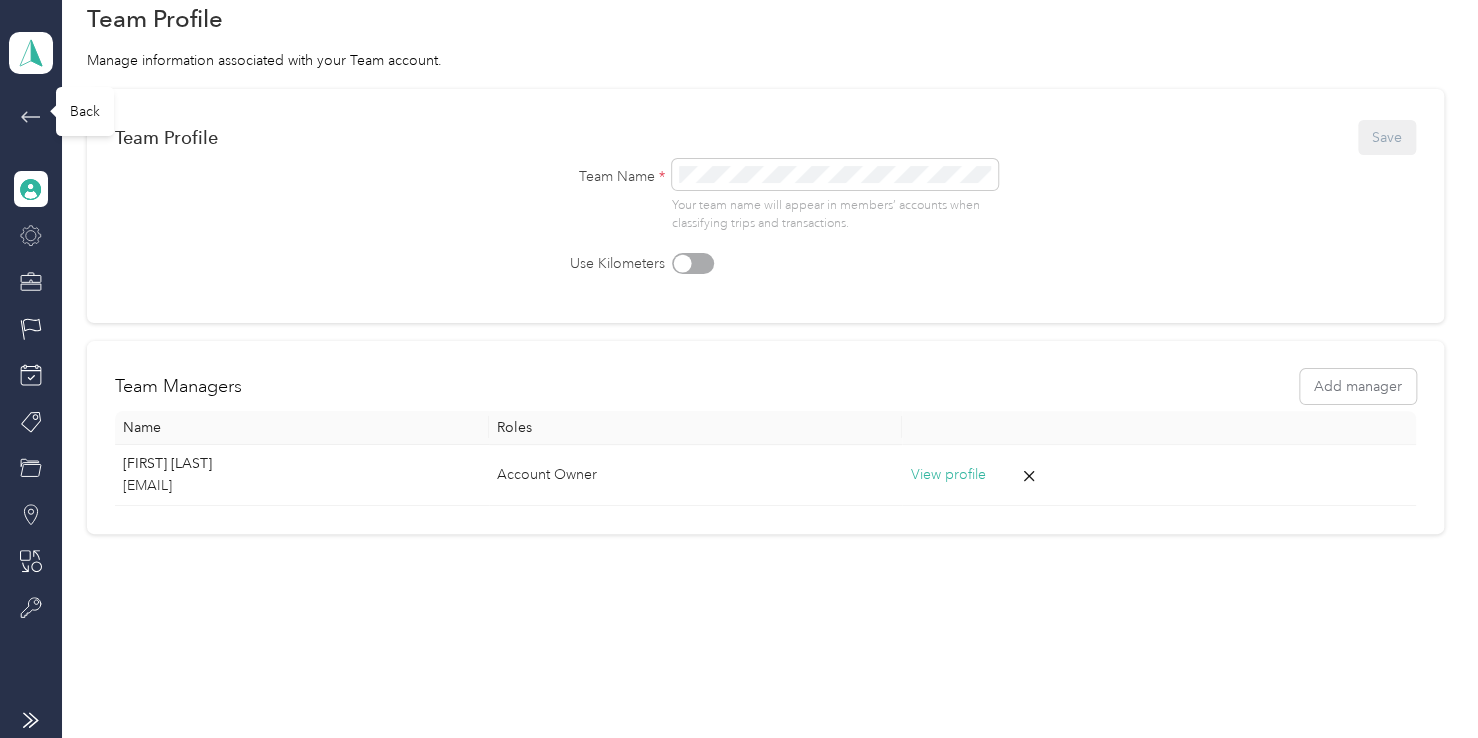 click 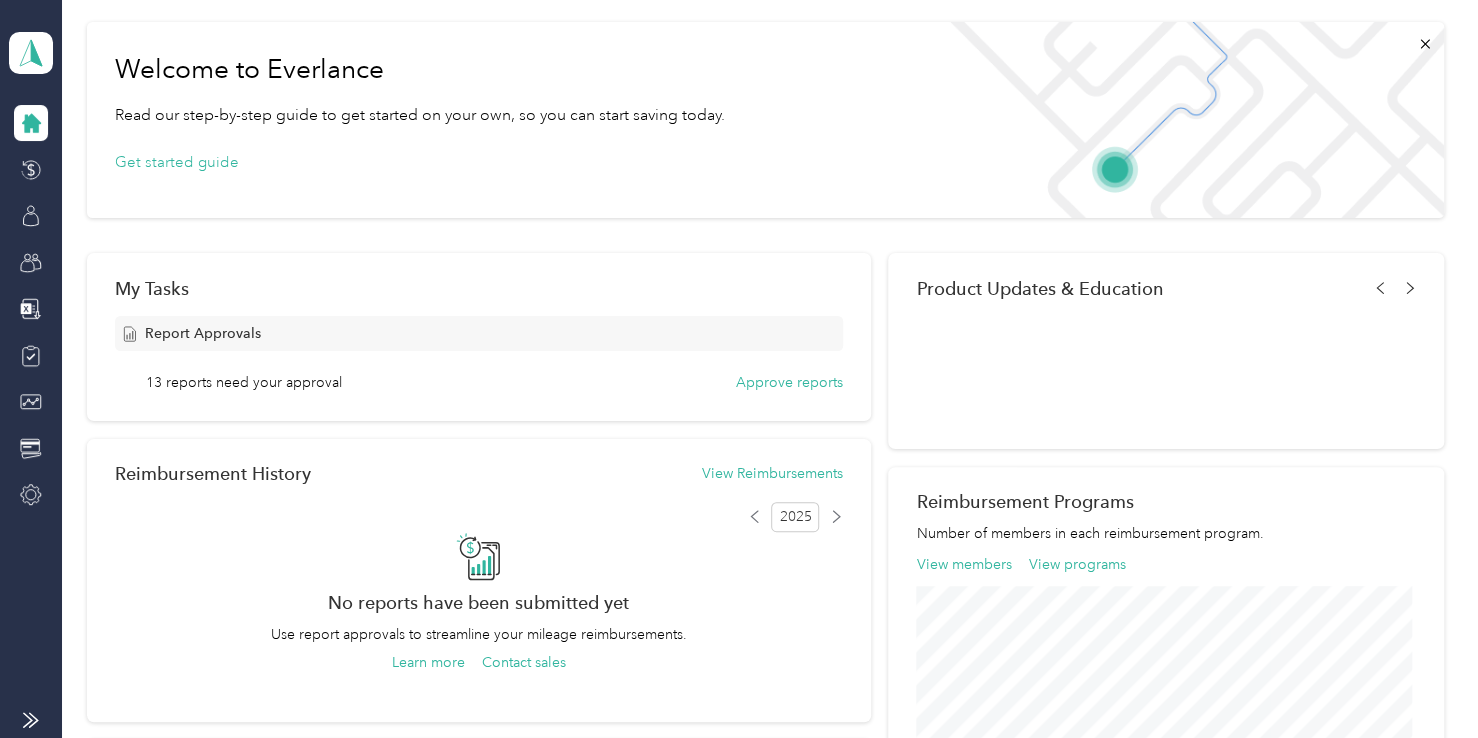 scroll, scrollTop: 358, scrollLeft: 0, axis: vertical 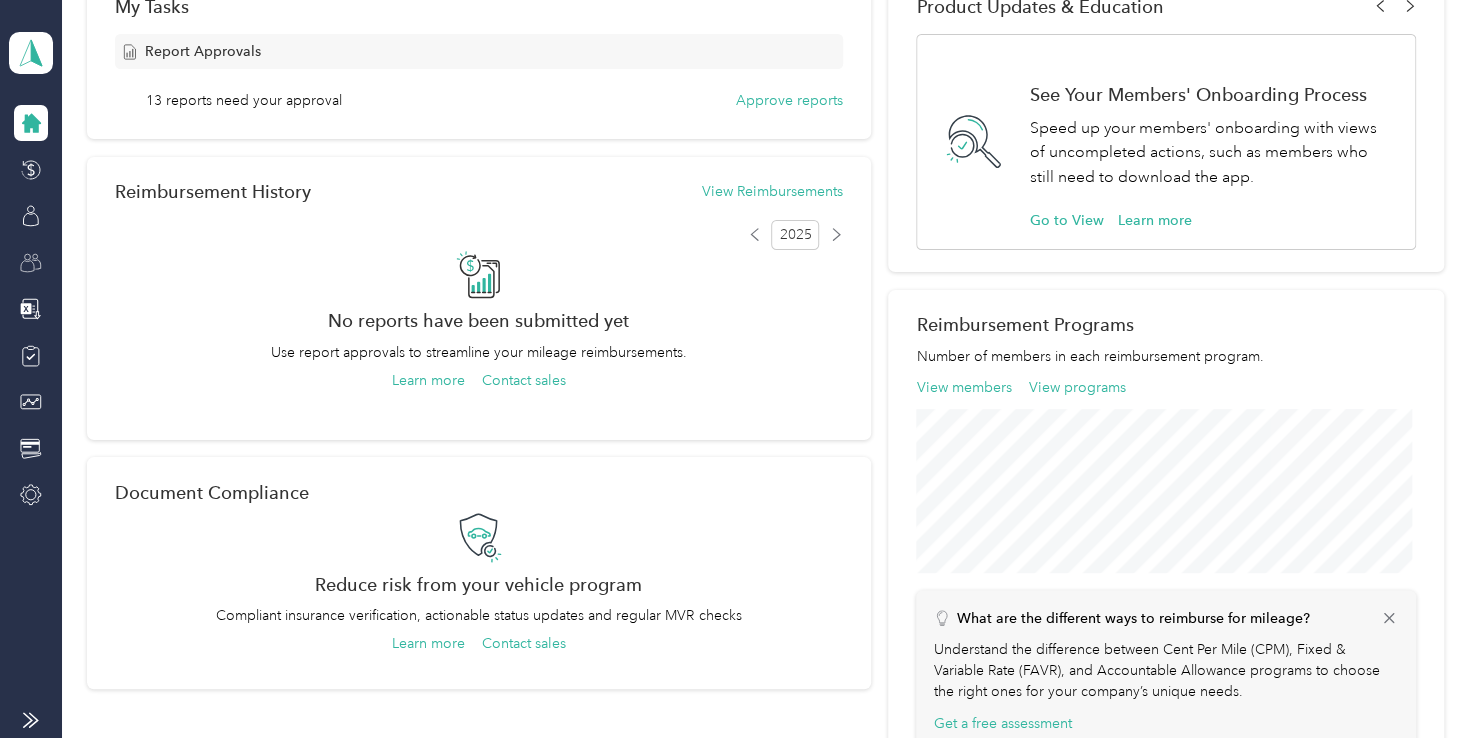 click 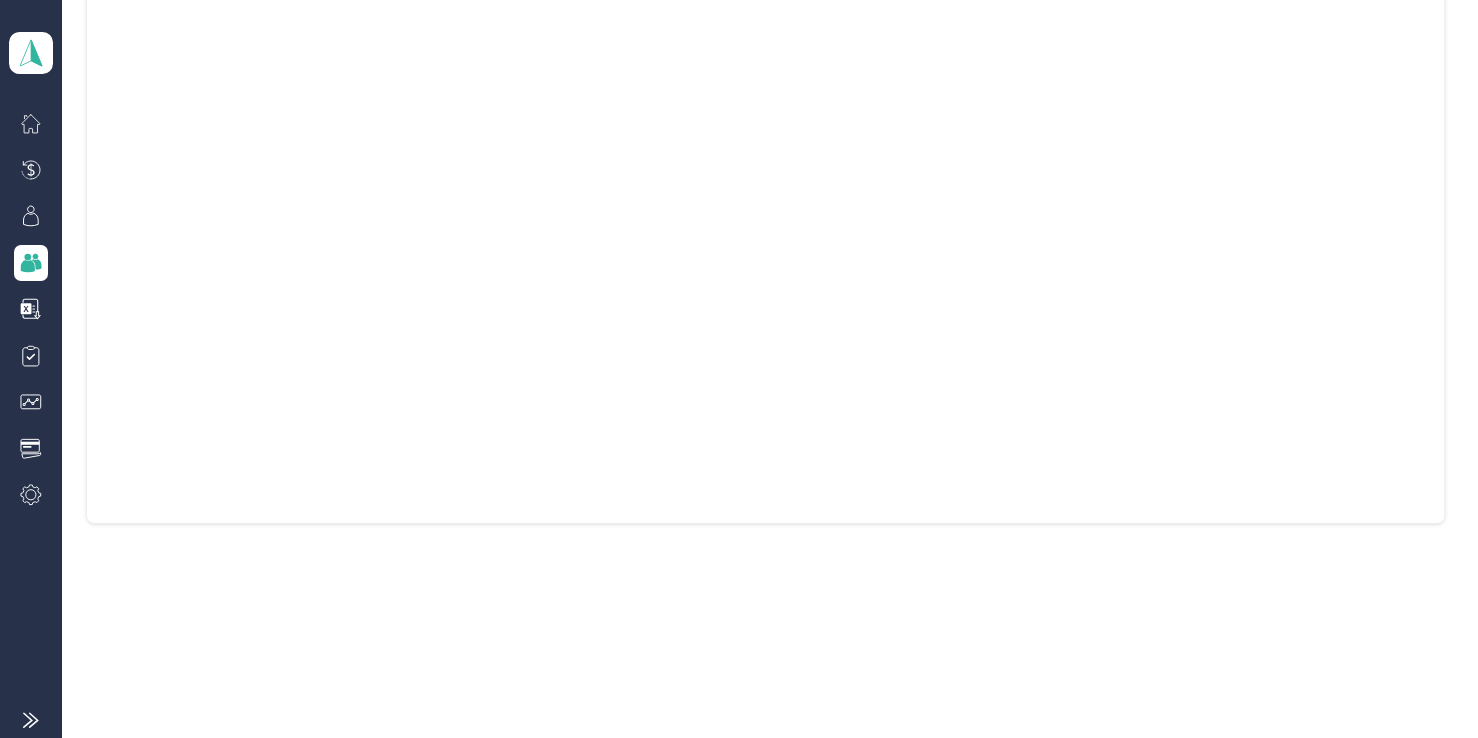 scroll, scrollTop: 0, scrollLeft: 0, axis: both 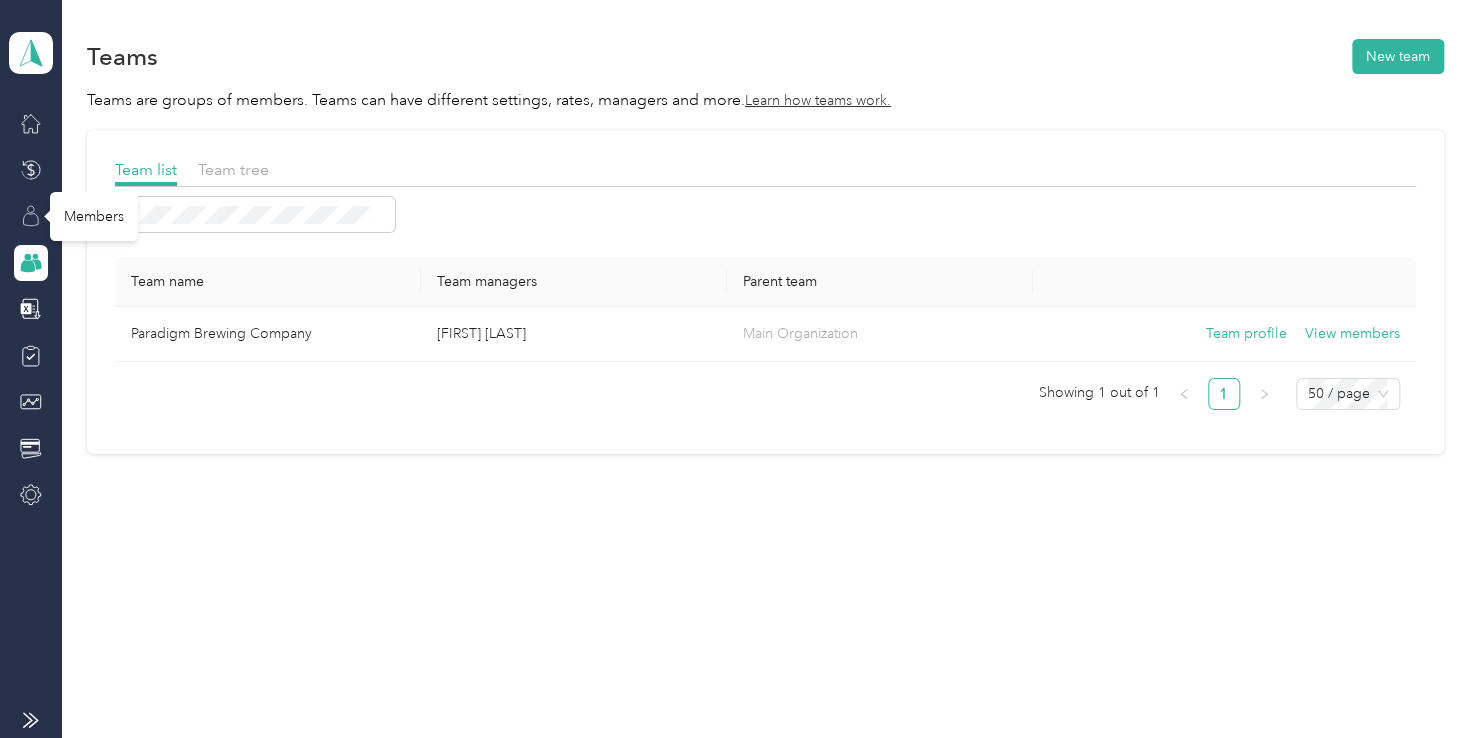click 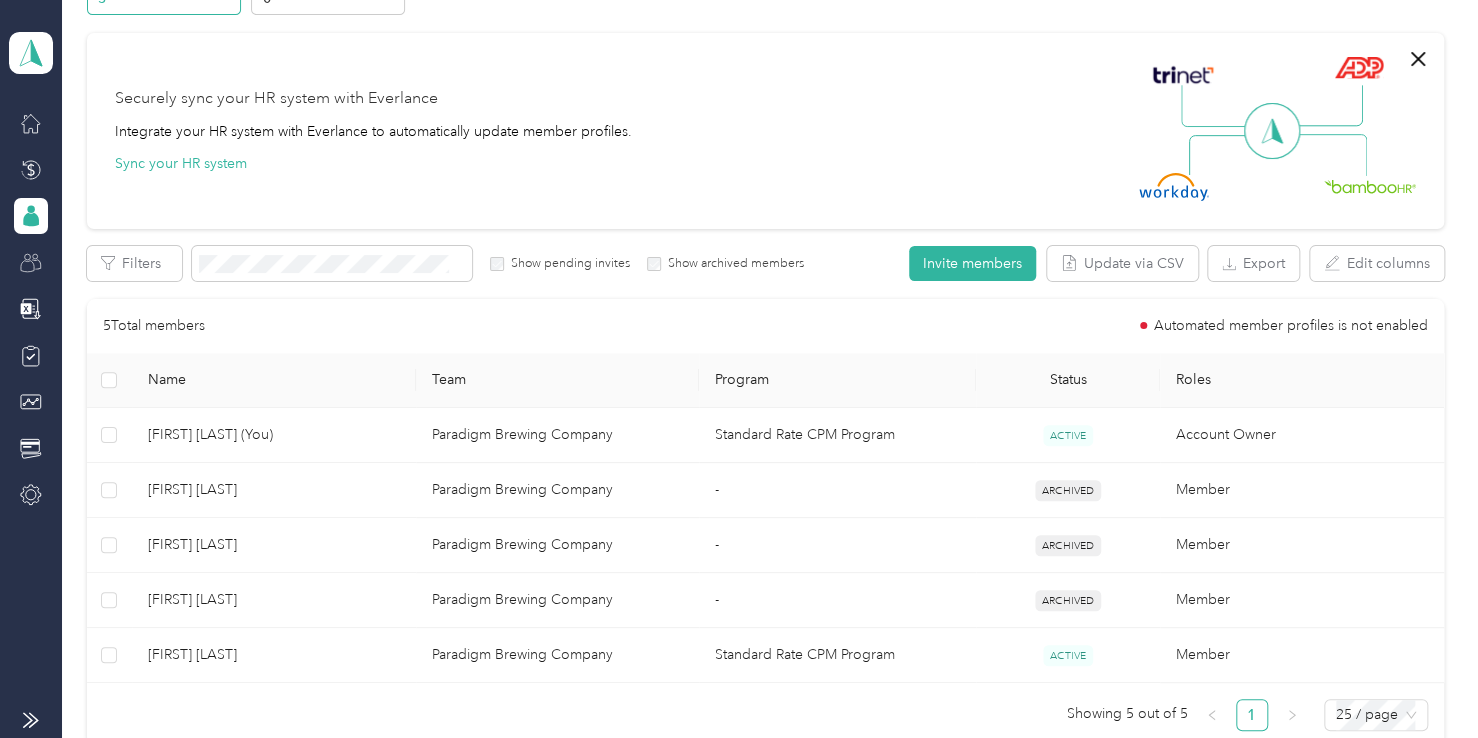 scroll, scrollTop: 358, scrollLeft: 0, axis: vertical 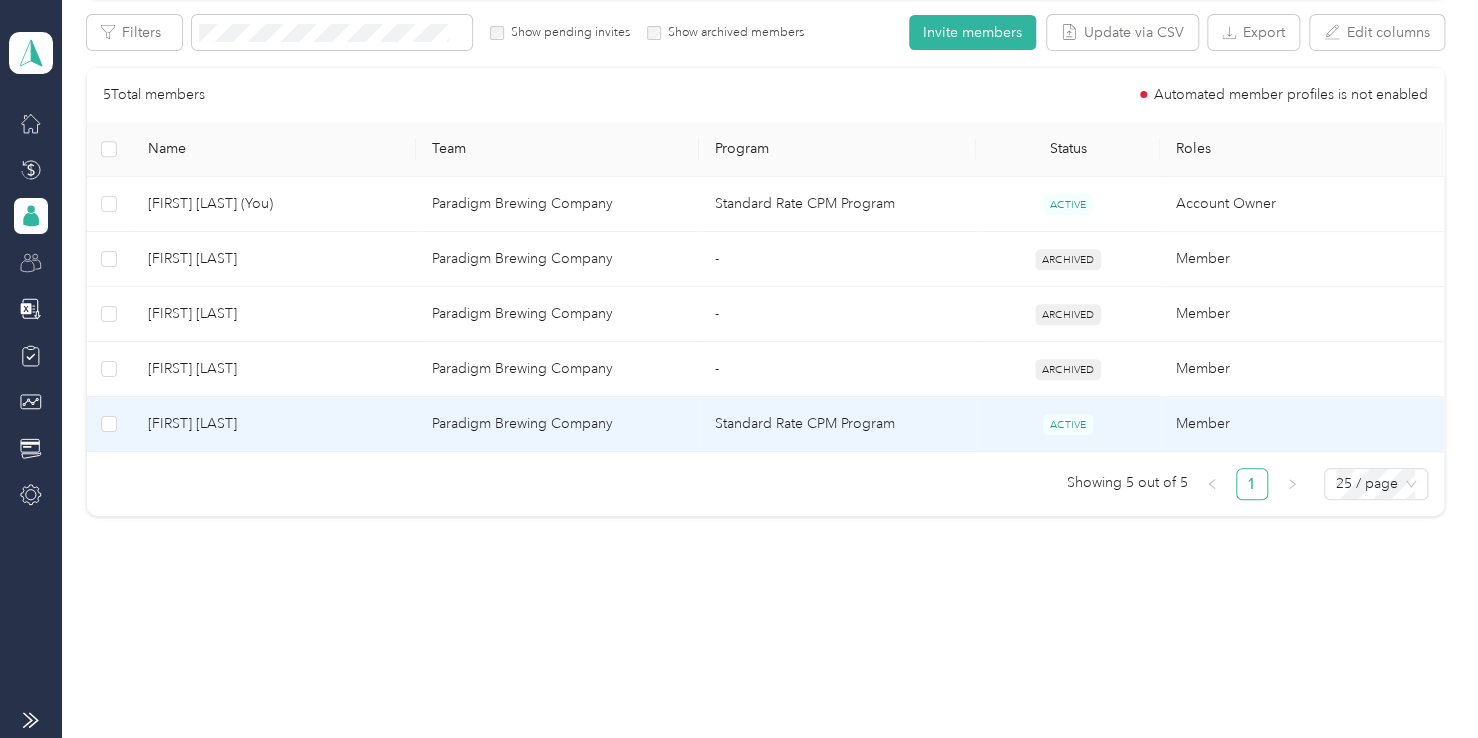 click on "[FIRST] [LAST]" at bounding box center (274, 424) 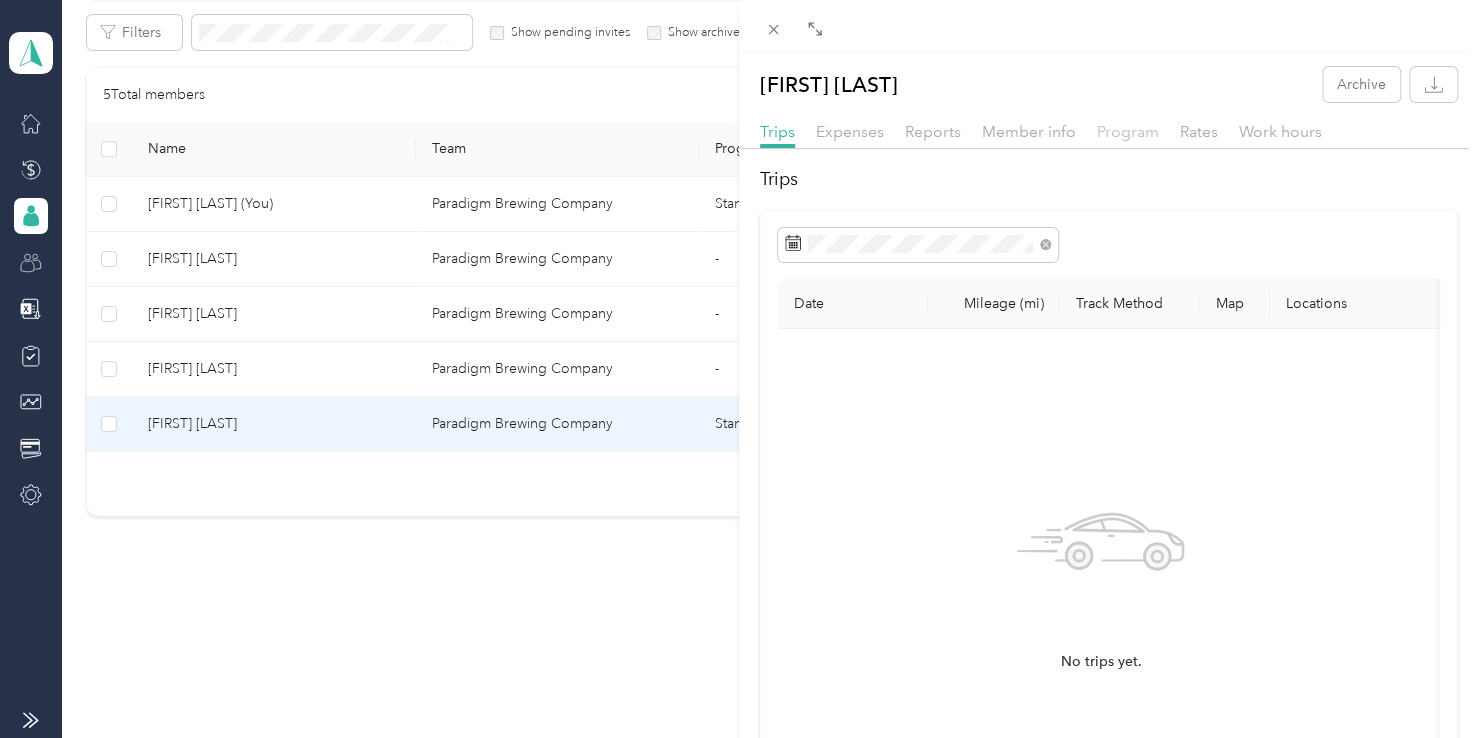 click on "Program" at bounding box center [1128, 131] 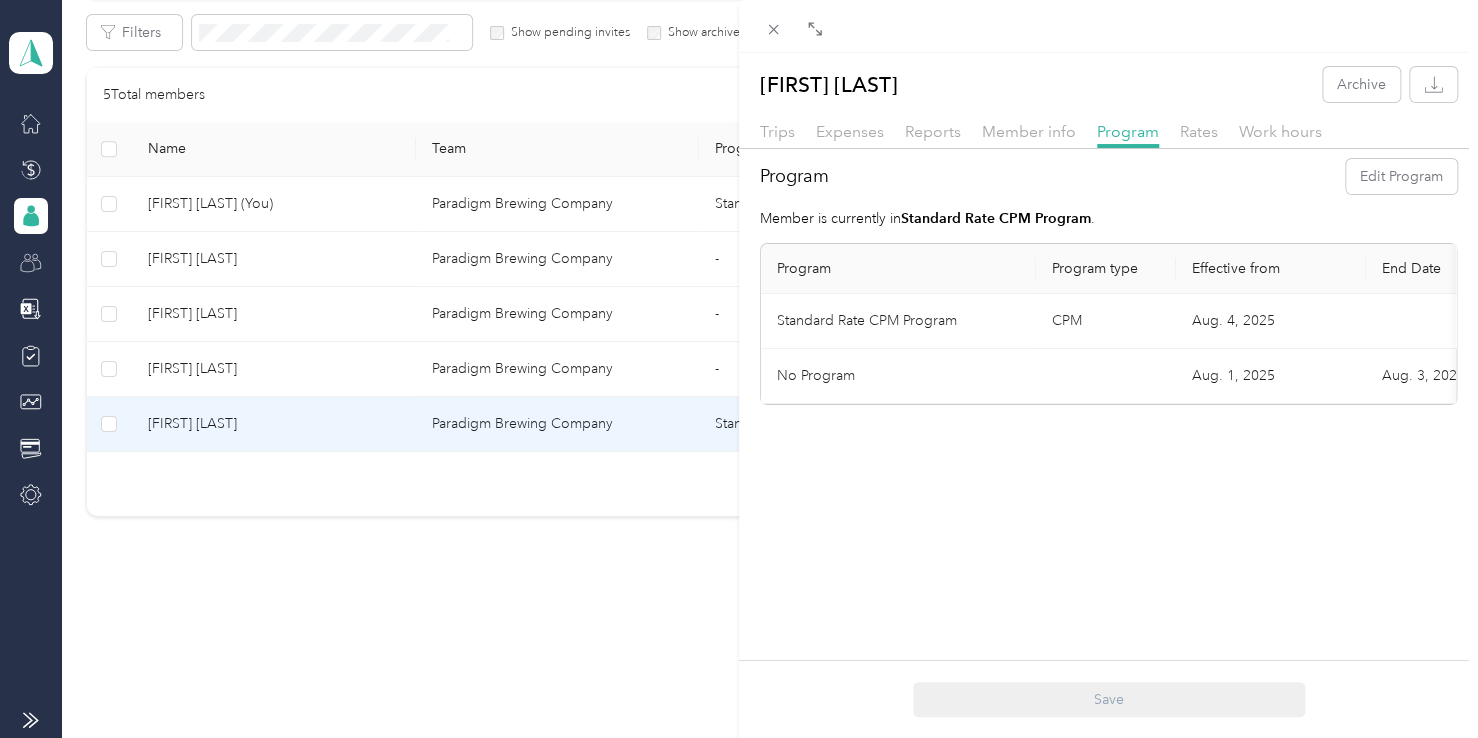 click on "CPM" at bounding box center (1106, 321) 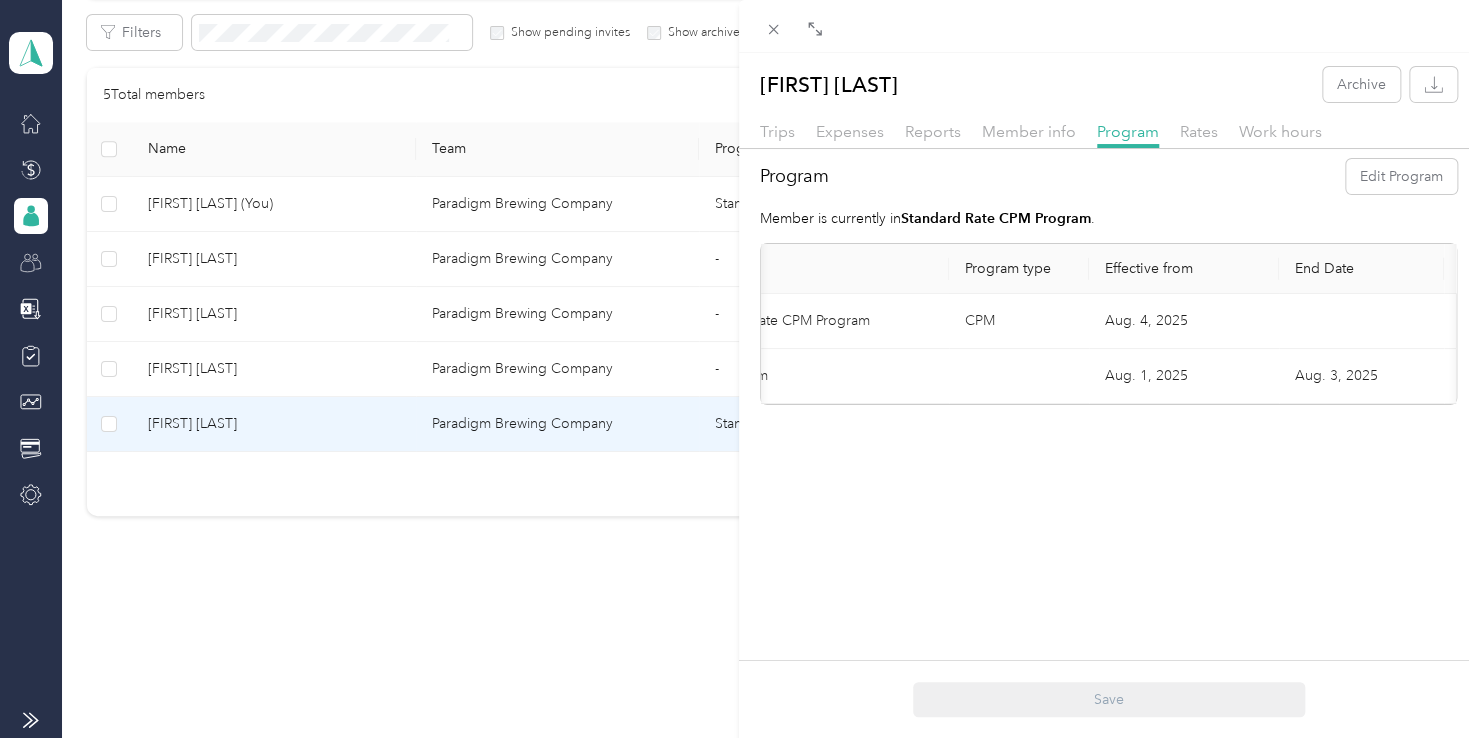 scroll, scrollTop: 0, scrollLeft: 89, axis: horizontal 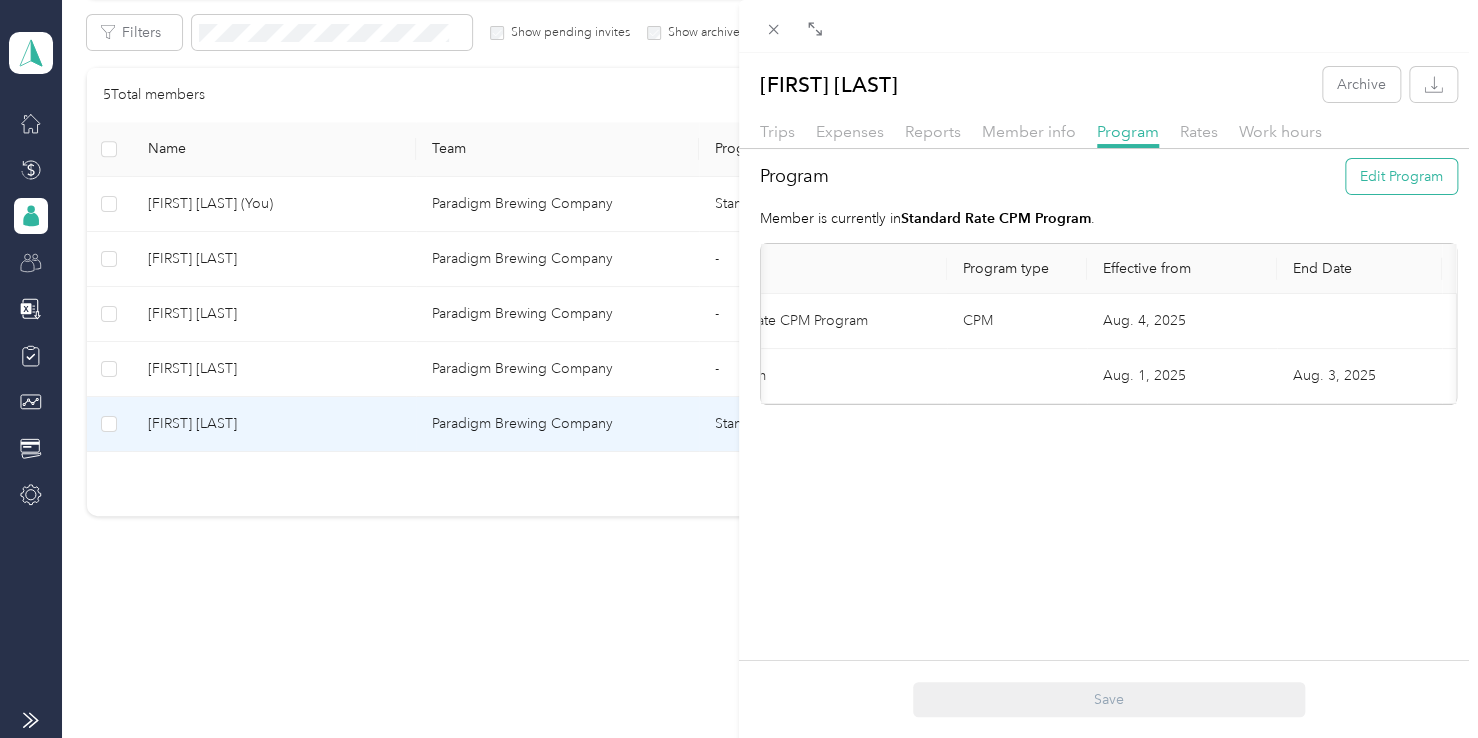 click on "Edit Program" at bounding box center [1401, 176] 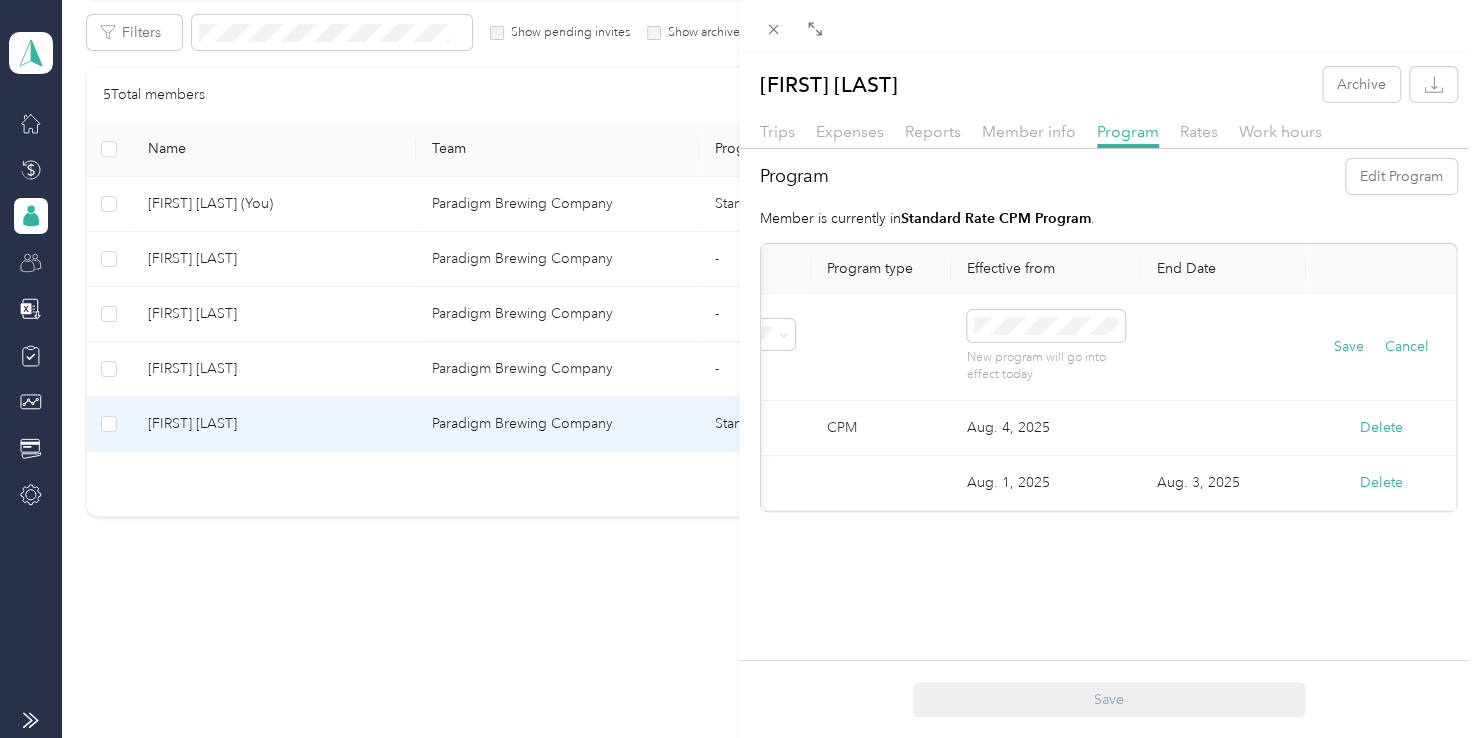 scroll, scrollTop: 0, scrollLeft: 0, axis: both 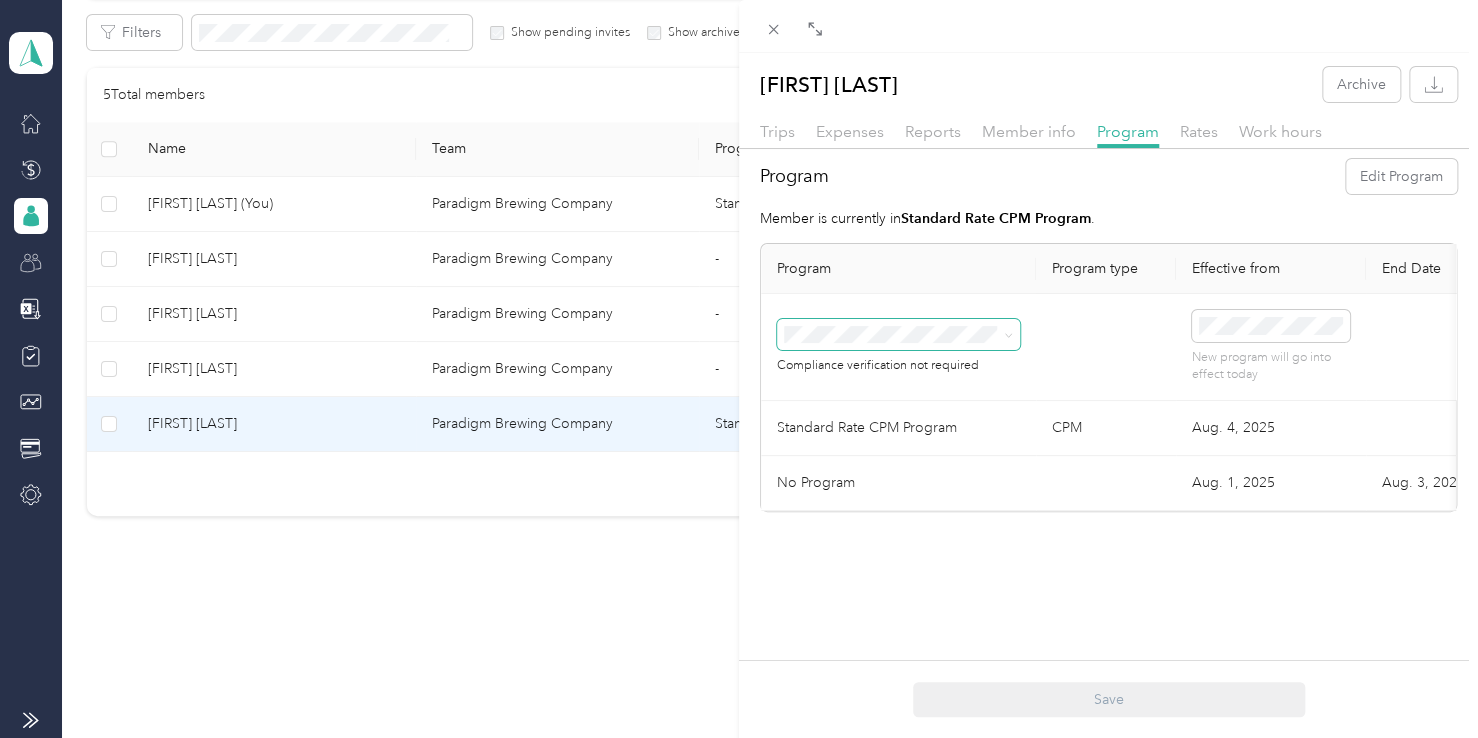 click 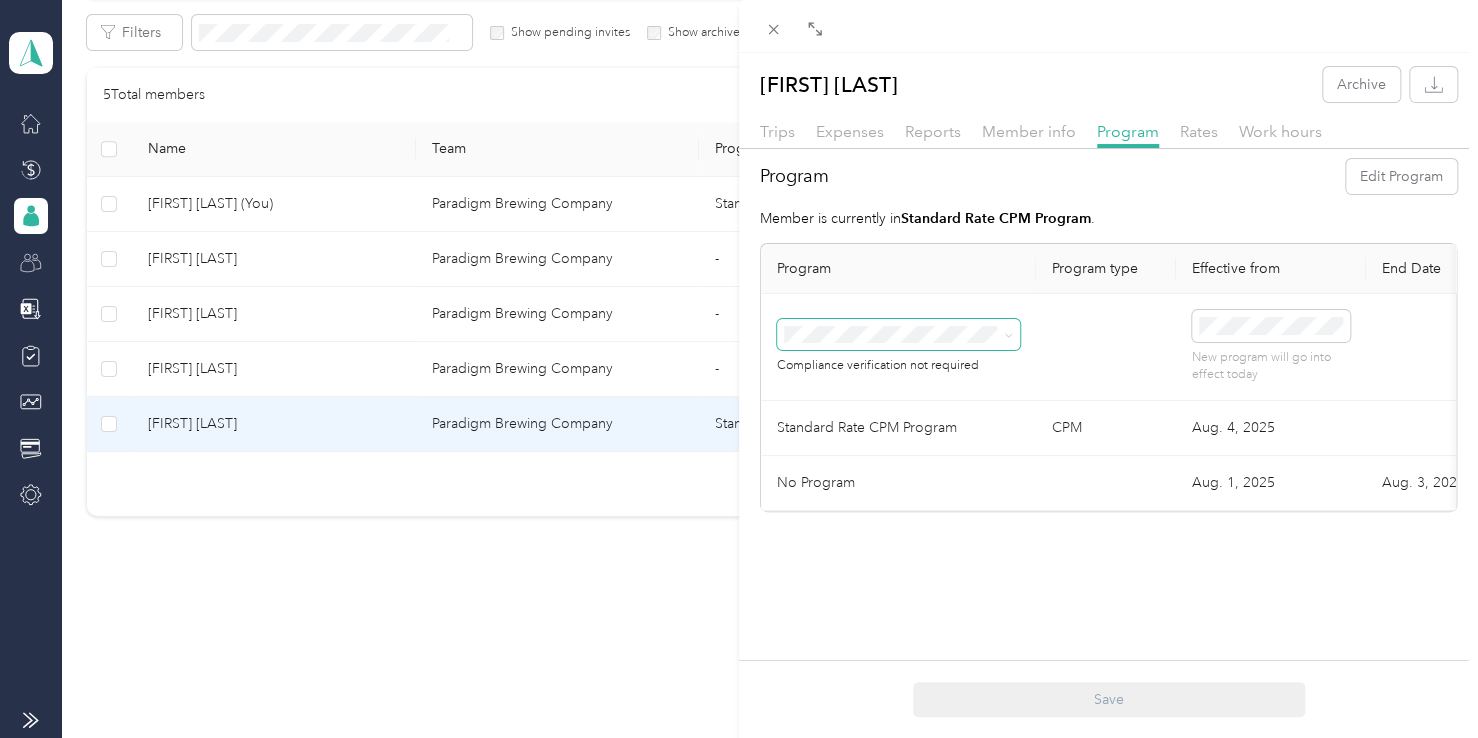 click on "Member is currently in  [PROGRAM_NAME] . Program Program type Effective from End Date           [PROGRAM_NAME] [PROGRAM_TYPE] [MONTH]. [DAY], [YEAR] Delete No Program [MONTH]. [DAY], [YEAR] [MONTH]. [DAY], [YEAR] Delete Save" at bounding box center (1108, 316) 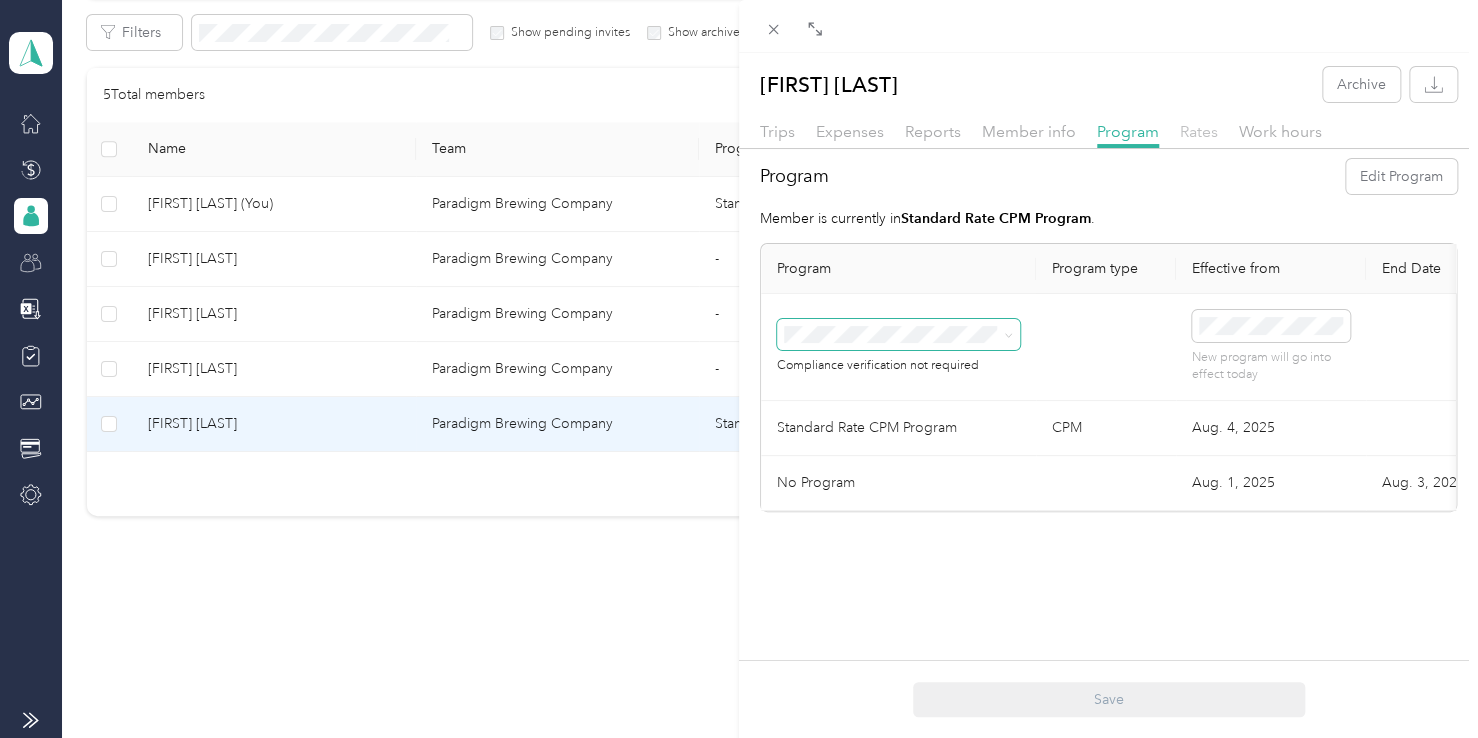 click on "Rates" at bounding box center (1199, 131) 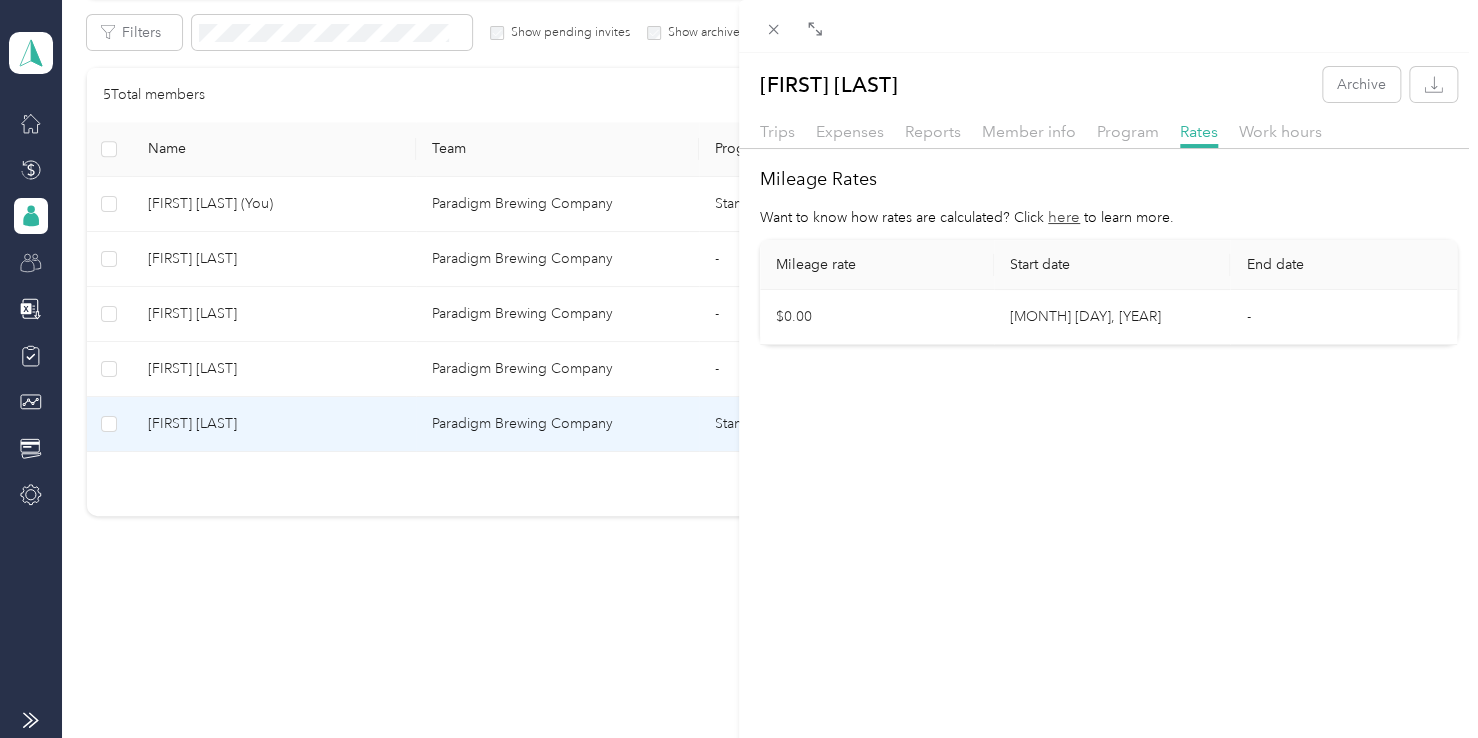 drag, startPoint x: 153, startPoint y: 606, endPoint x: 130, endPoint y: 565, distance: 47.010635 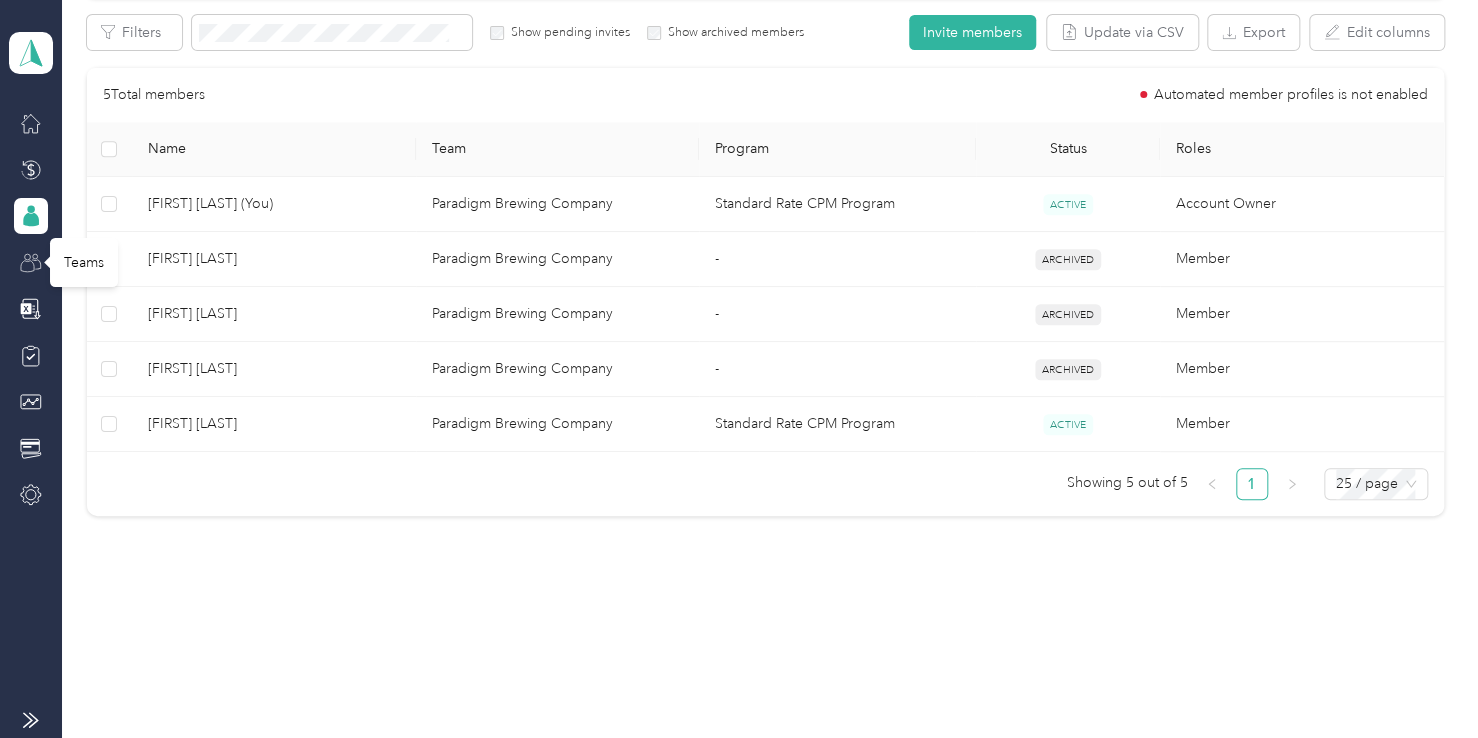 click 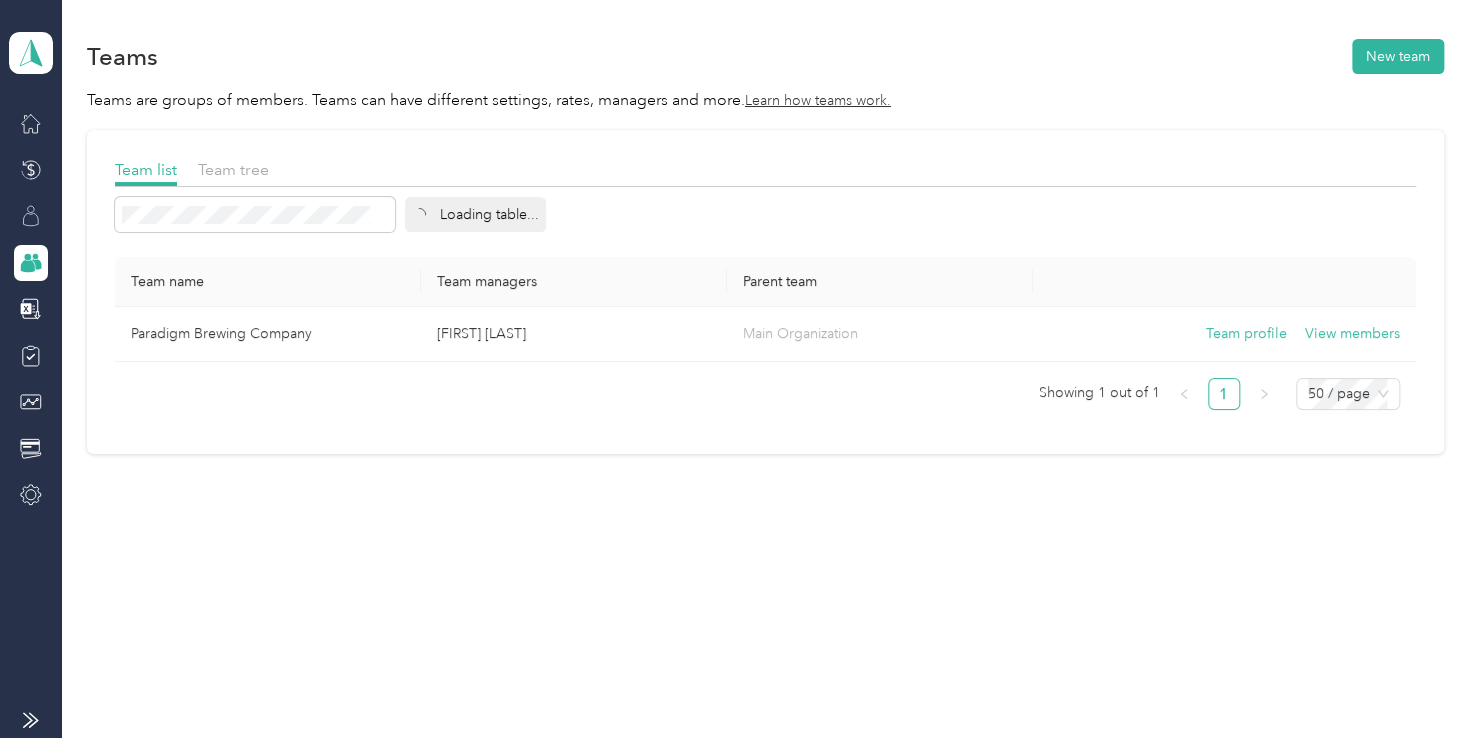 scroll, scrollTop: 0, scrollLeft: 0, axis: both 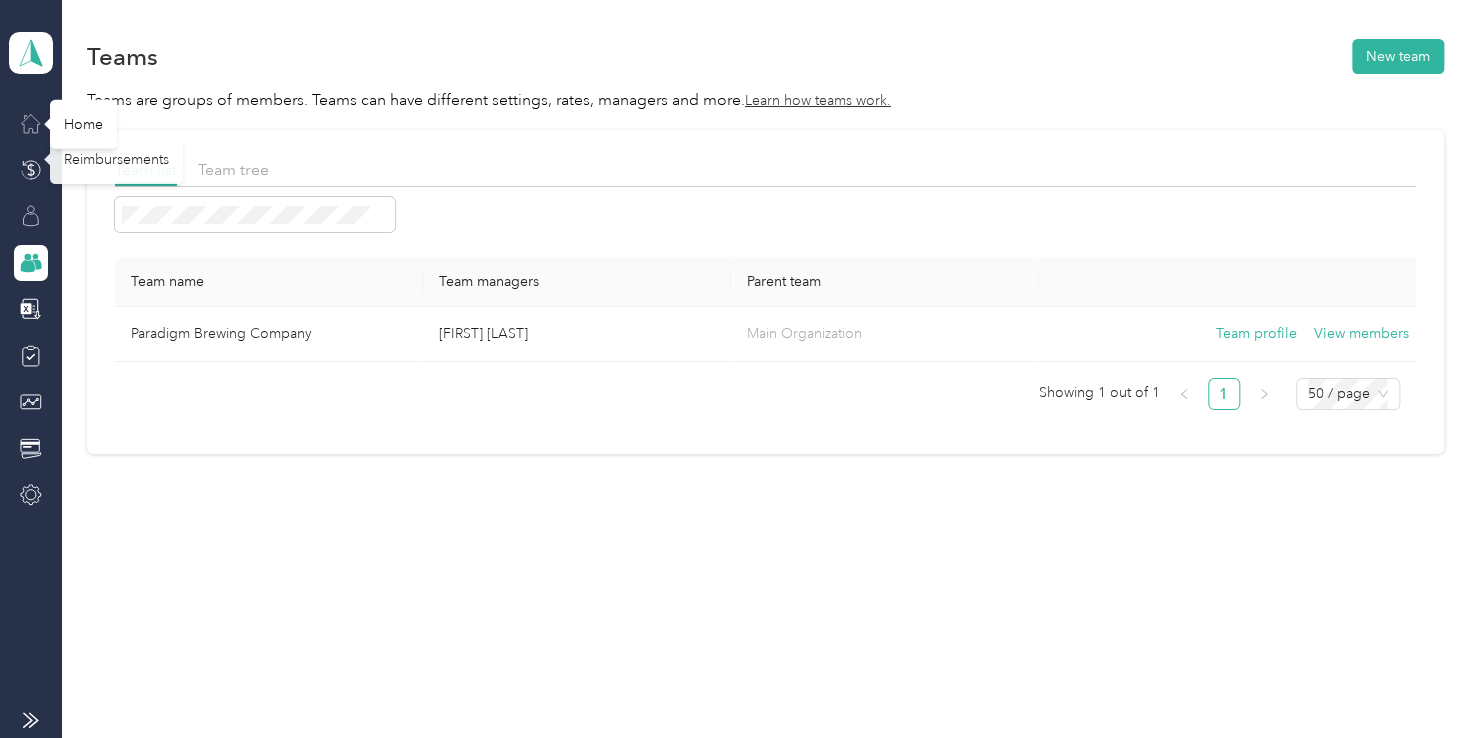 click 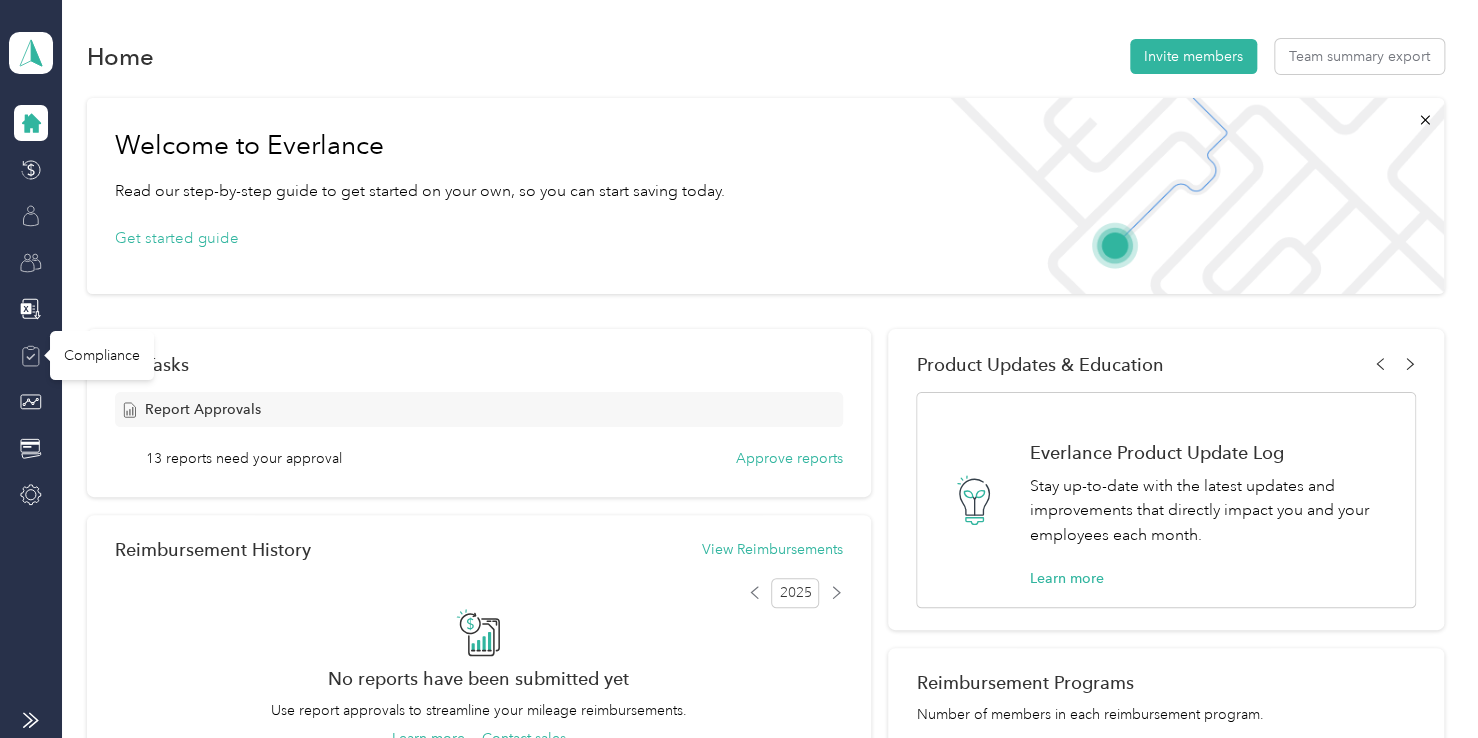 click 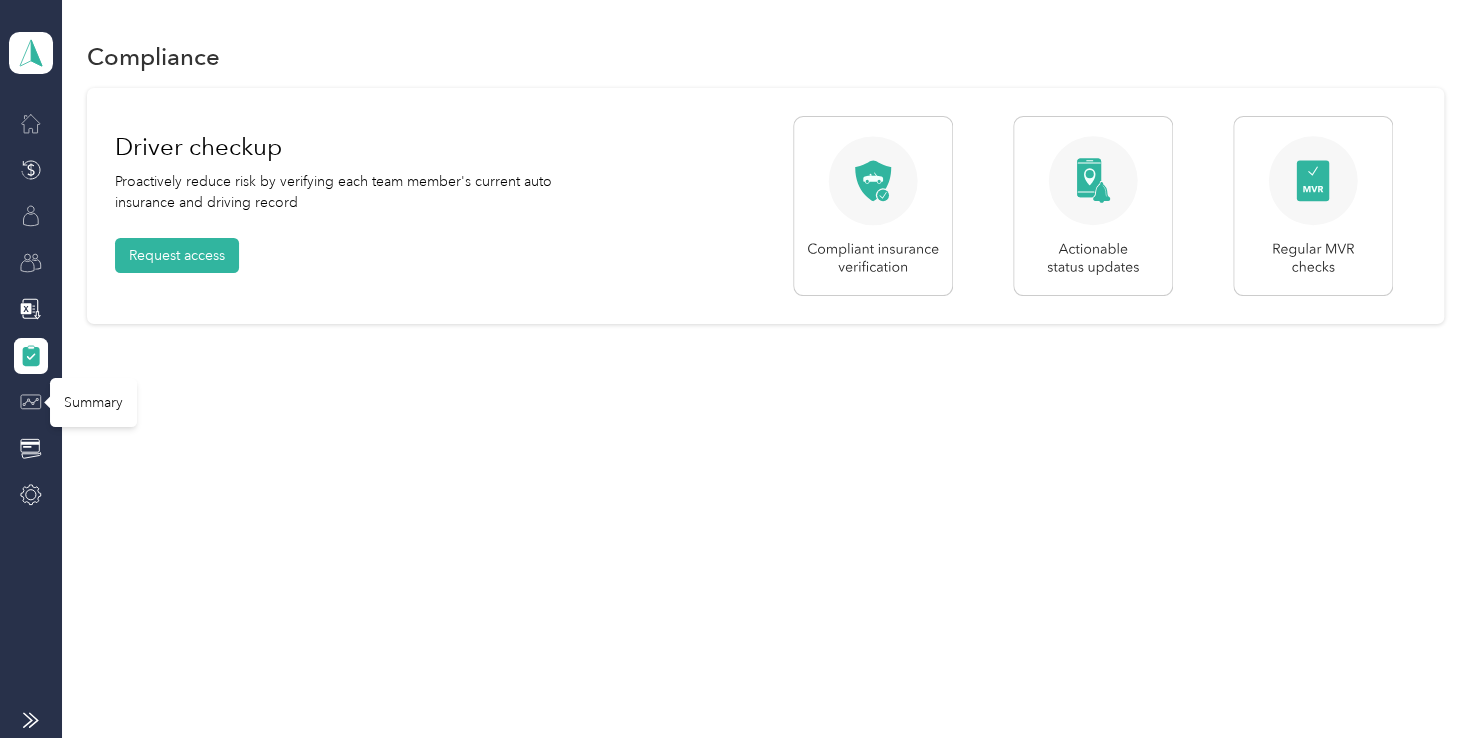 click 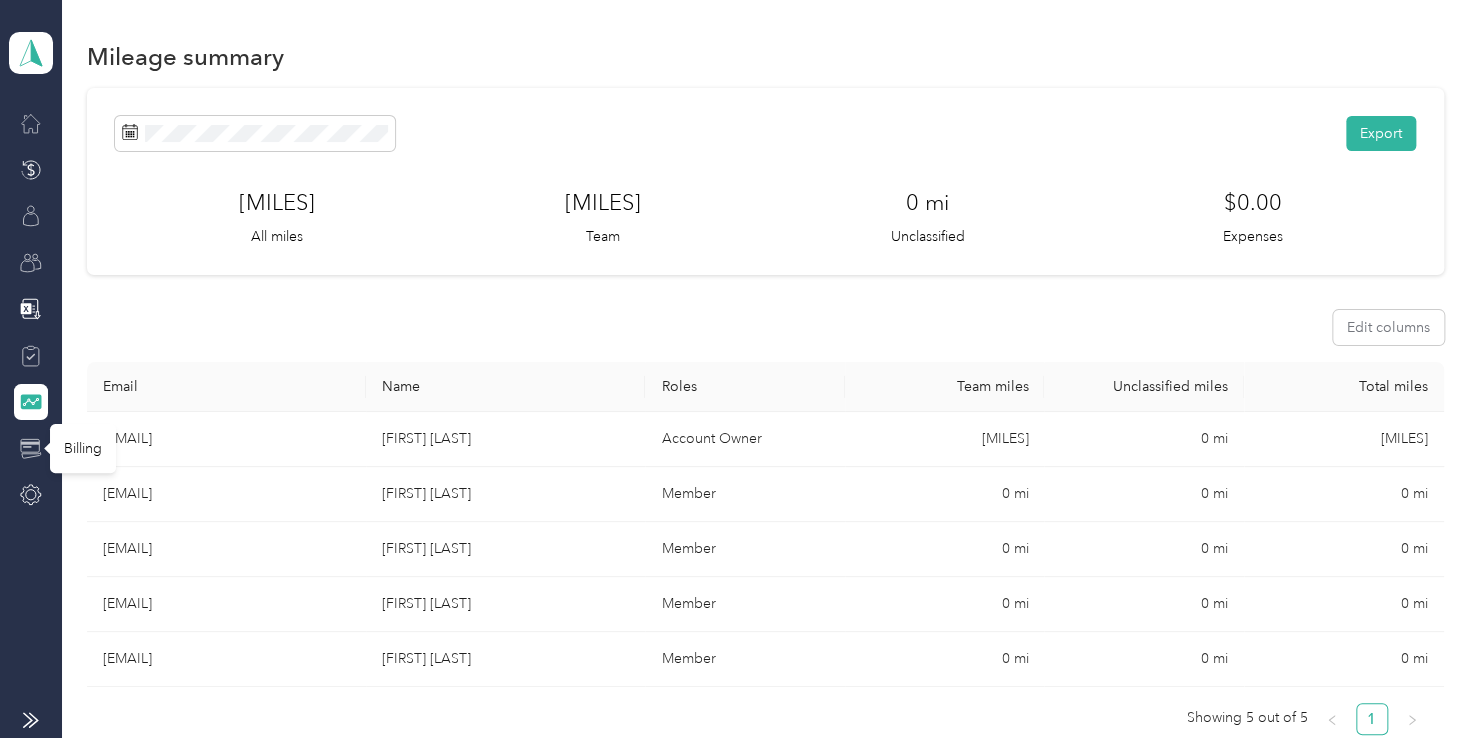 click 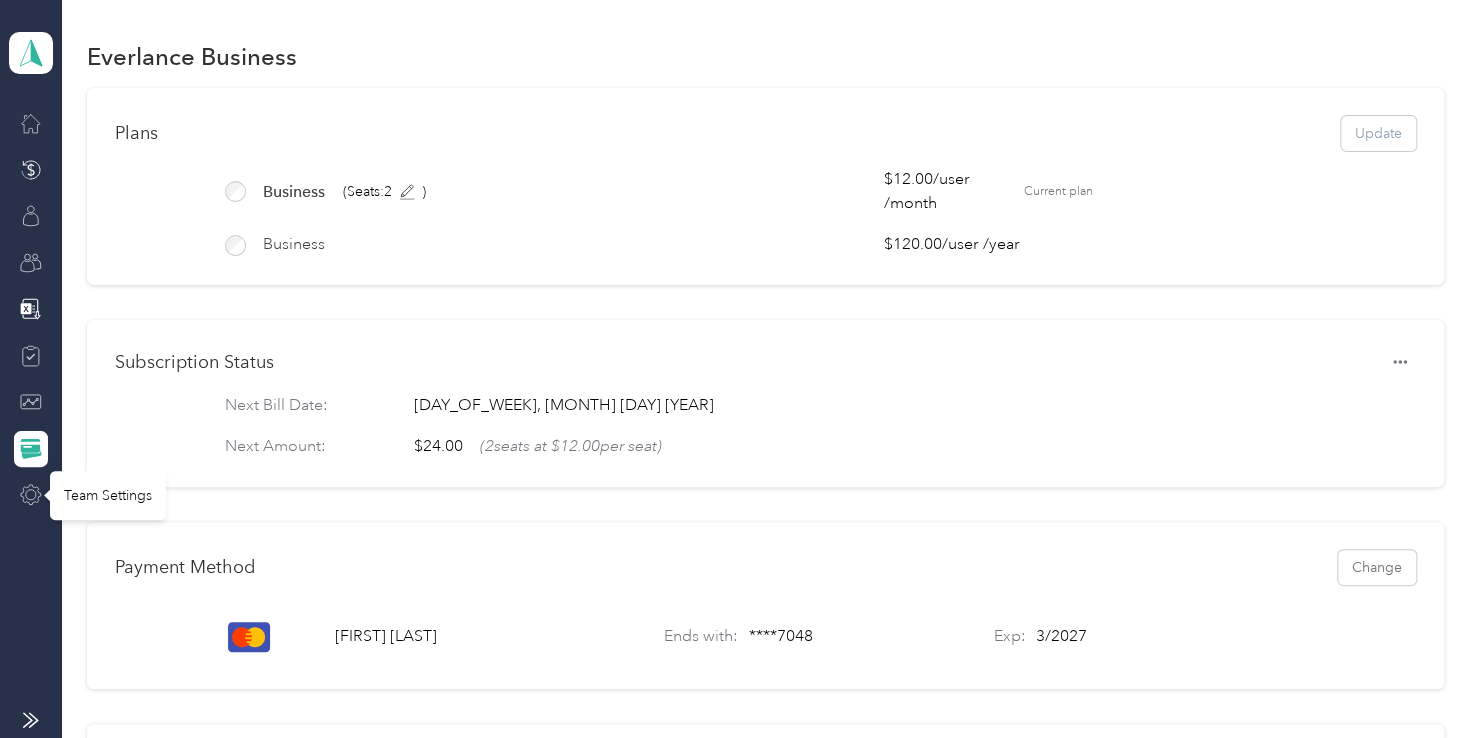 click 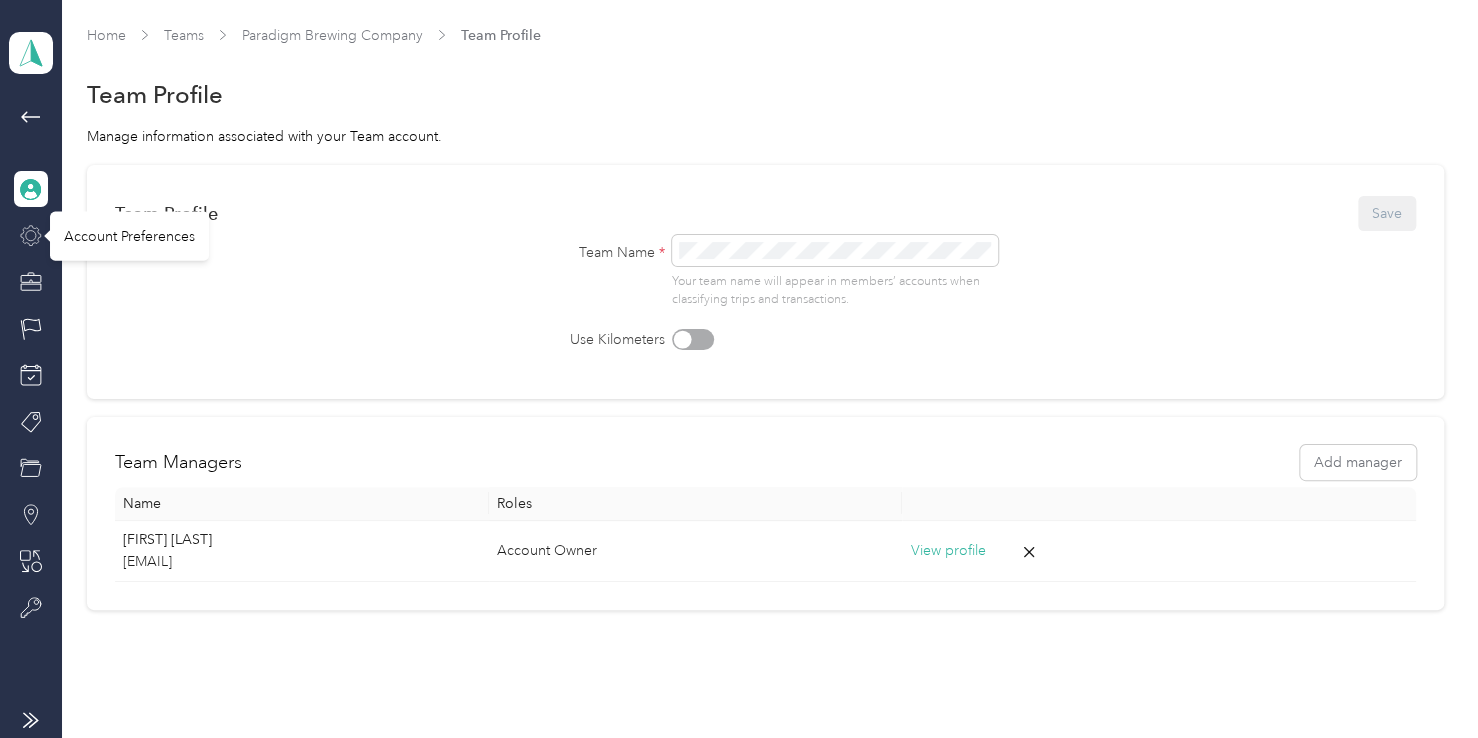 click 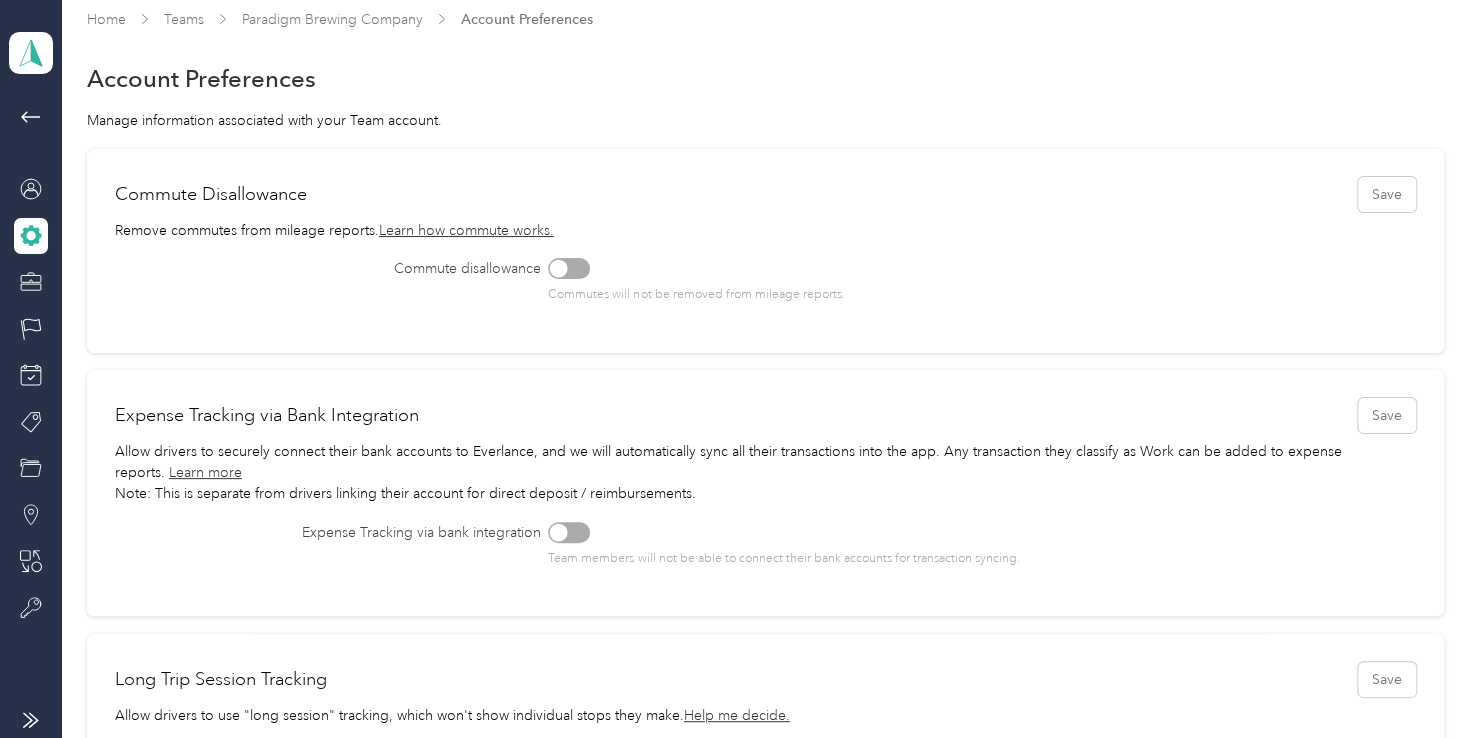scroll, scrollTop: 0, scrollLeft: 0, axis: both 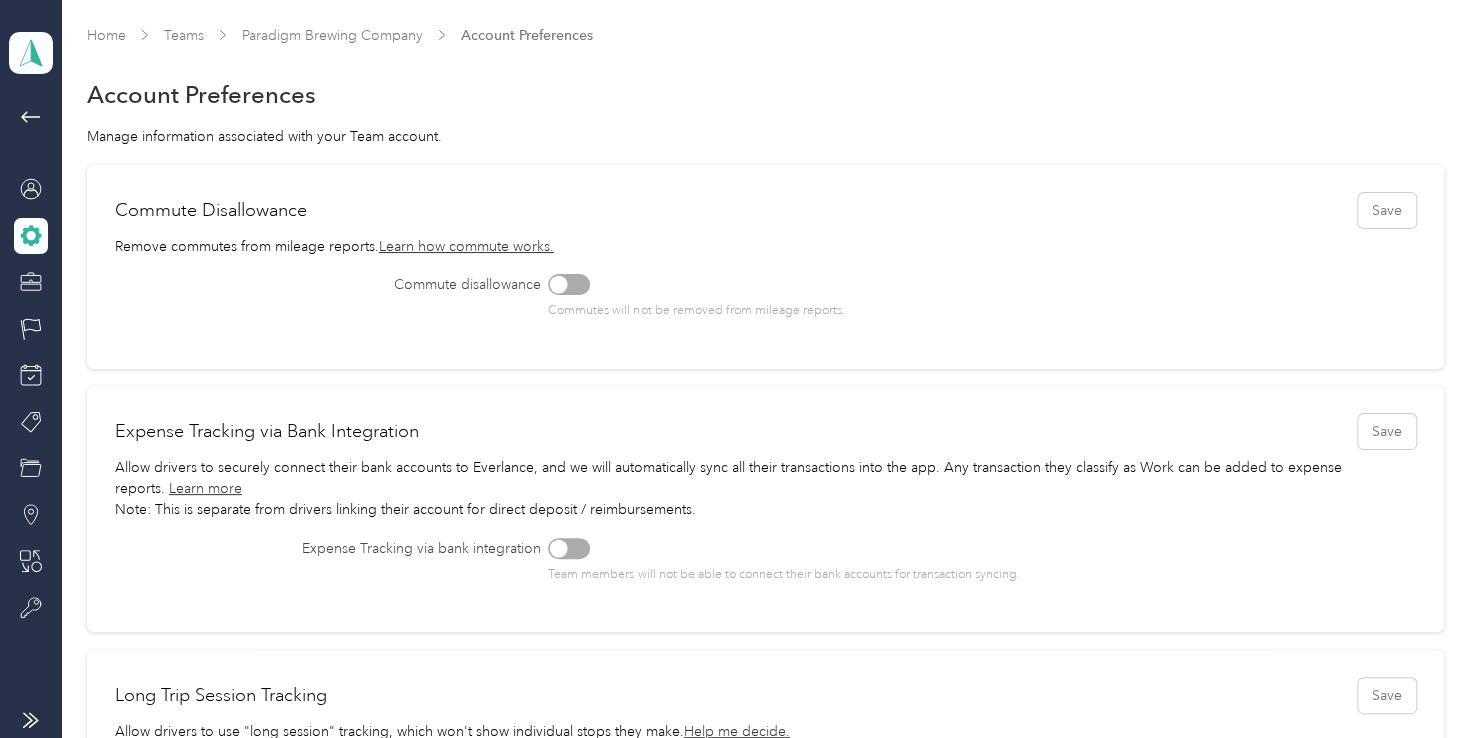 click at bounding box center [569, 284] 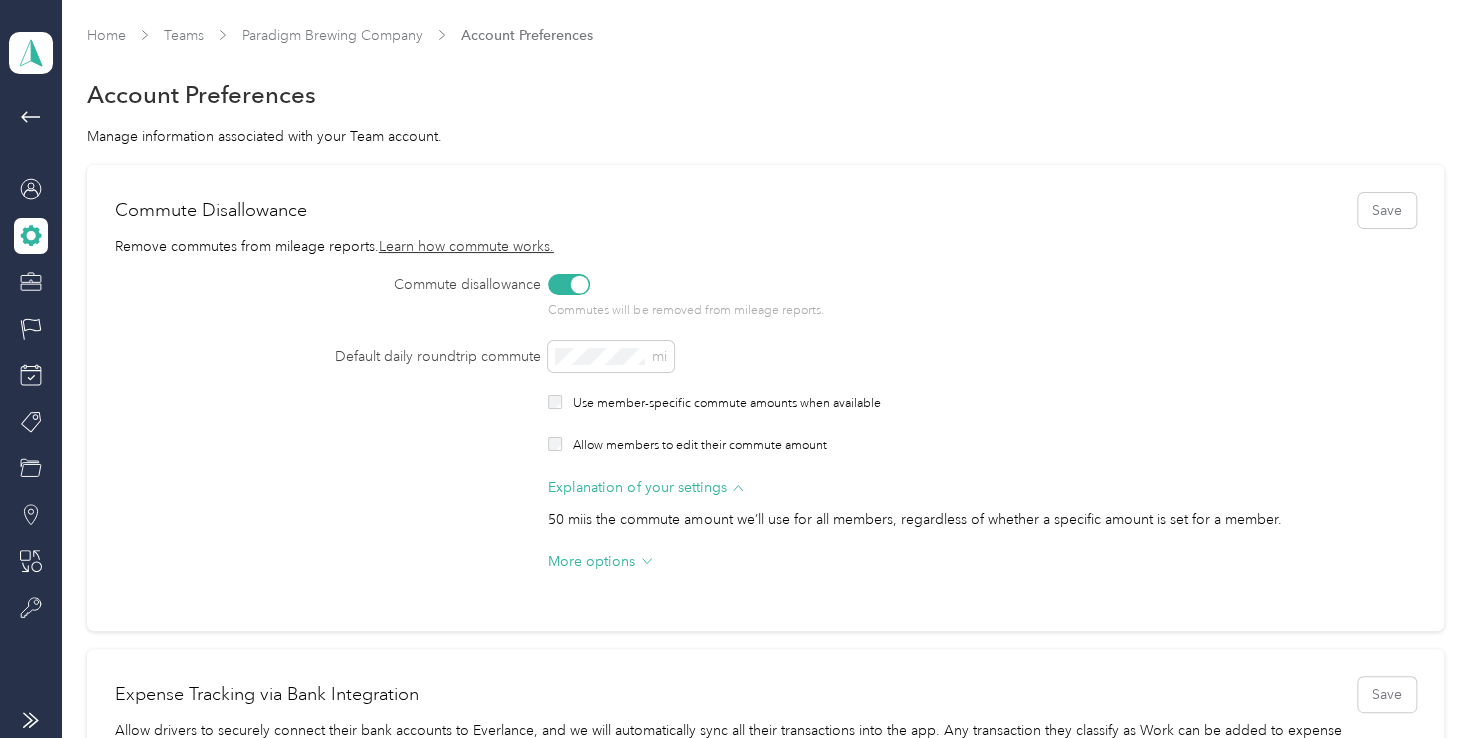 click at bounding box center (569, 284) 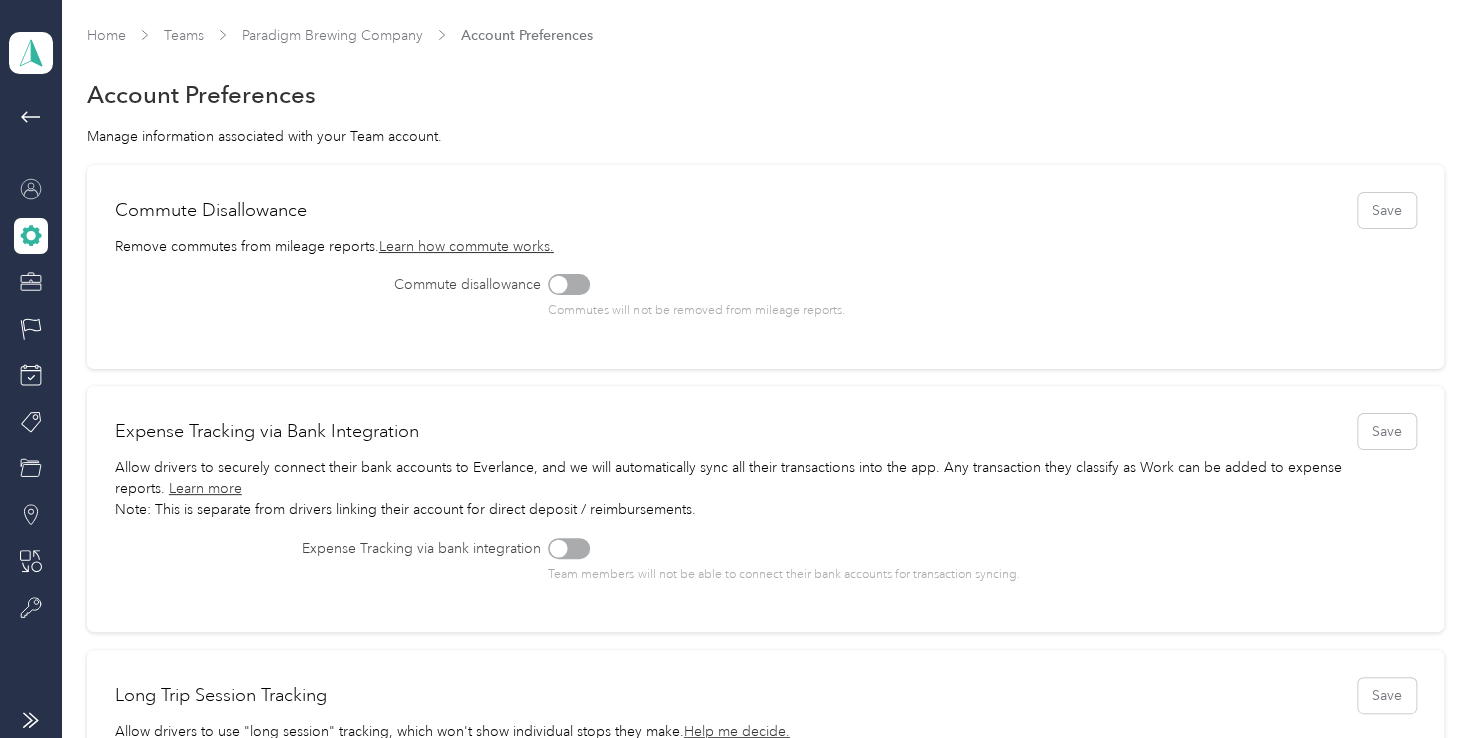 click 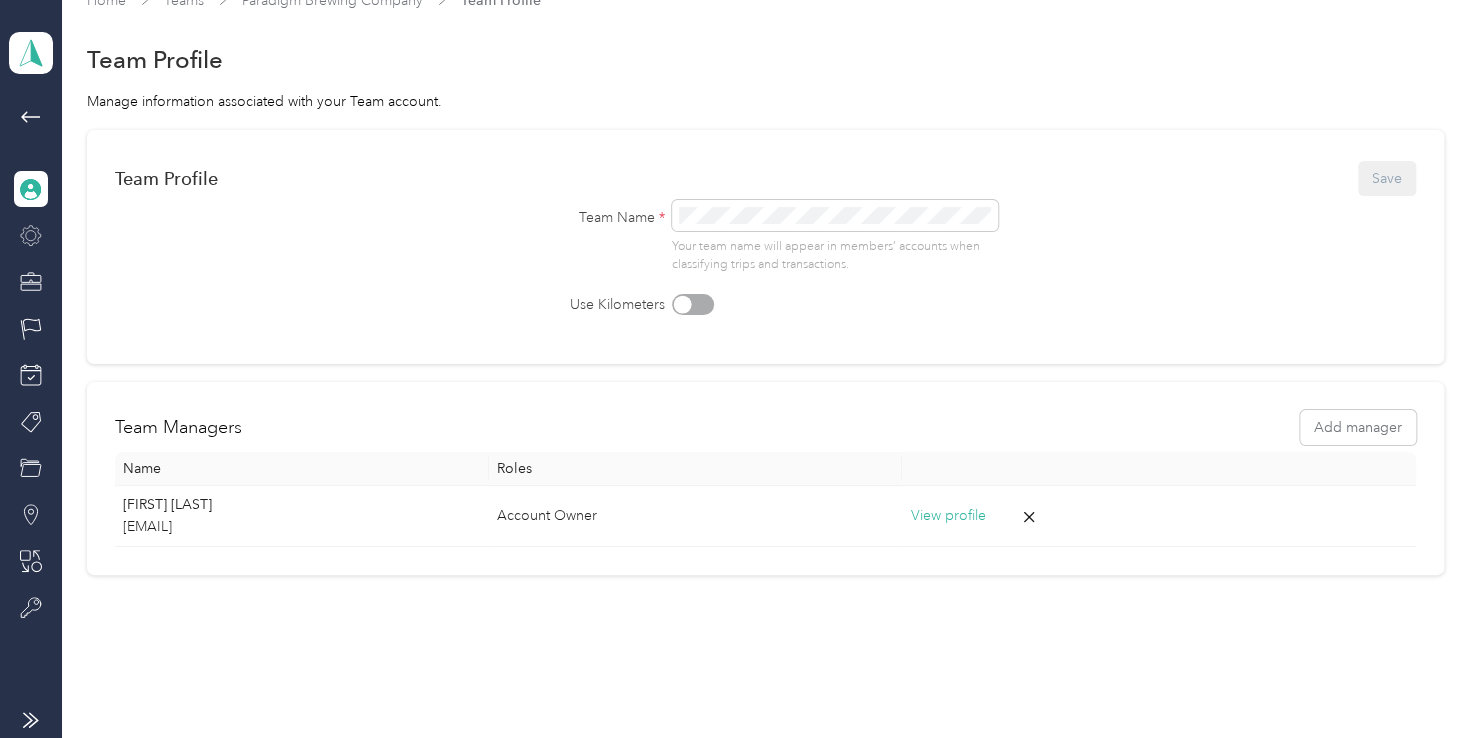 scroll, scrollTop: 0, scrollLeft: 0, axis: both 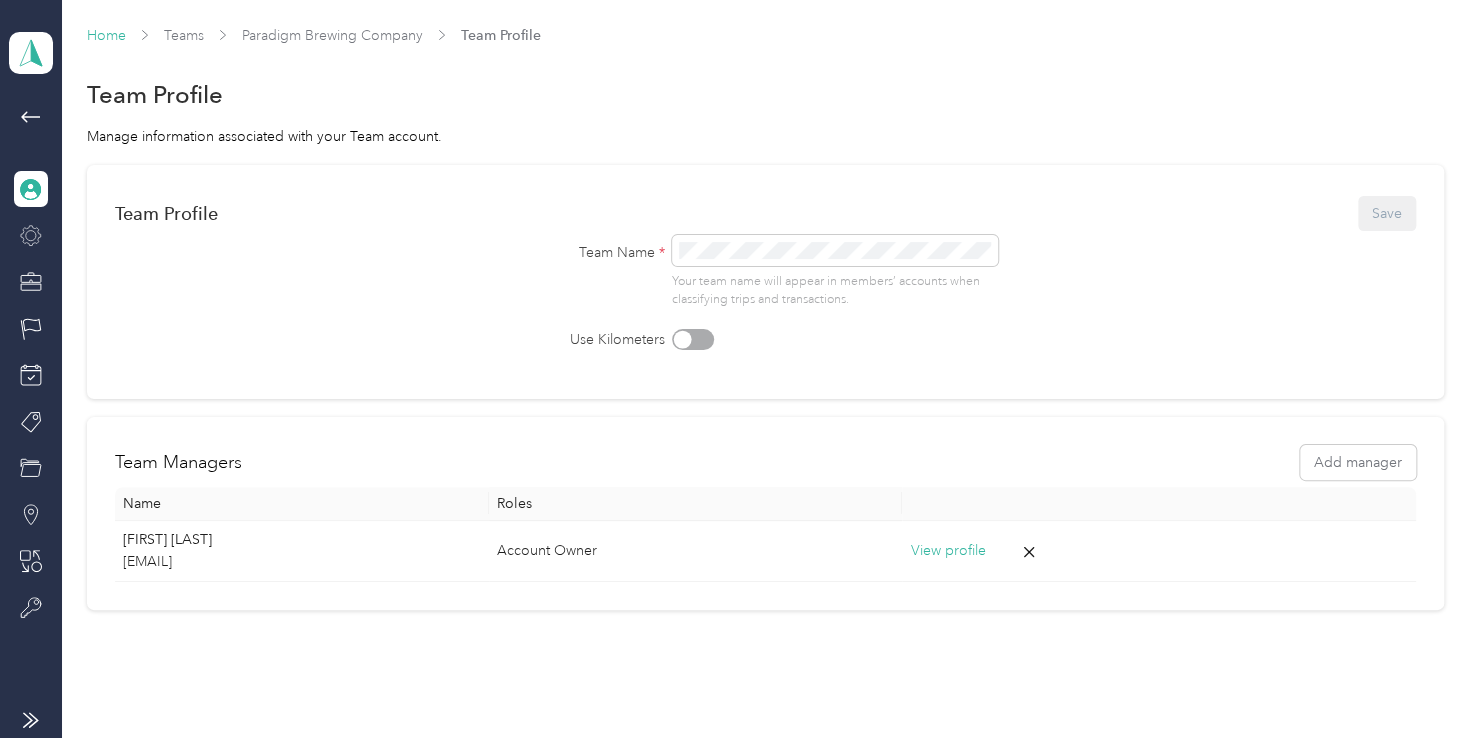 click on "Home" at bounding box center (106, 35) 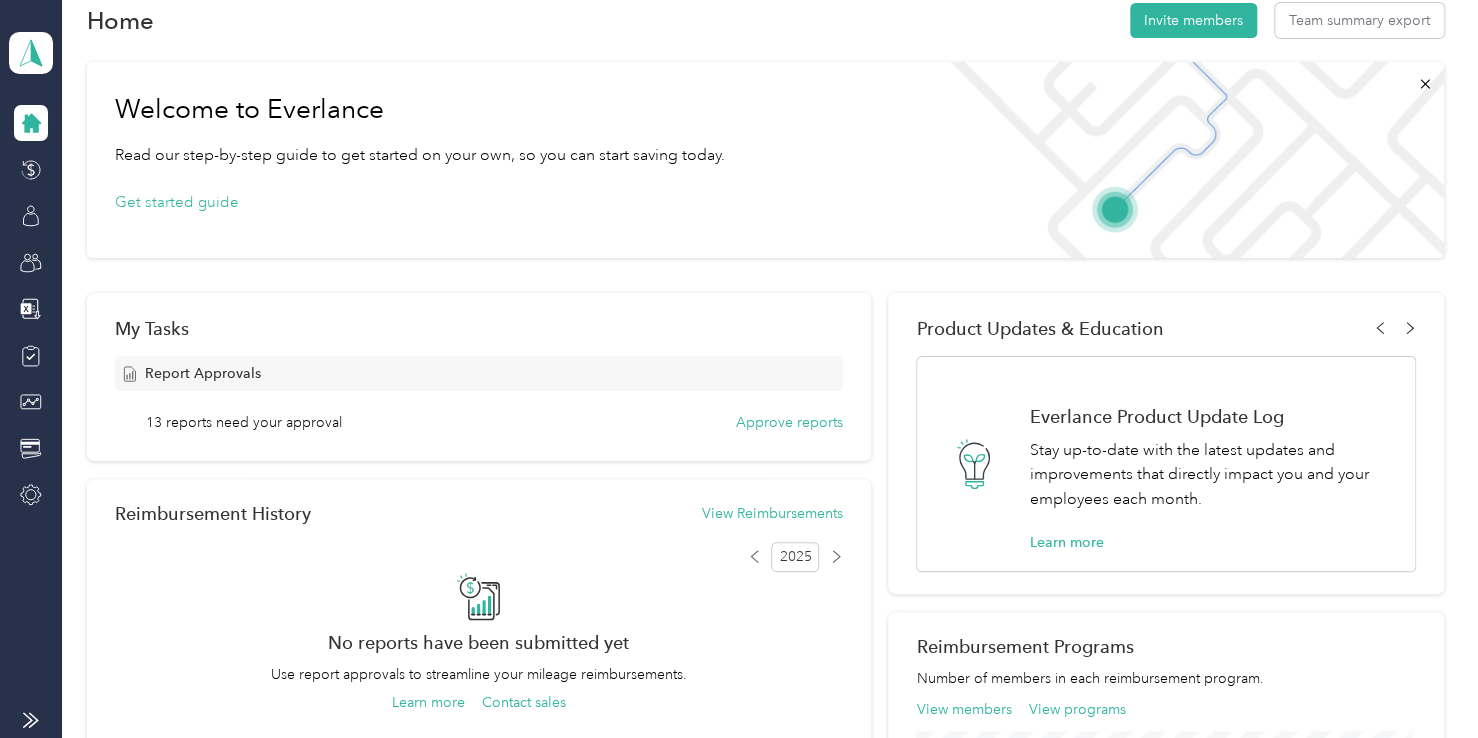 scroll, scrollTop: 0, scrollLeft: 0, axis: both 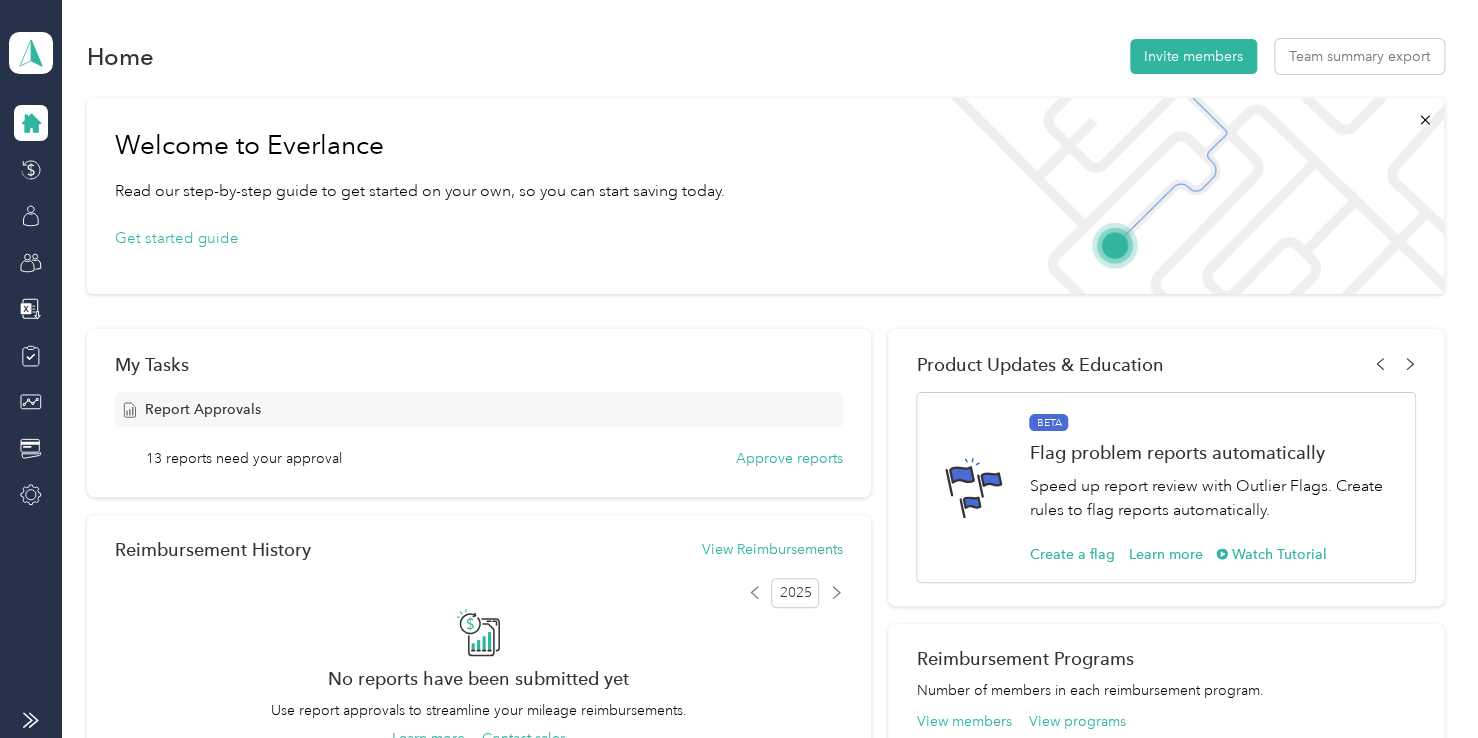 click on "Get started guide" at bounding box center (420, 239) 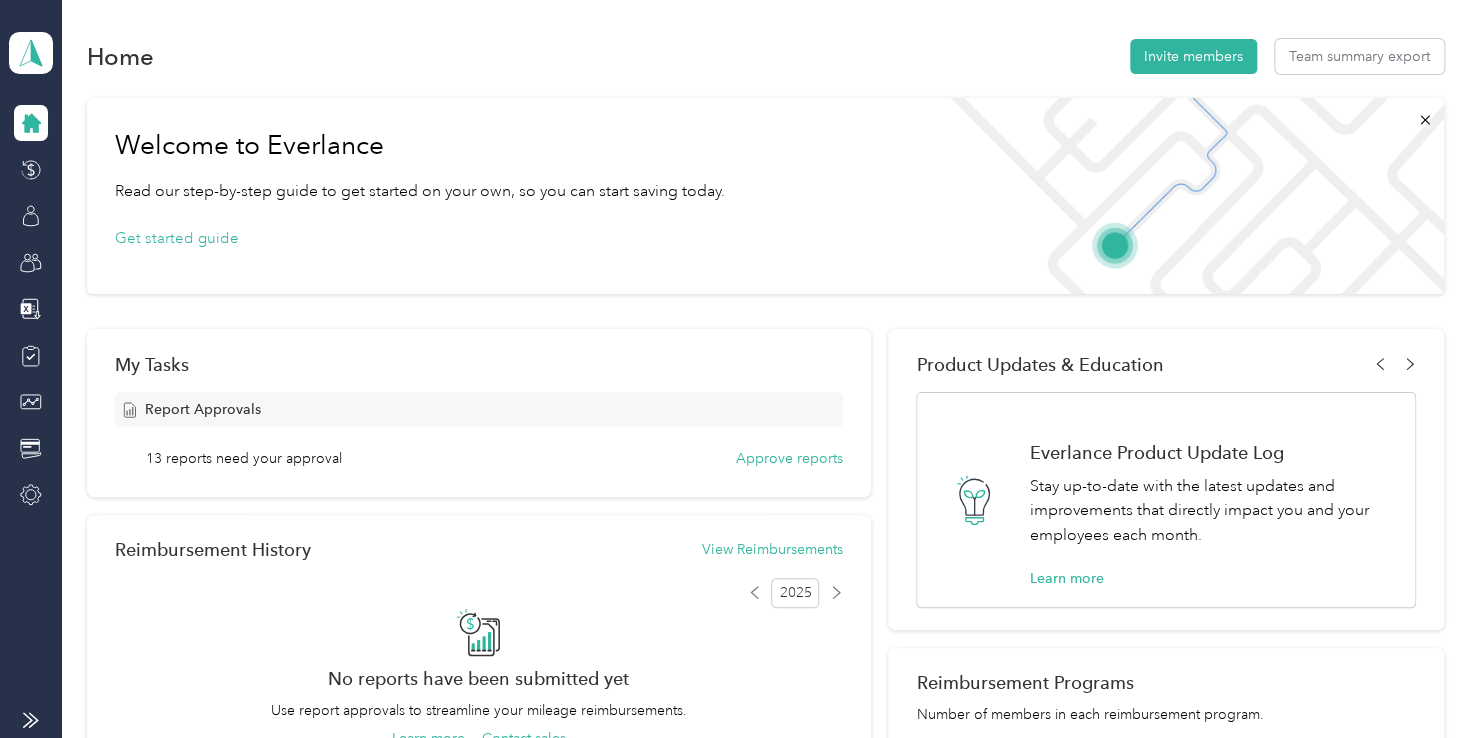 click 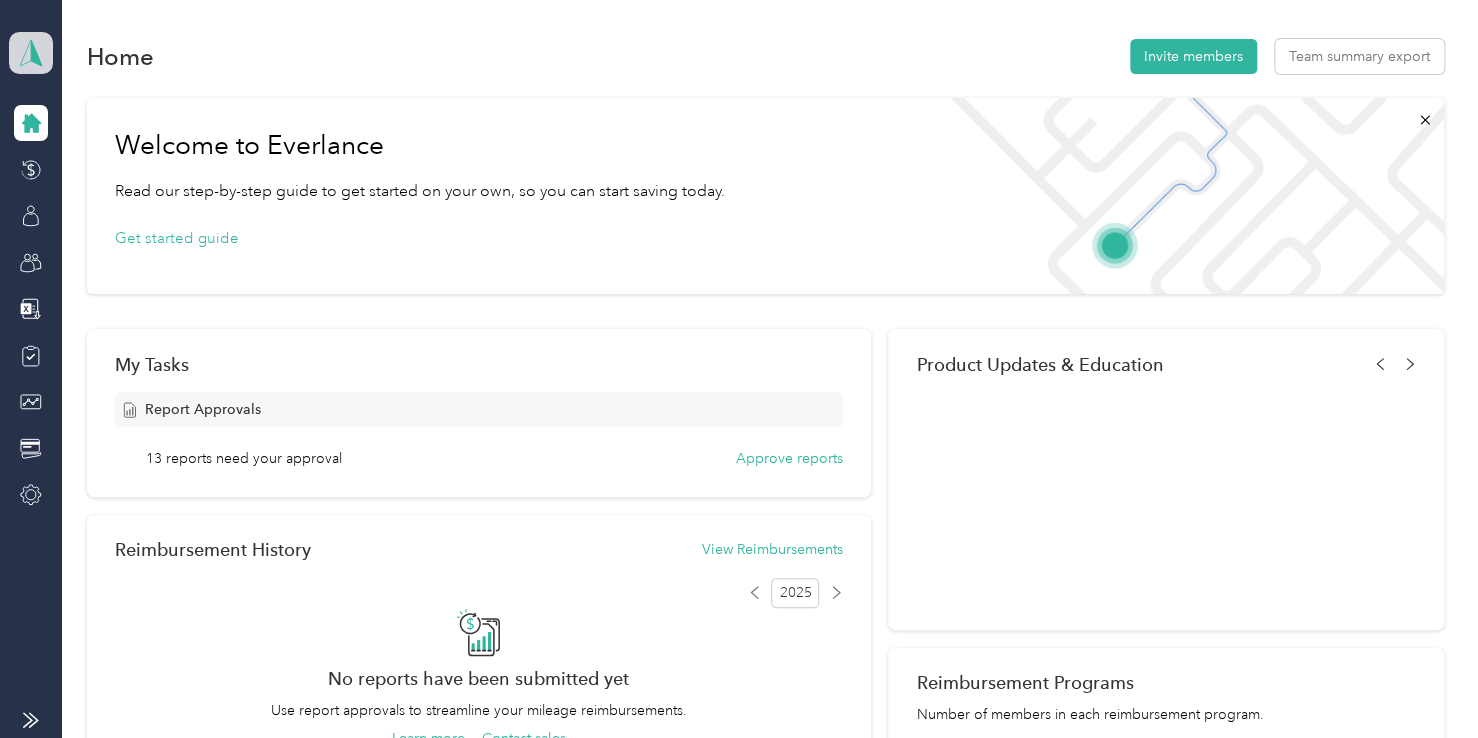 click 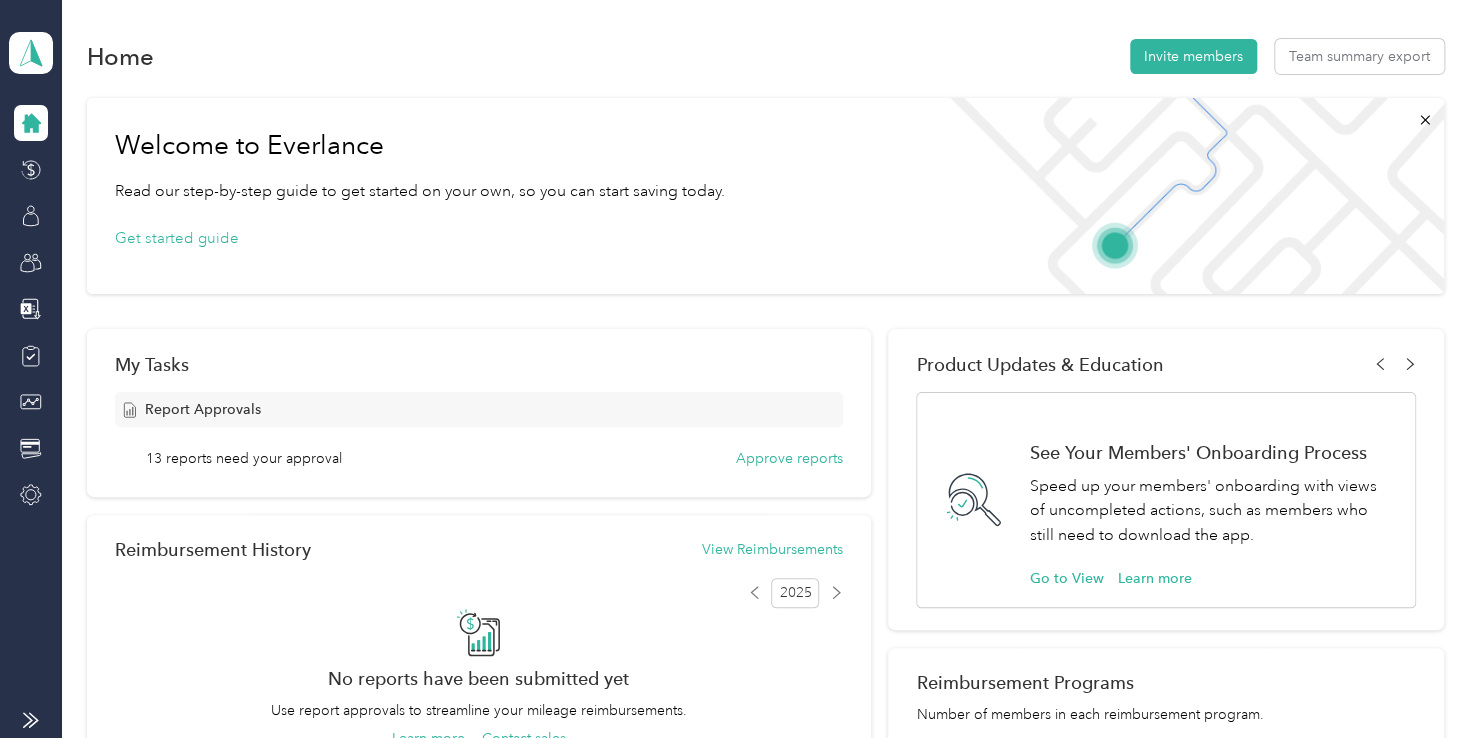 click on "Home" at bounding box center [120, 56] 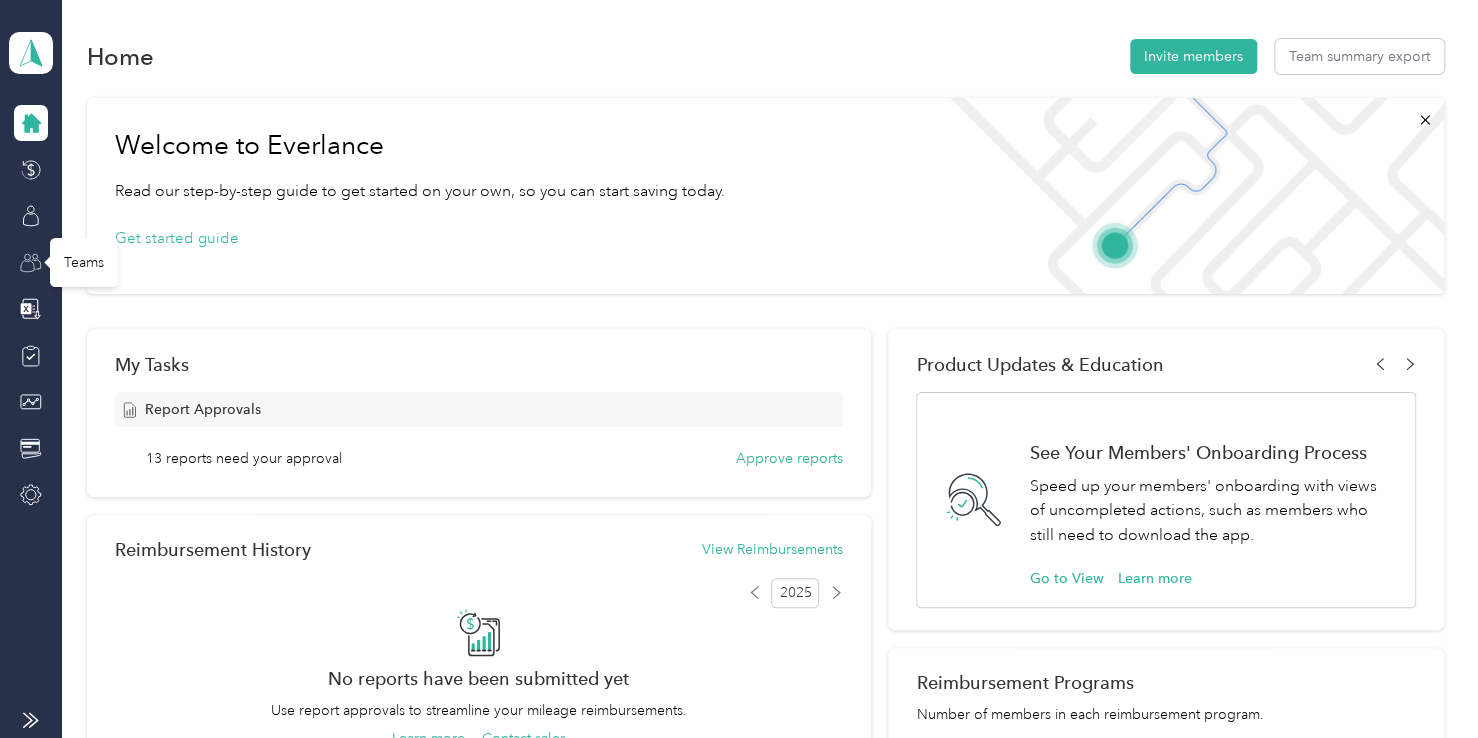 click 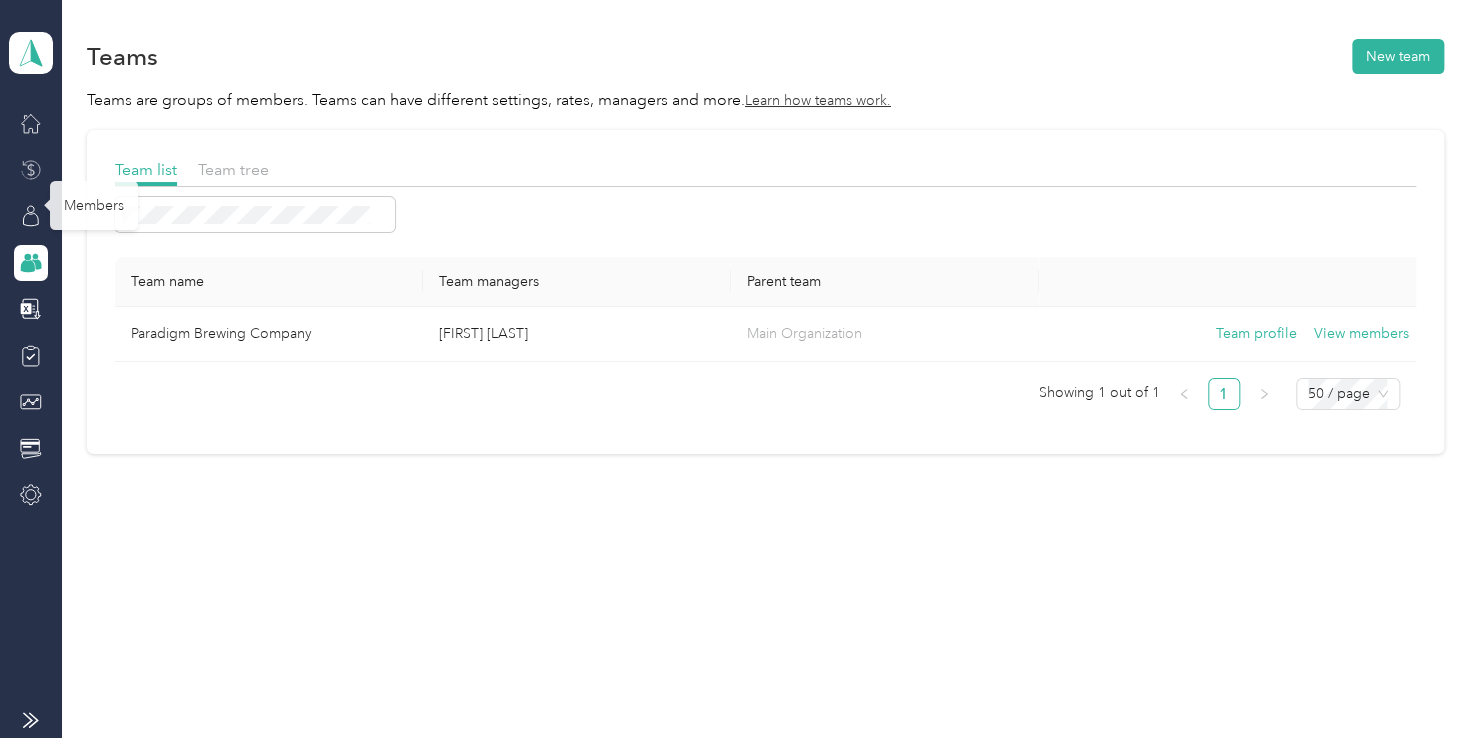 click 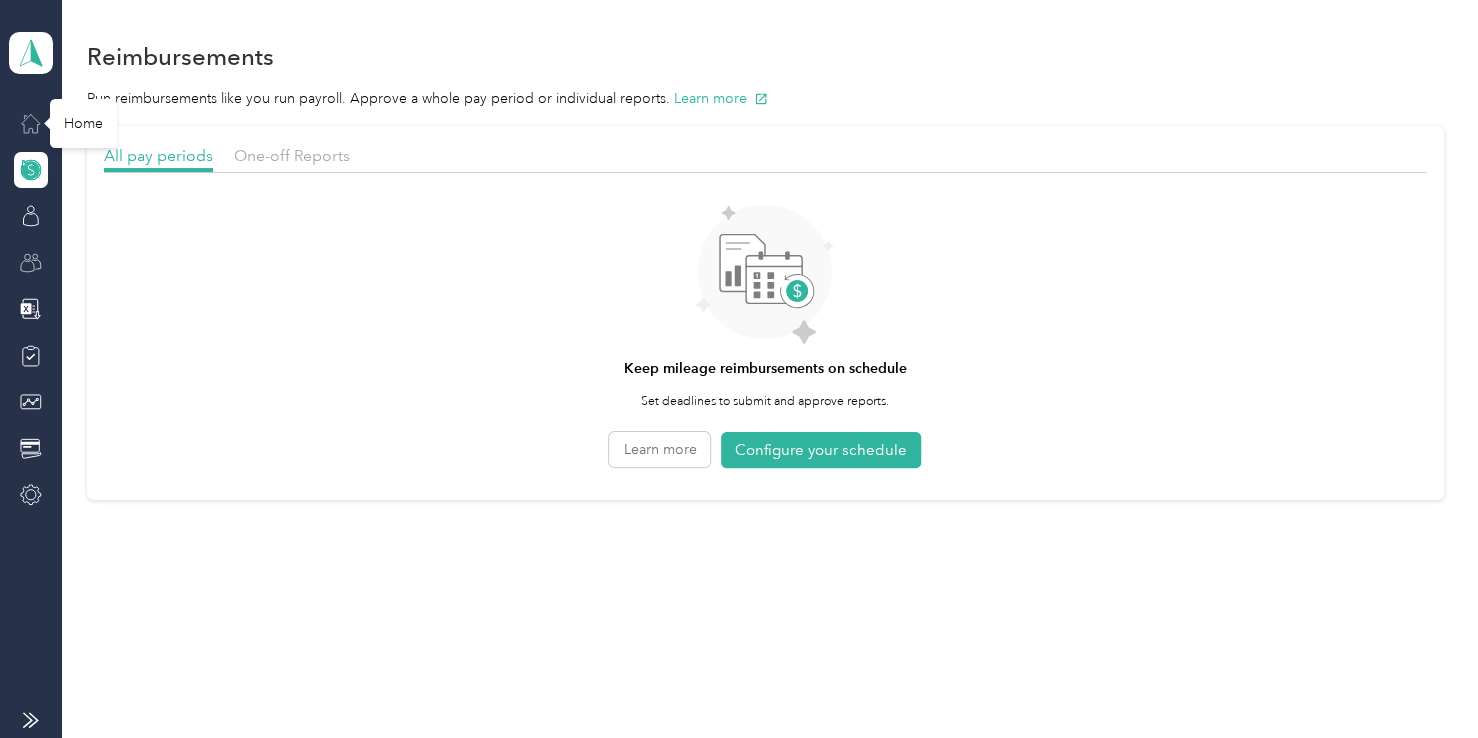 click 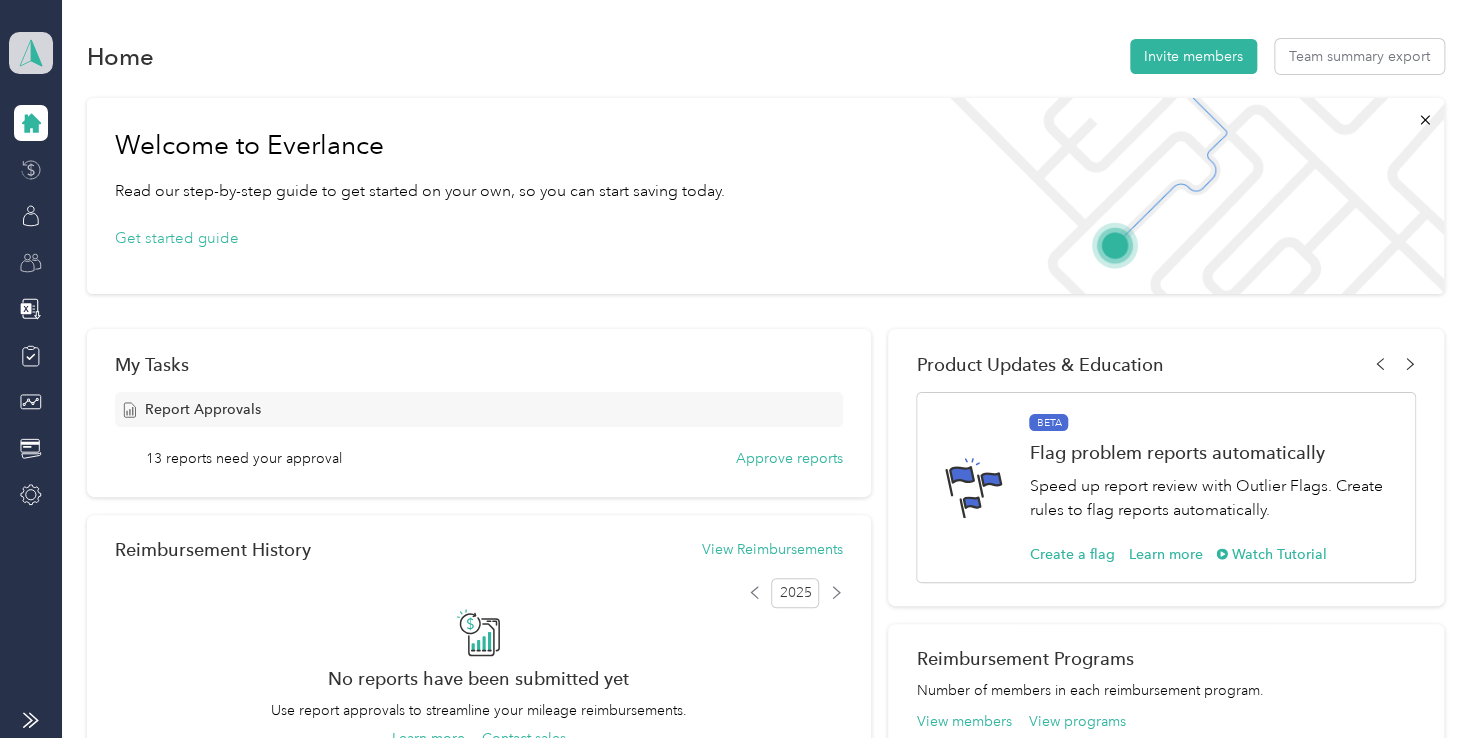 click 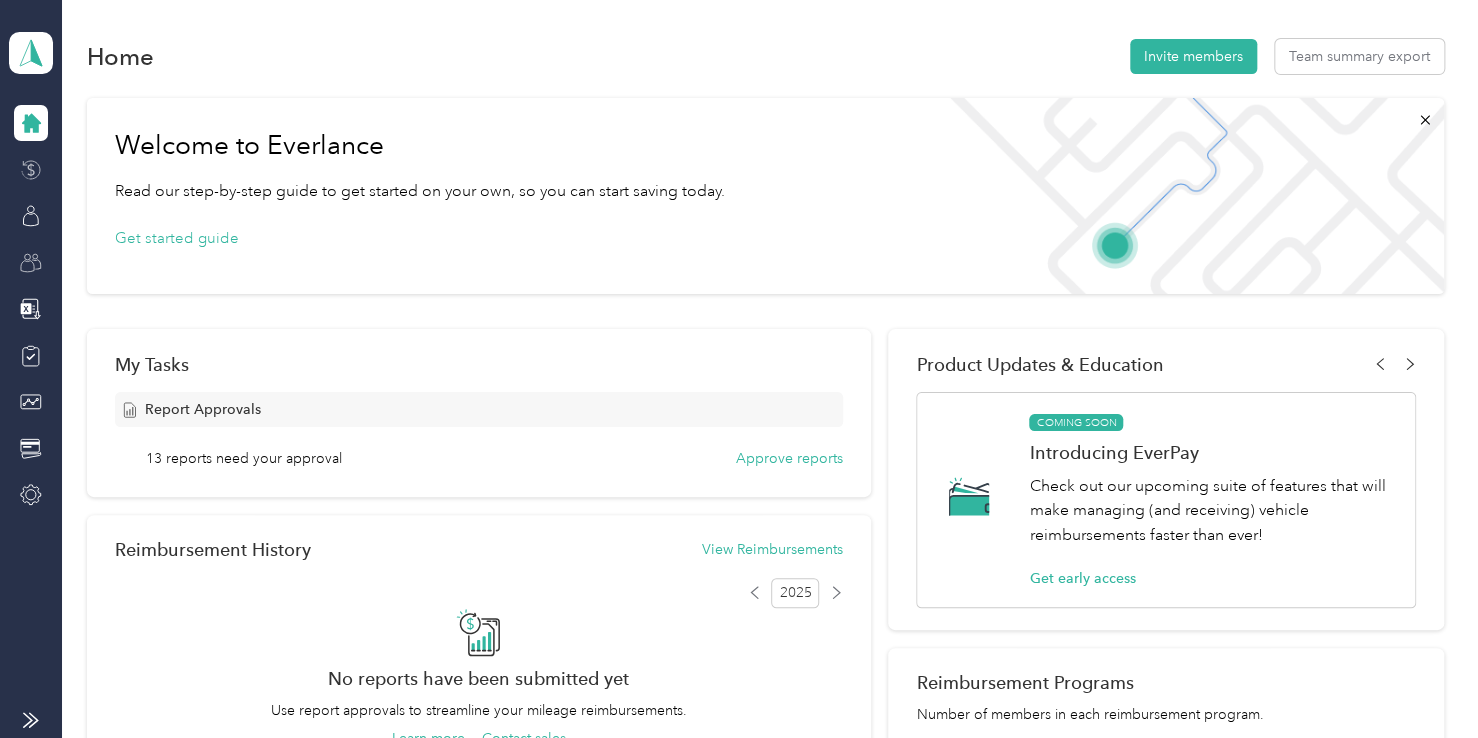click on "Home Invite members Team summary export Welcome to Everlance Read our step-by-step guide to get started on your own, so you can start saving today. Get started guide My Tasks Report Approvals 13 reports need your approval Approve reports Reimbursement History View Reimbursements 2025 No reports have been submitted yet Use report approvals to streamline your mileage reimbursements. Learn more Contact sales Document Compliance Reduce risk from your vehicle program Compliant insurance verification, actionable status updates and regular MVR checks Learn more Contact sales Product Updates & Education See Your Members' Onboarding Process Speed up your members' onboarding with views of uncompleted actions, such as members who still need to download the app. Go to View  Learn more Everlance Product Update Log Stay up-to-date with the latest updates and improvements that directly impact you and your employees each month. Learn more BETA Flag problem reports automatically Create a flag Learn more Watch Tutorial" at bounding box center [765, 696] 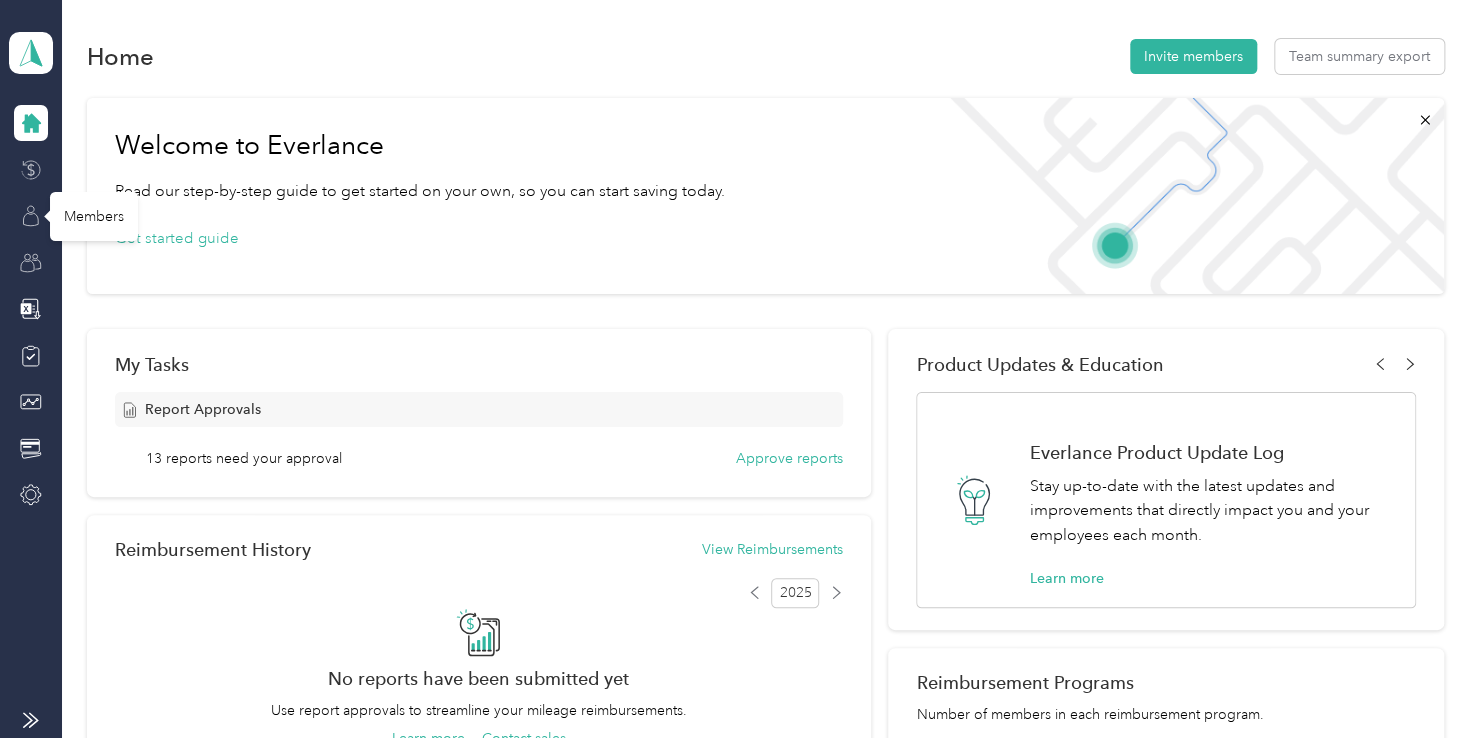 click 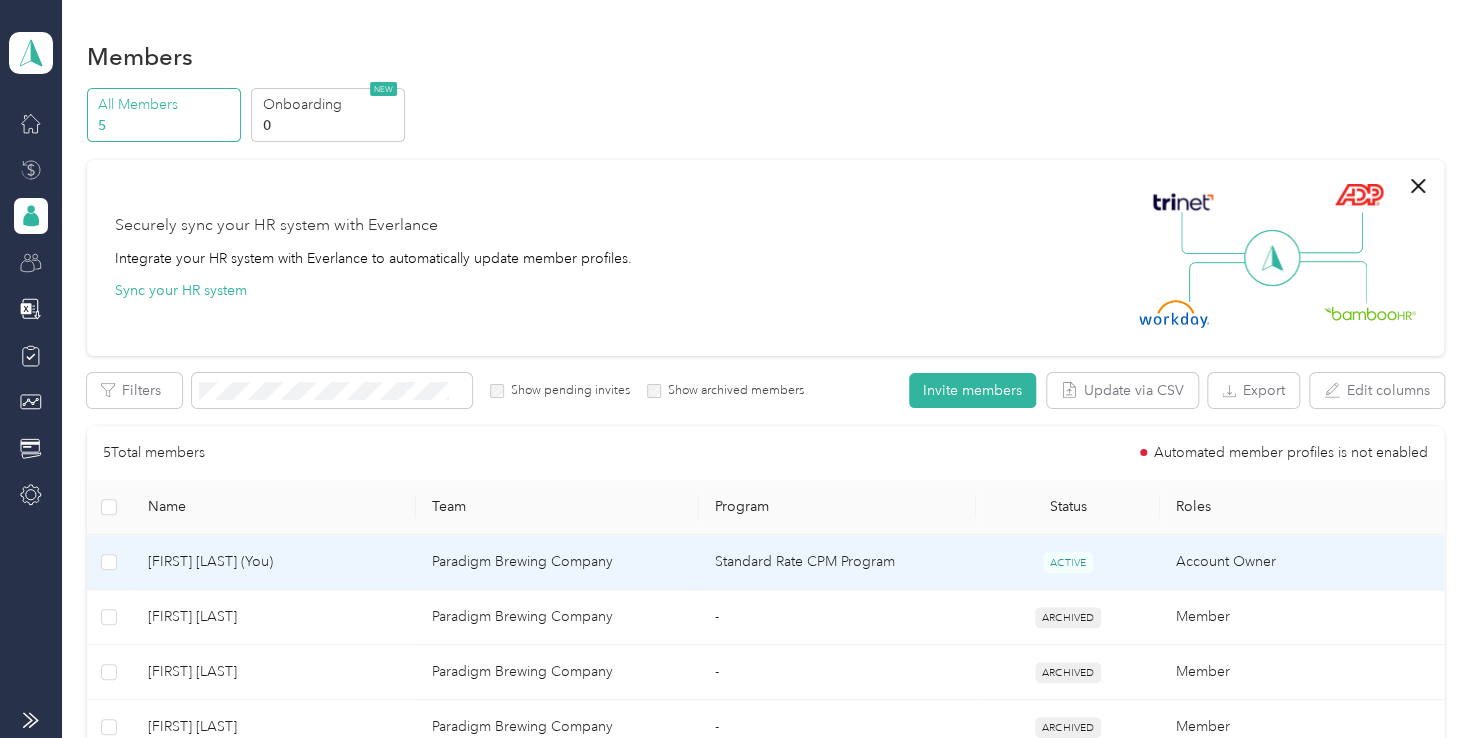 click on "[FIRST] [LAST]  (You)" at bounding box center (274, 562) 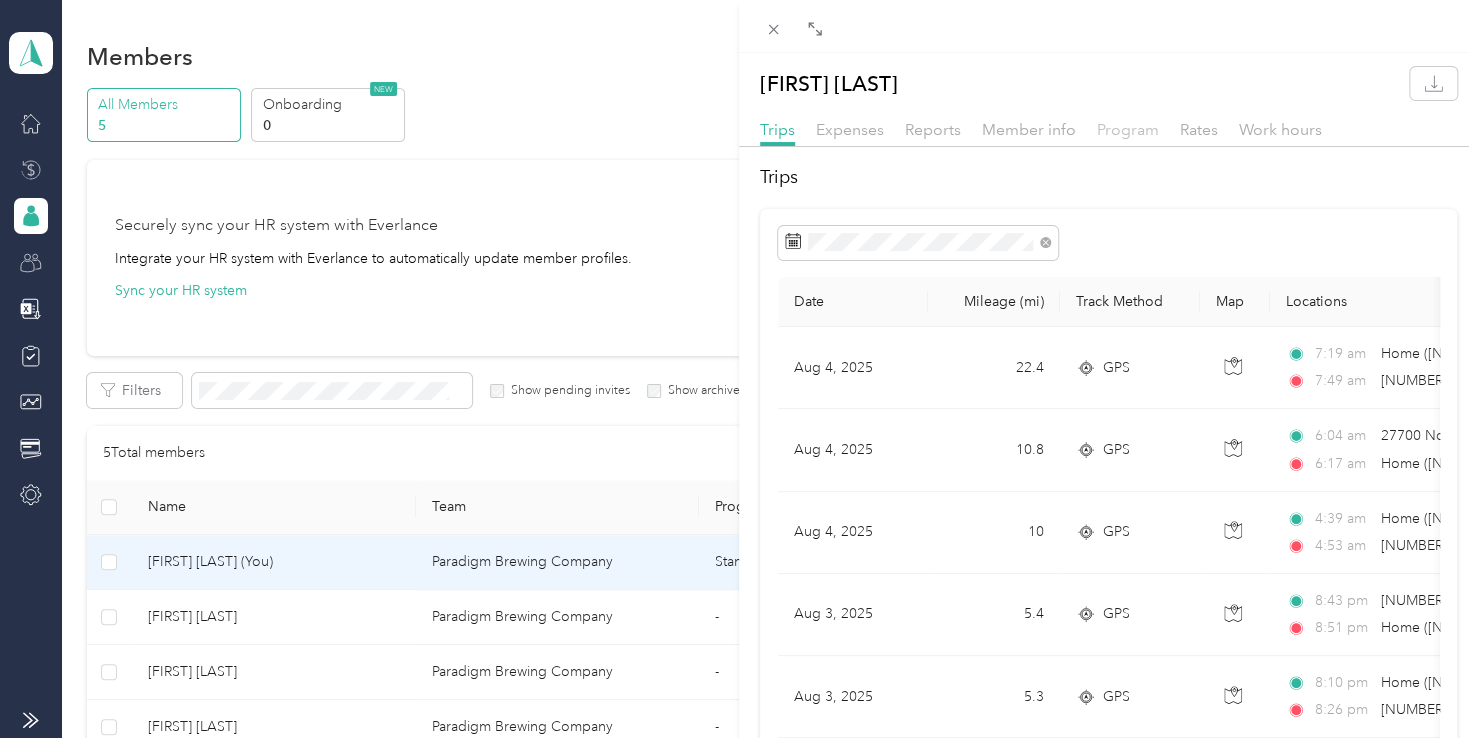 click on "Program" at bounding box center [1128, 129] 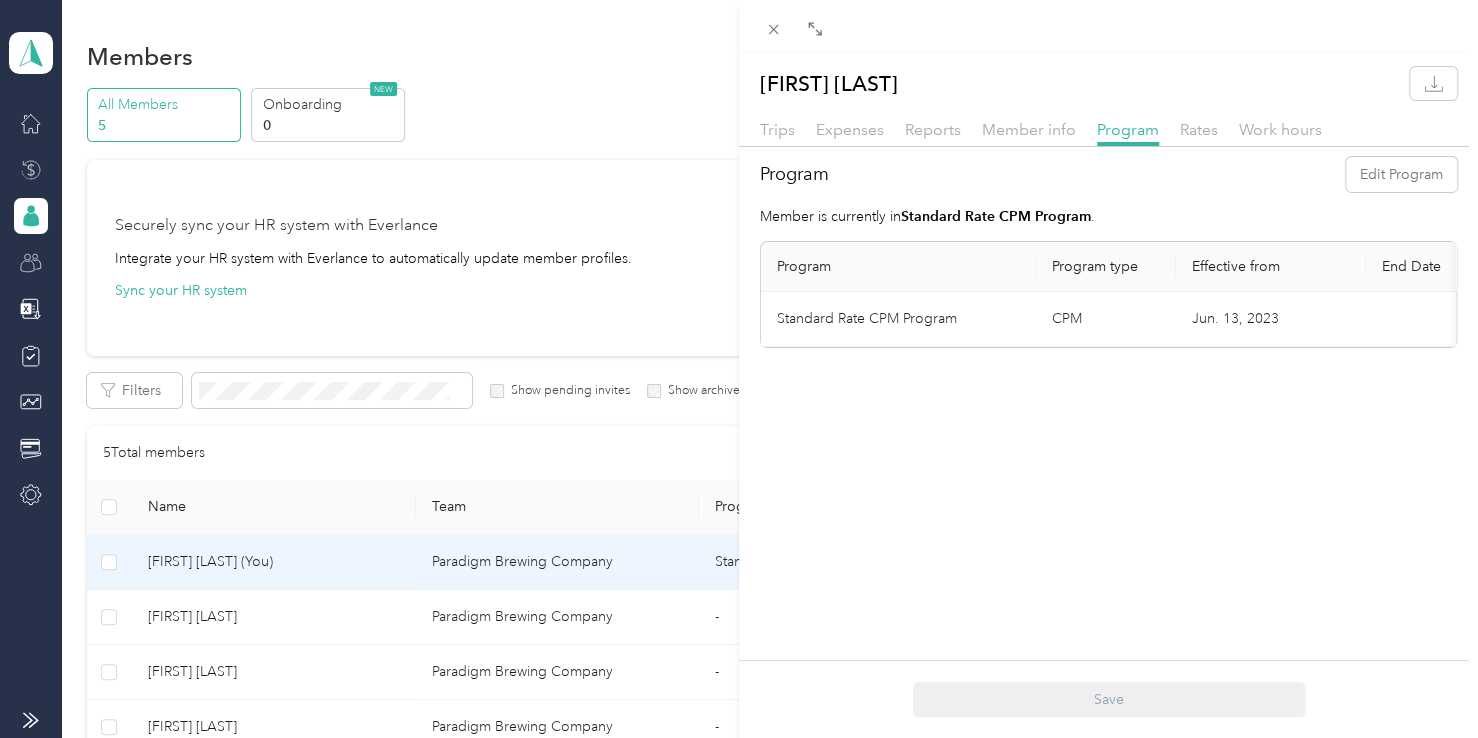 click on "Member is currently in  [PROGRAM_NAME] . Program Program type Effective from End Date           [PROGRAM_NAME] [PROGRAM_TYPE] [MONTH]. [DAY], [YEAR] Delete Save" at bounding box center (739, 369) 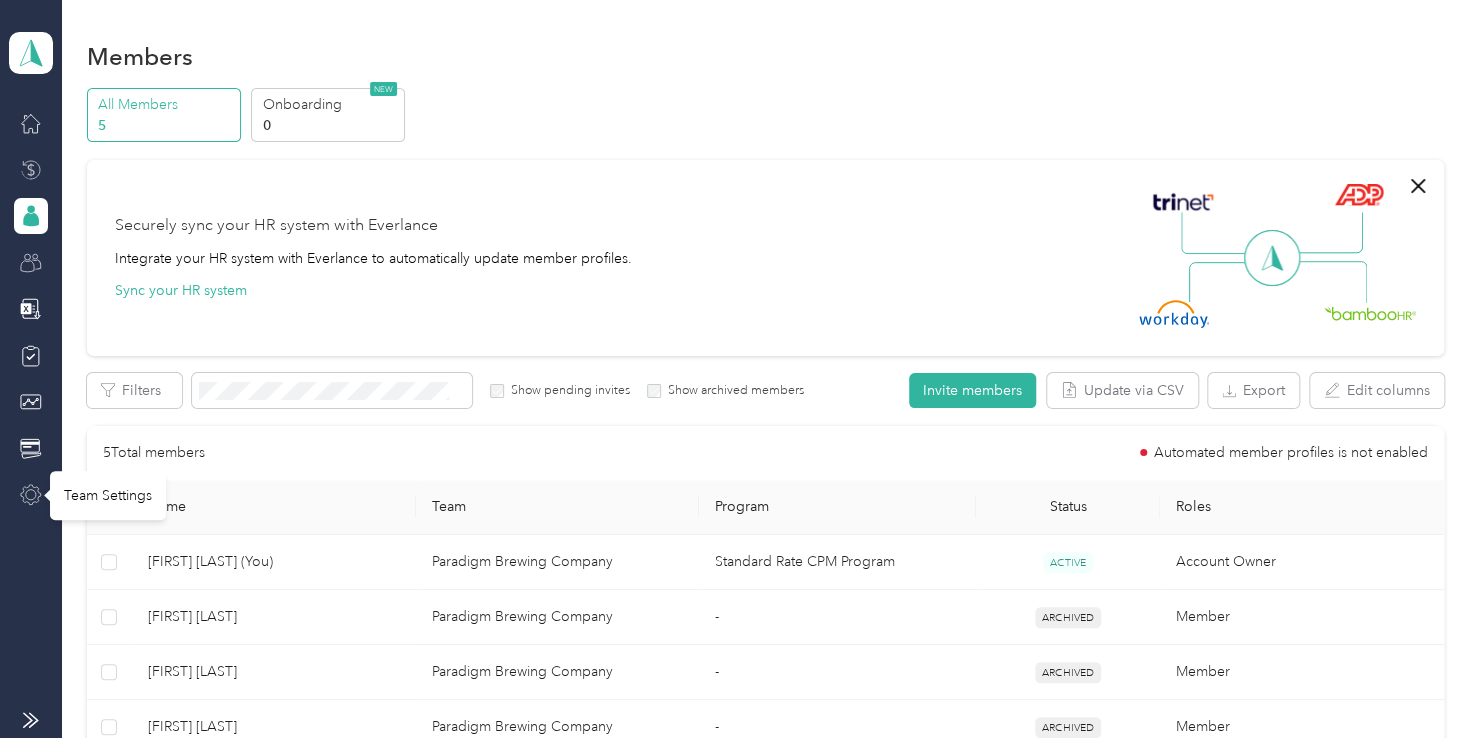 click 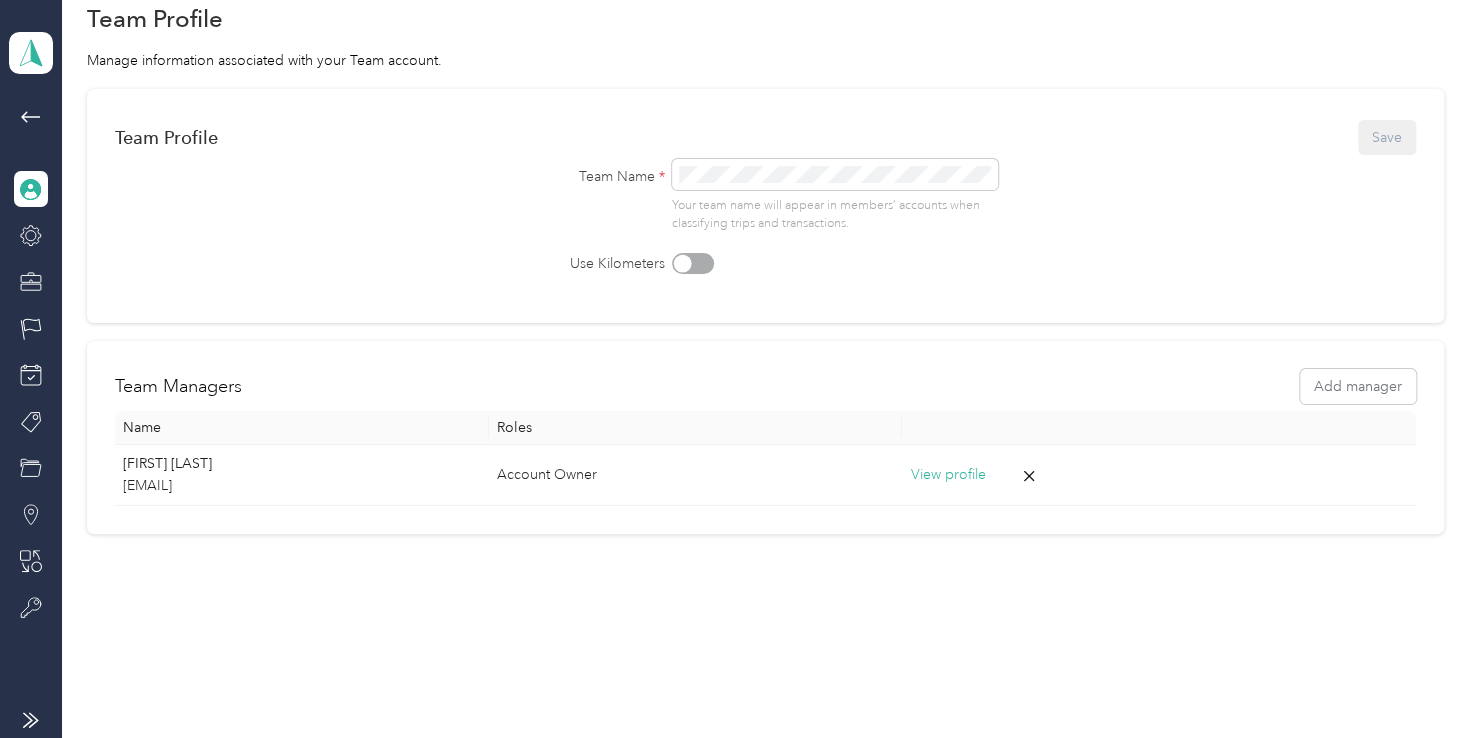 scroll, scrollTop: 0, scrollLeft: 0, axis: both 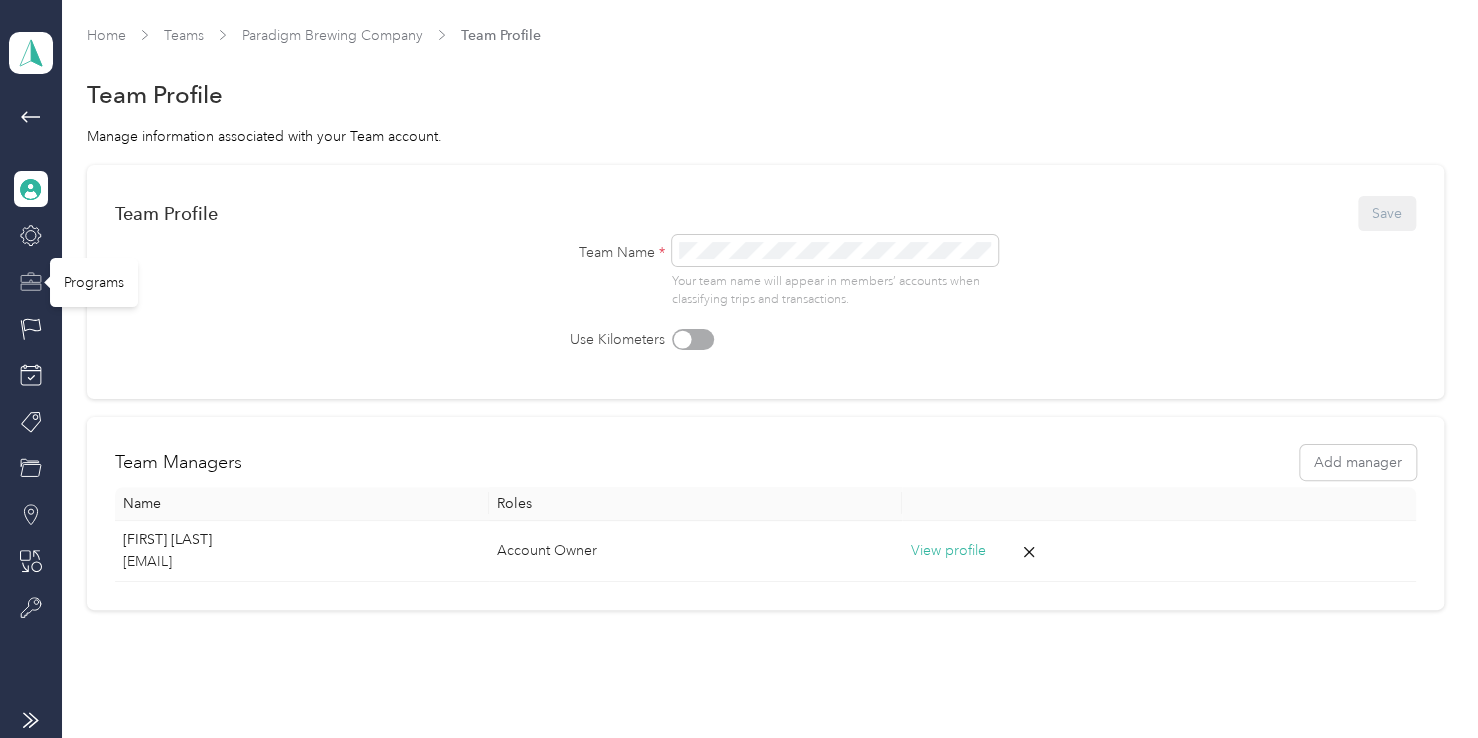click 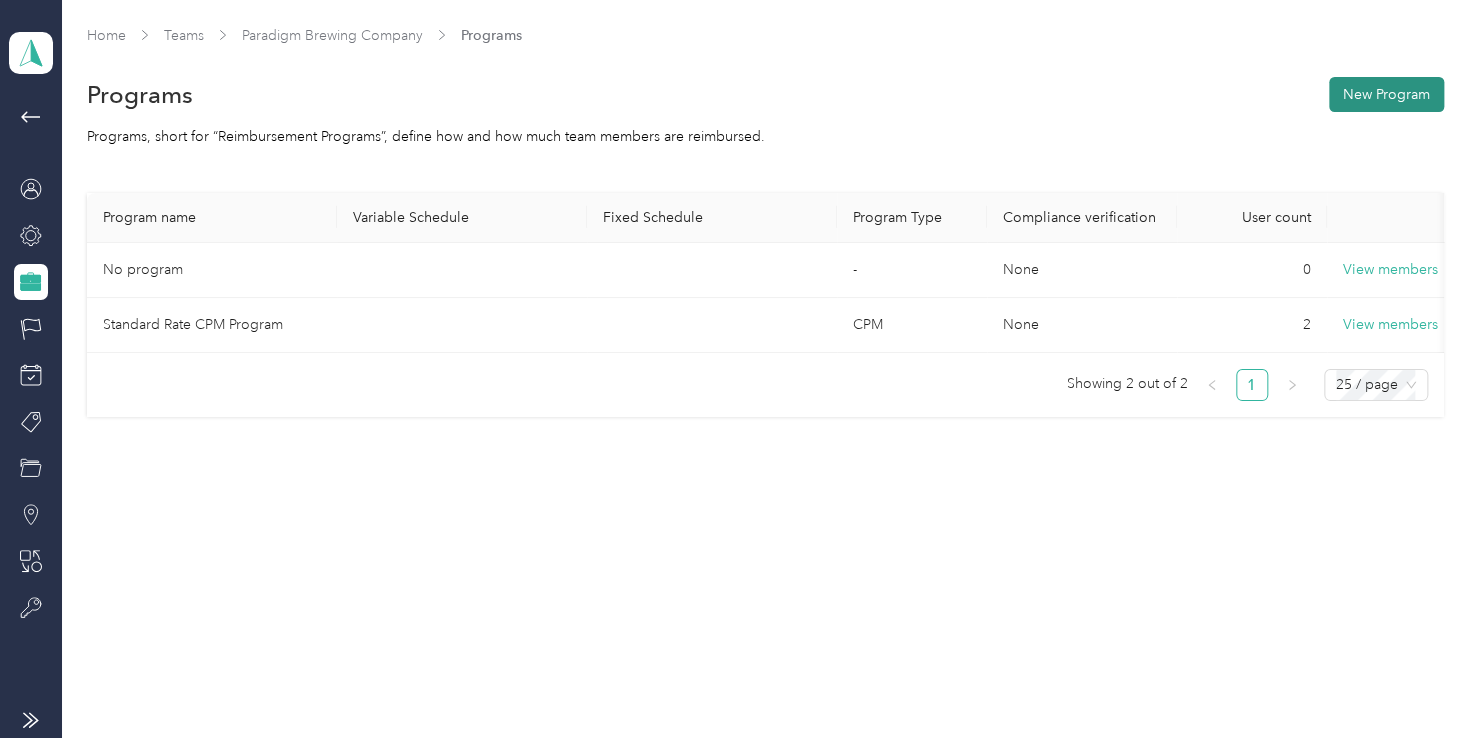 click on "New Program" at bounding box center (1386, 94) 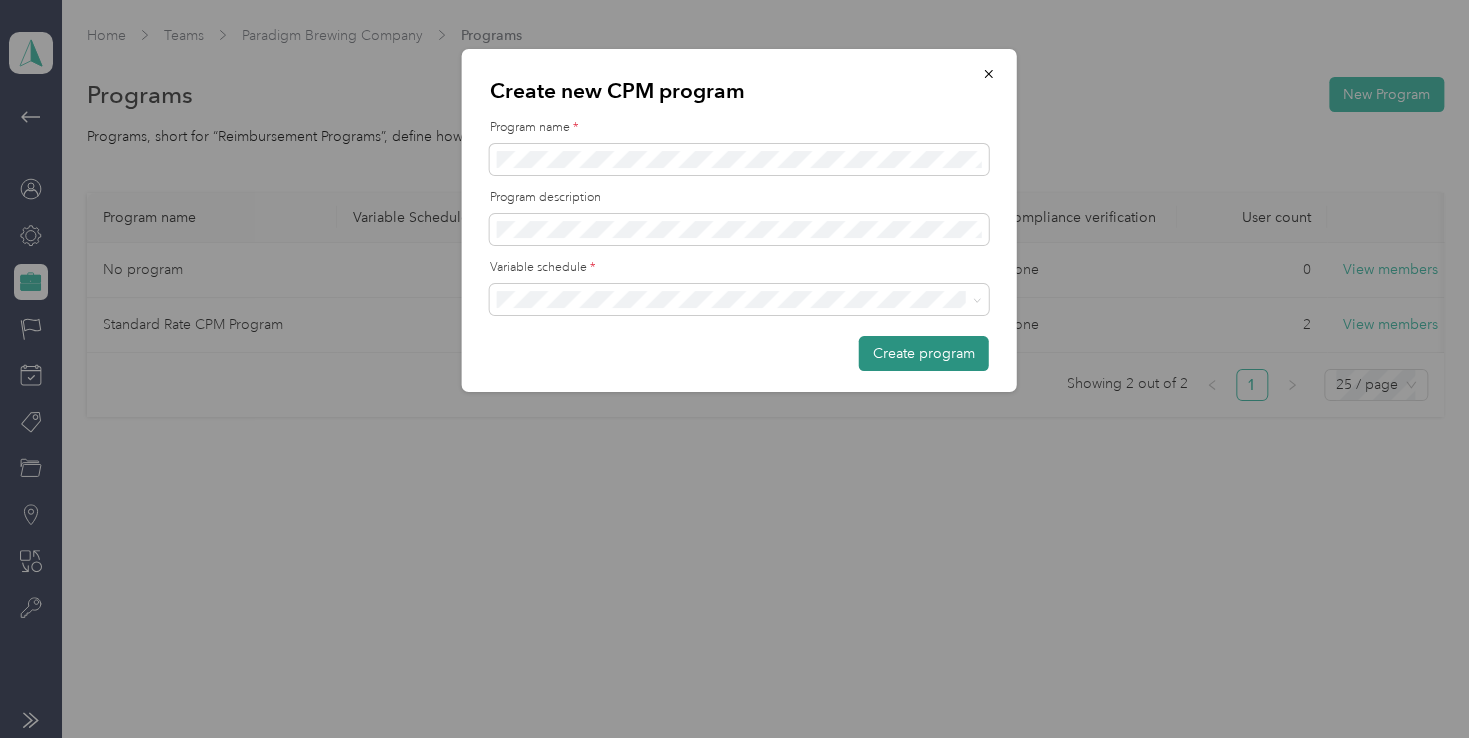 click on "Create program" at bounding box center (924, 353) 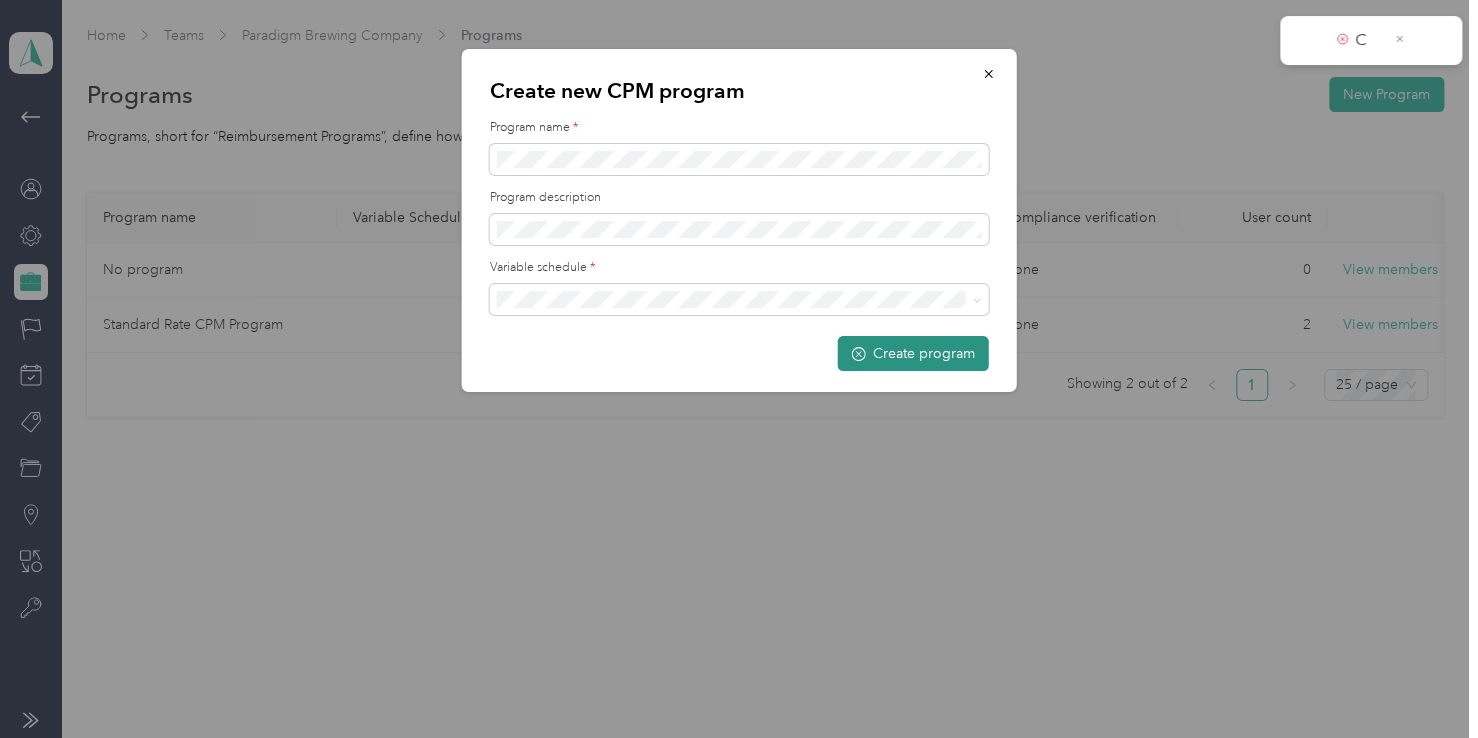 click on "Create program" at bounding box center [913, 353] 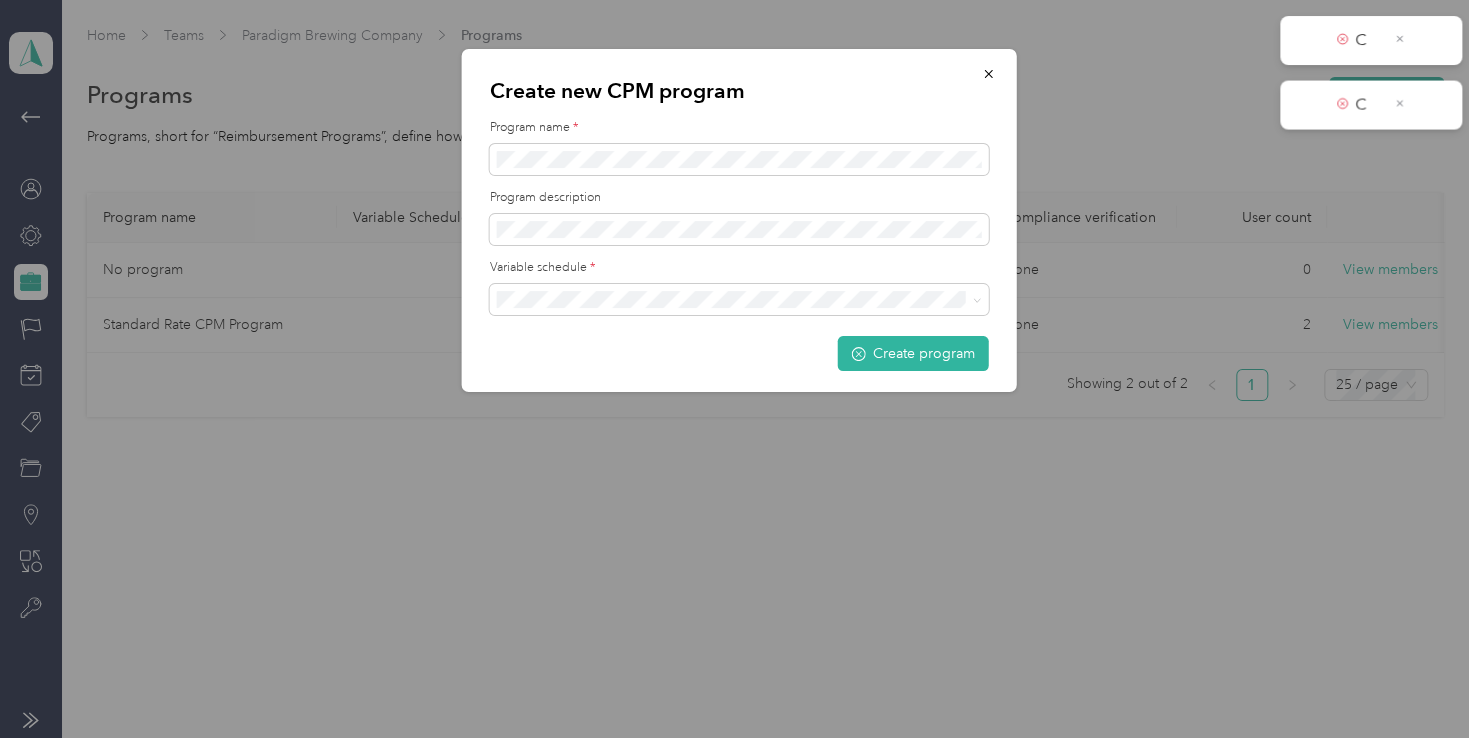 click on "C" at bounding box center [1371, 105] 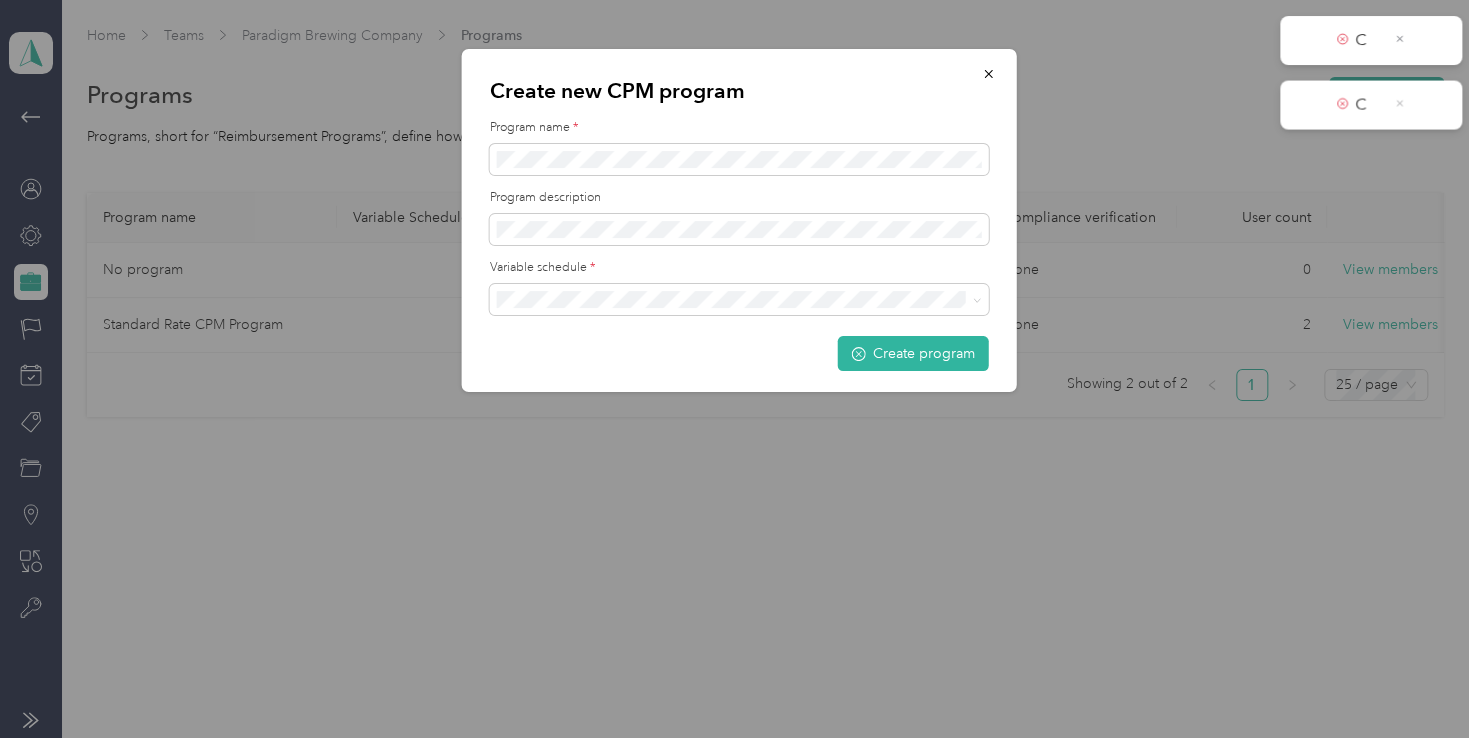 click 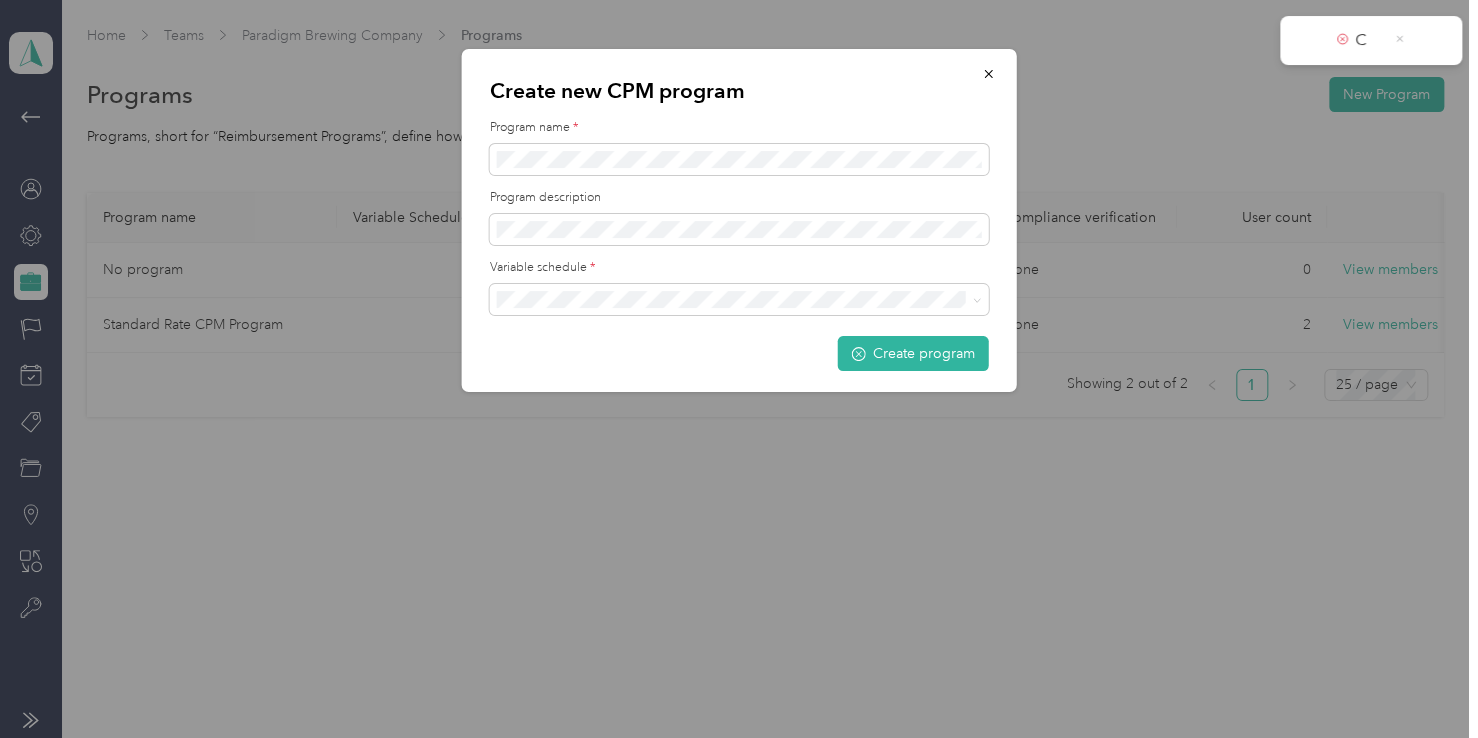 click 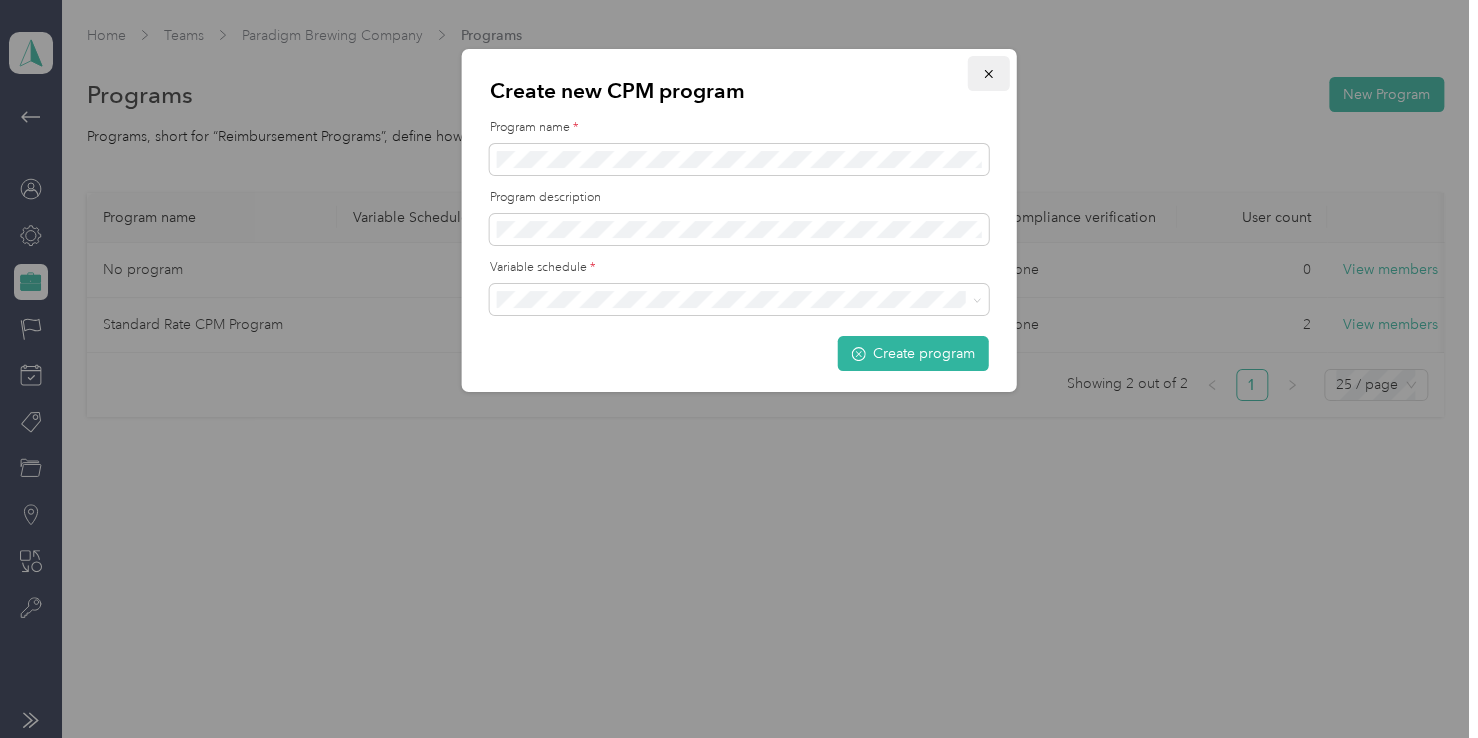 click 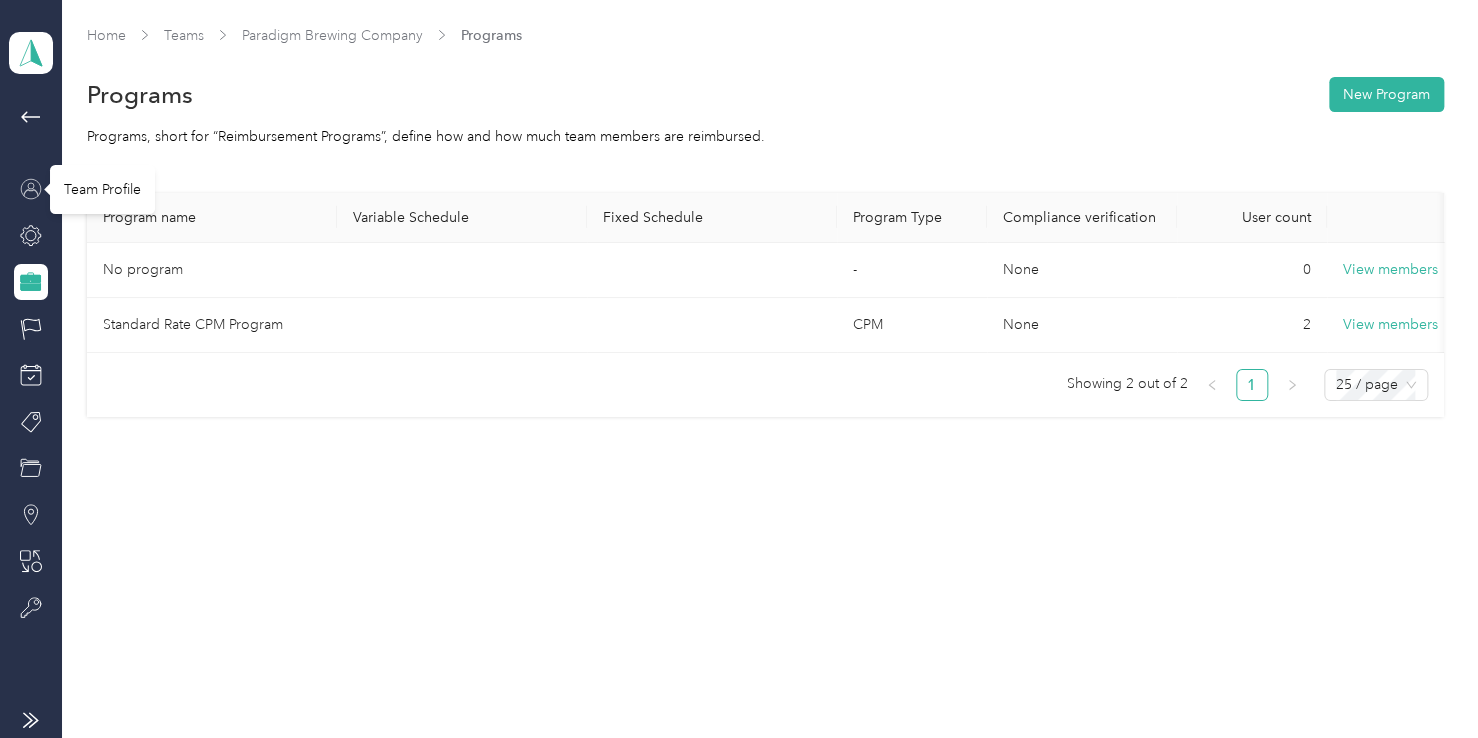 click 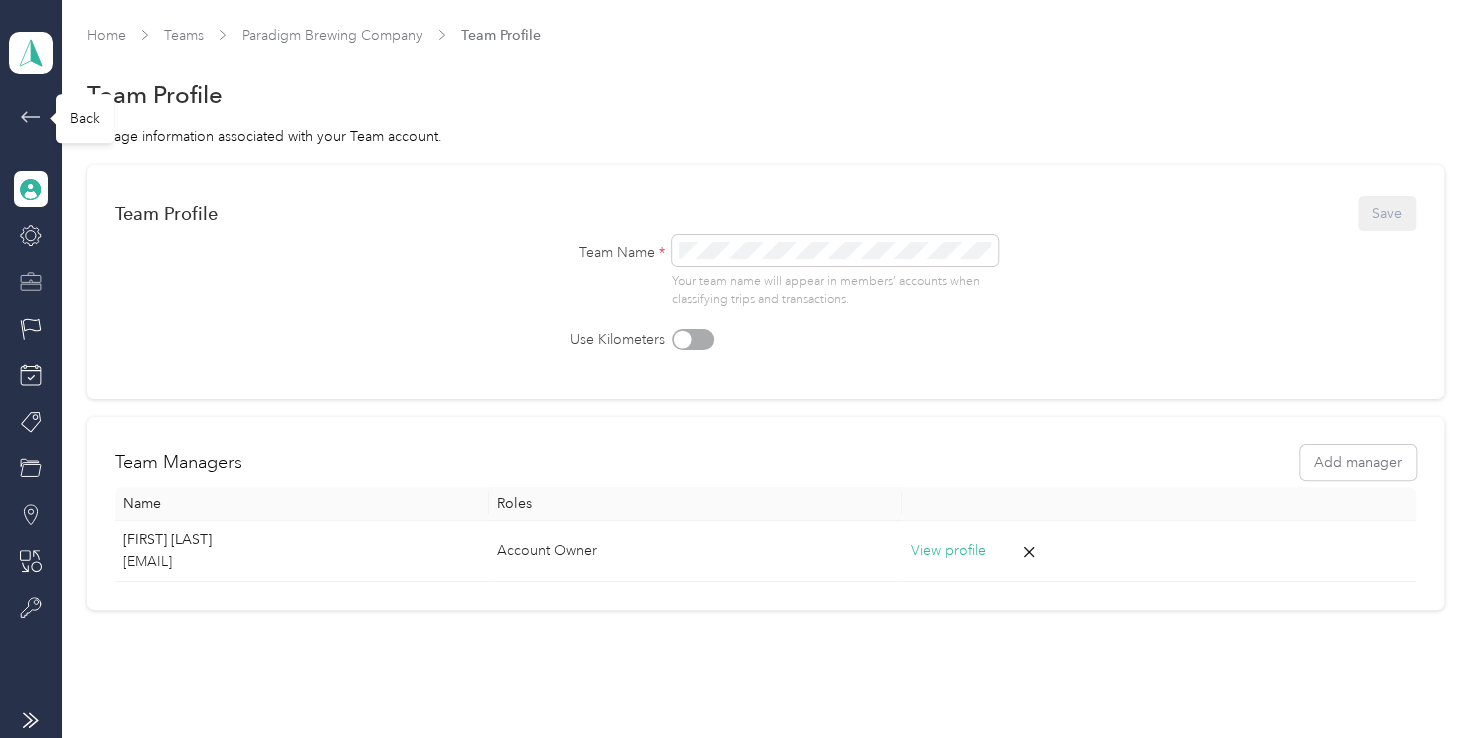 click 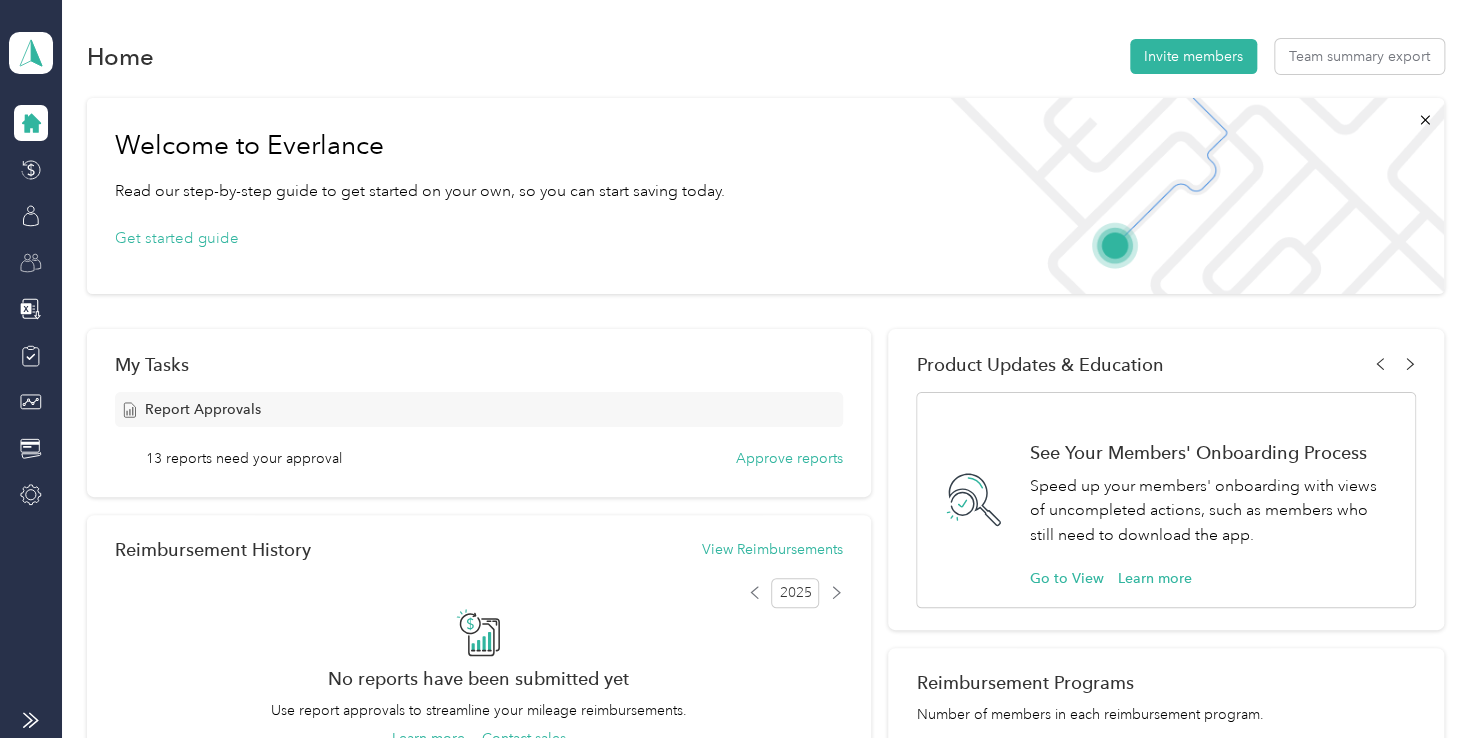 click 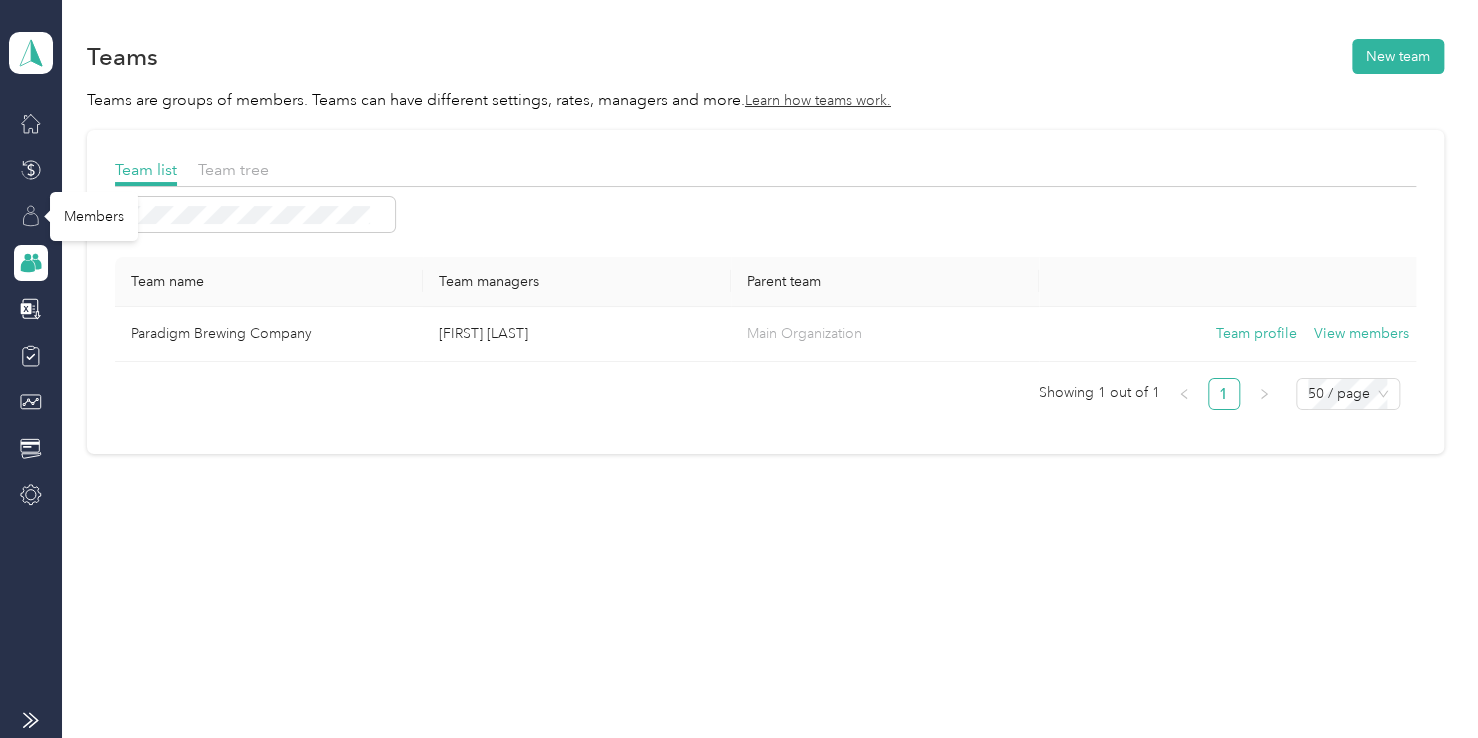 click 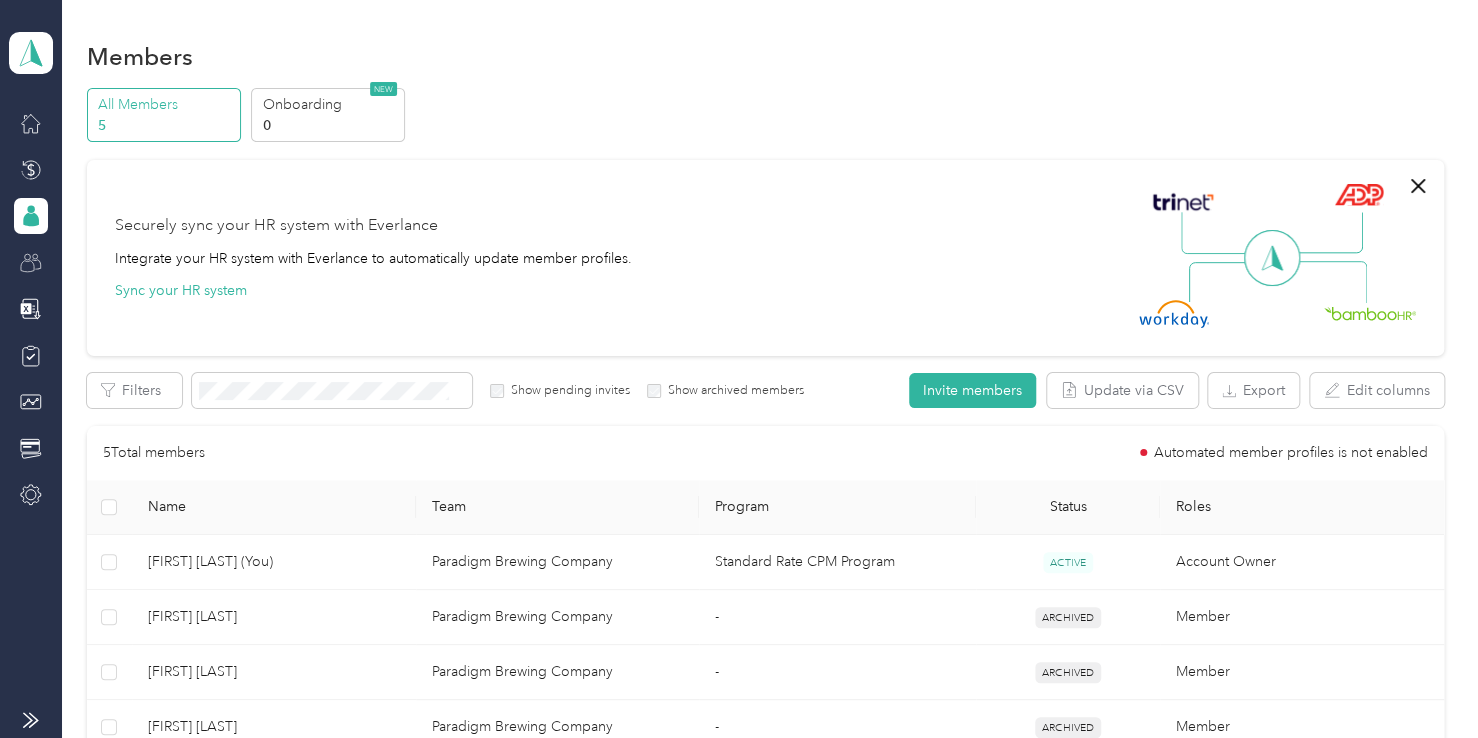 scroll, scrollTop: 358, scrollLeft: 0, axis: vertical 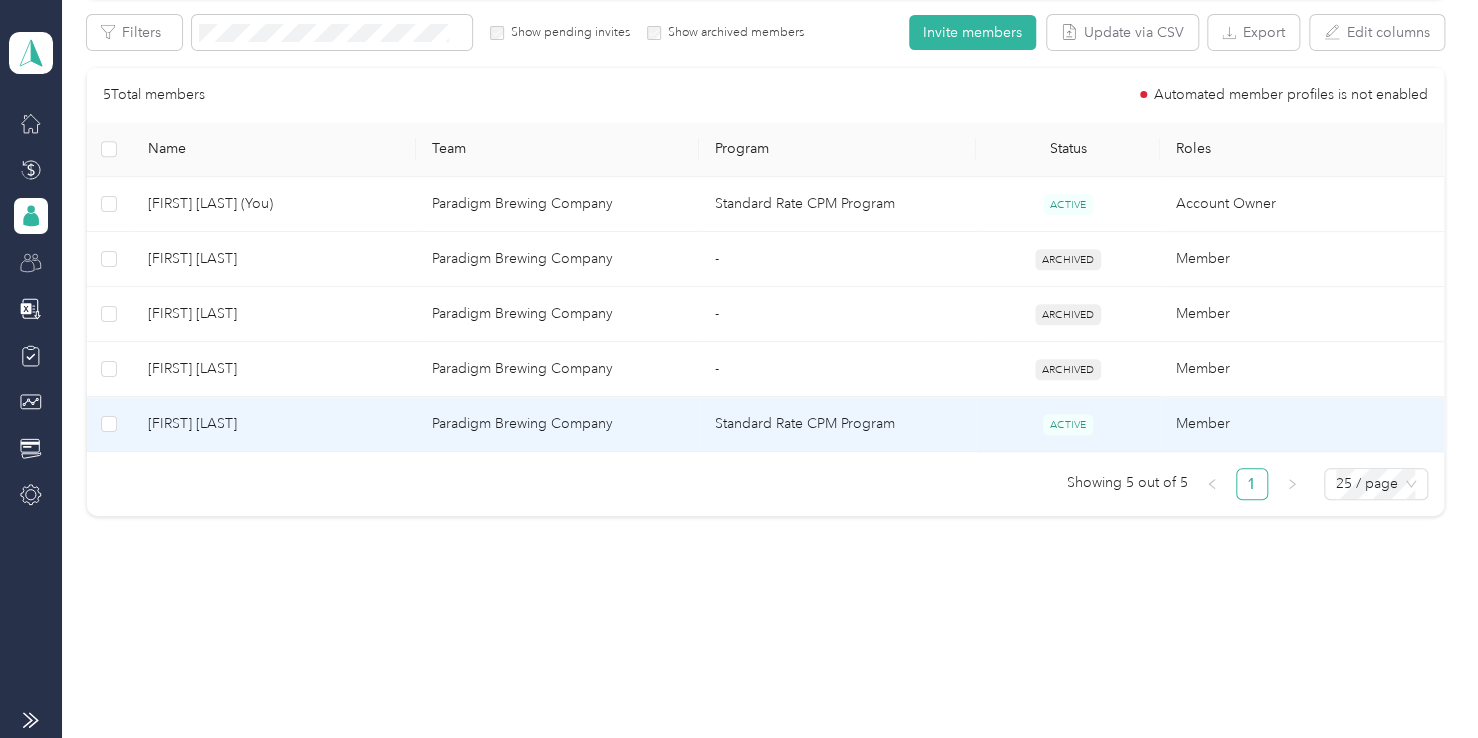 click on "[FIRST] [LAST]" at bounding box center (274, 424) 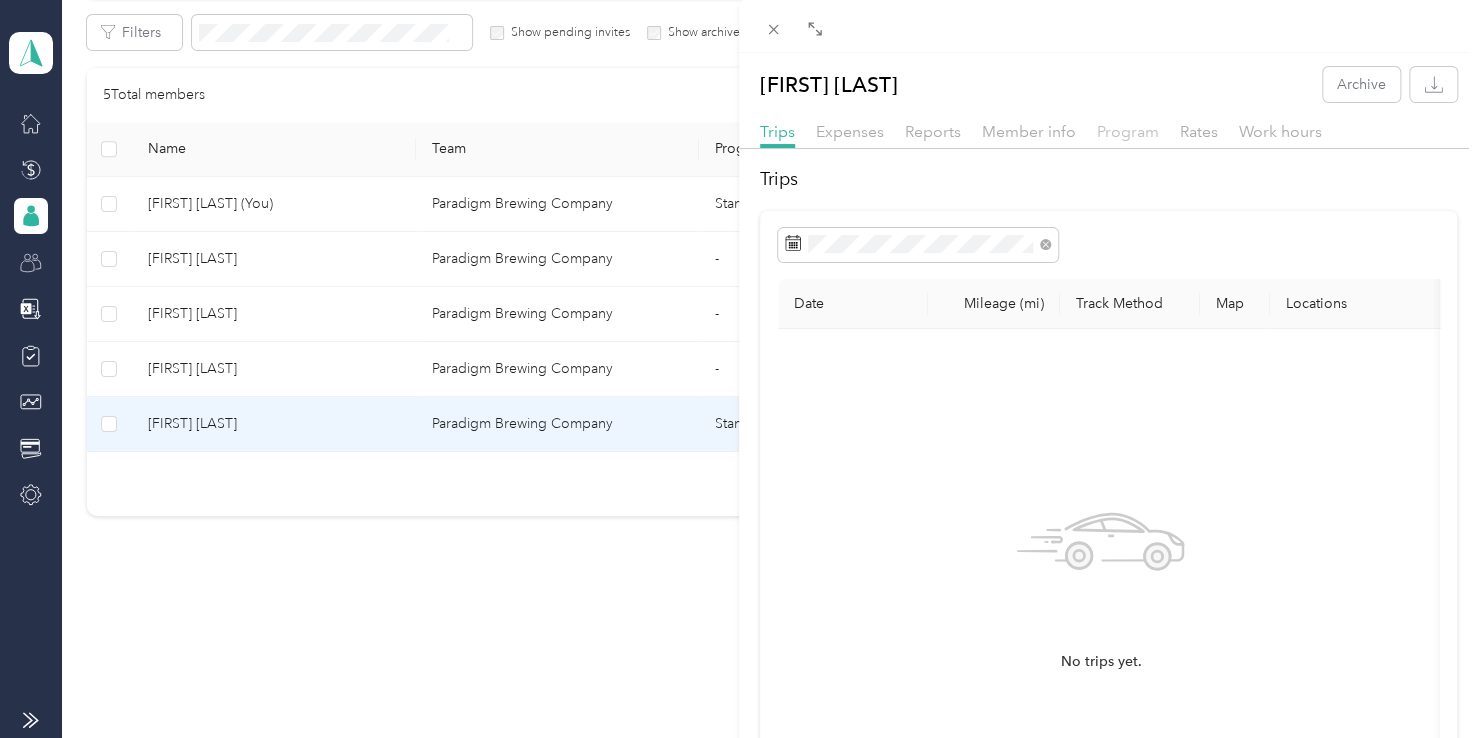 click on "Program" at bounding box center (1128, 131) 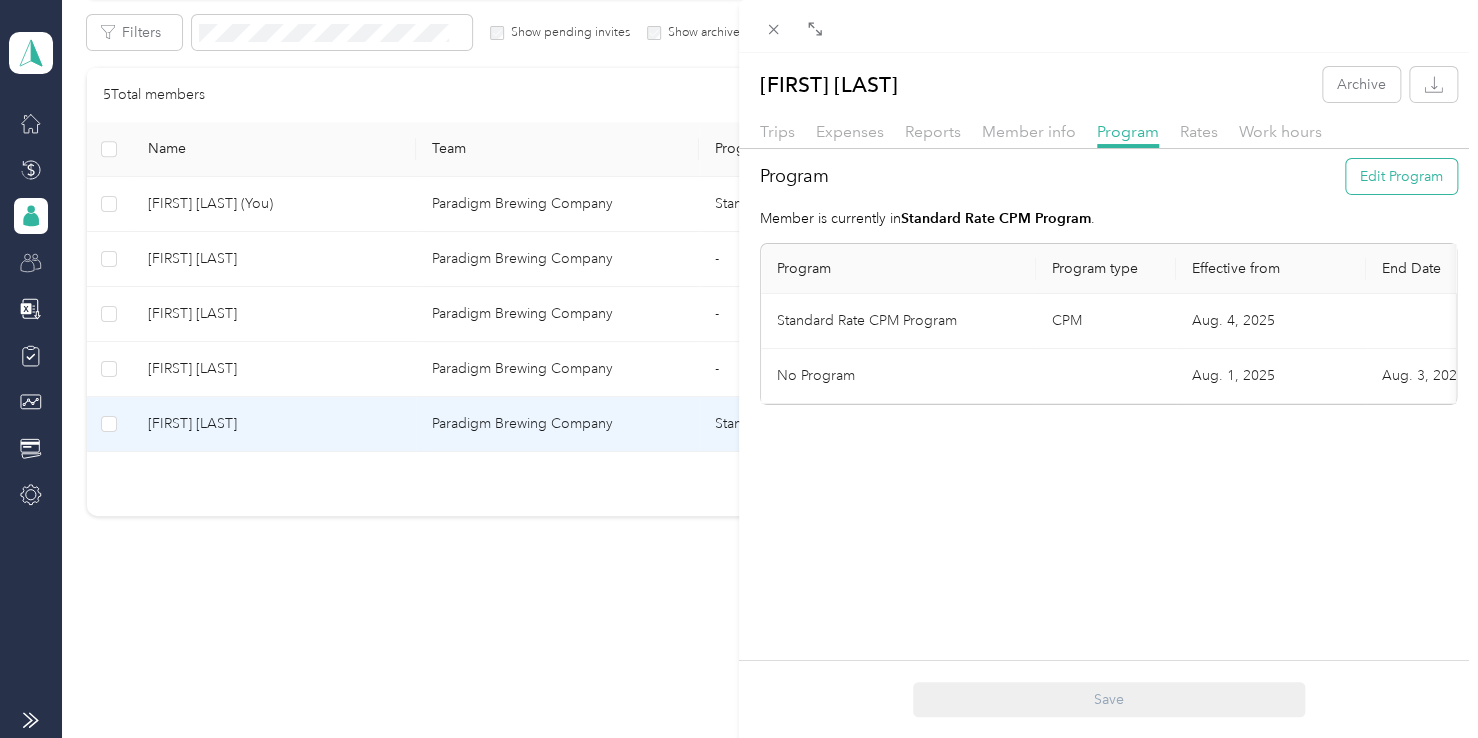 click on "Edit Program" at bounding box center (1401, 176) 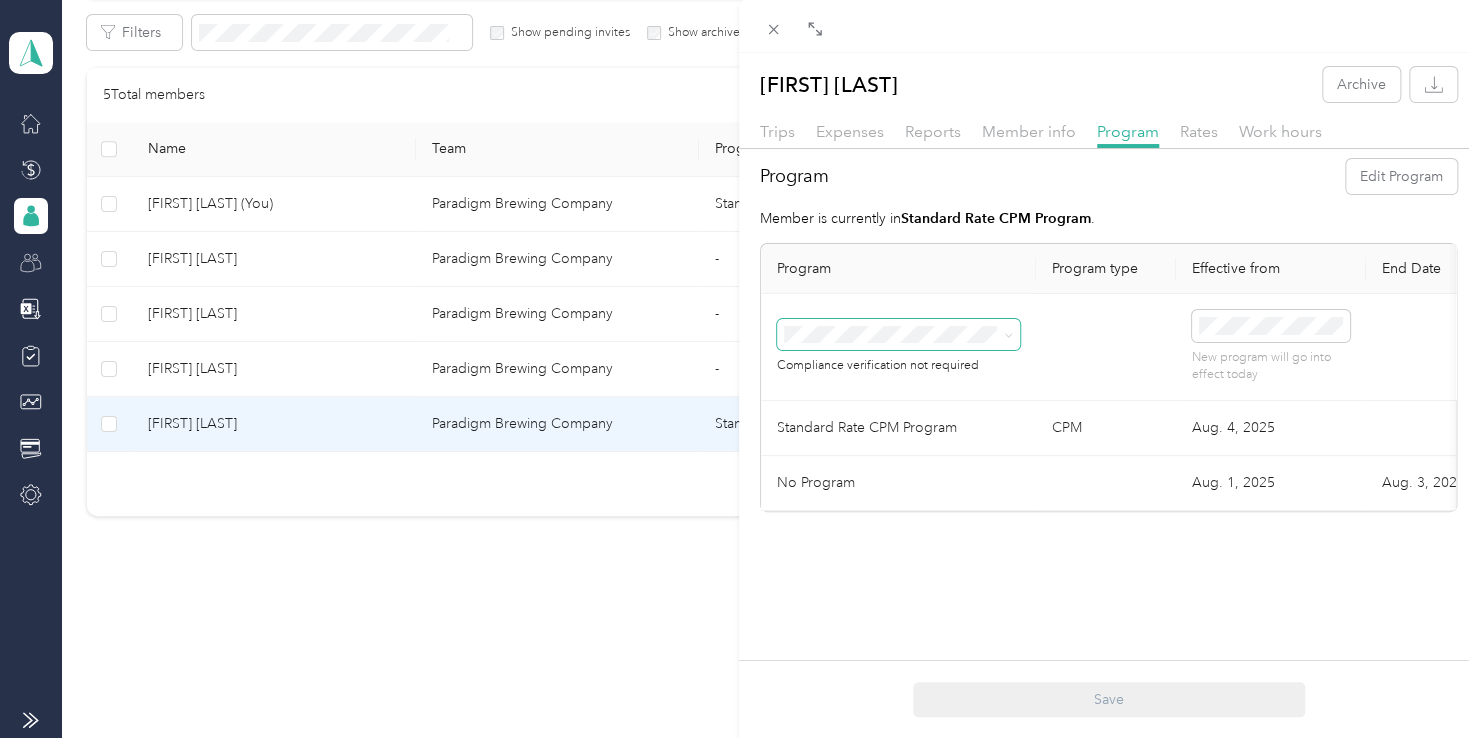 click at bounding box center (898, 335) 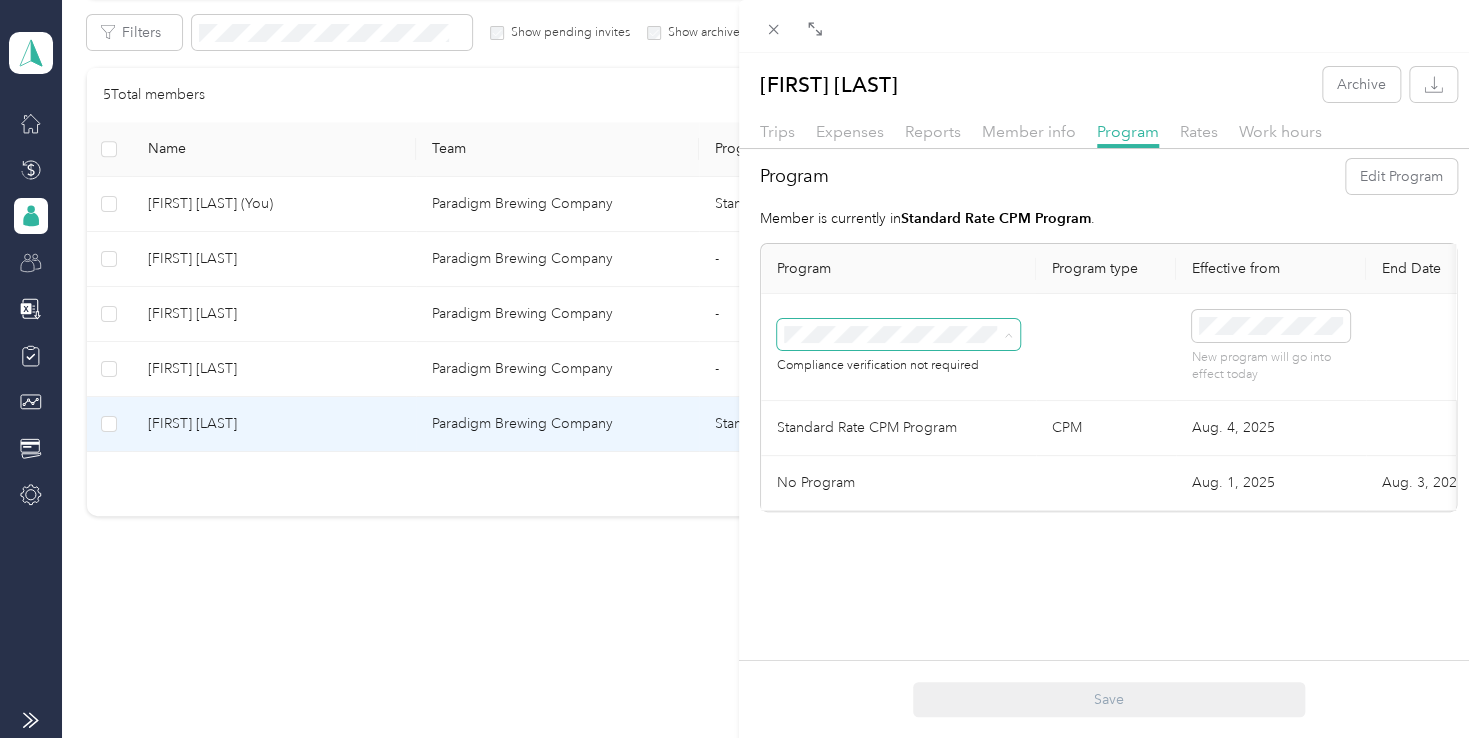 click at bounding box center (1106, 347) 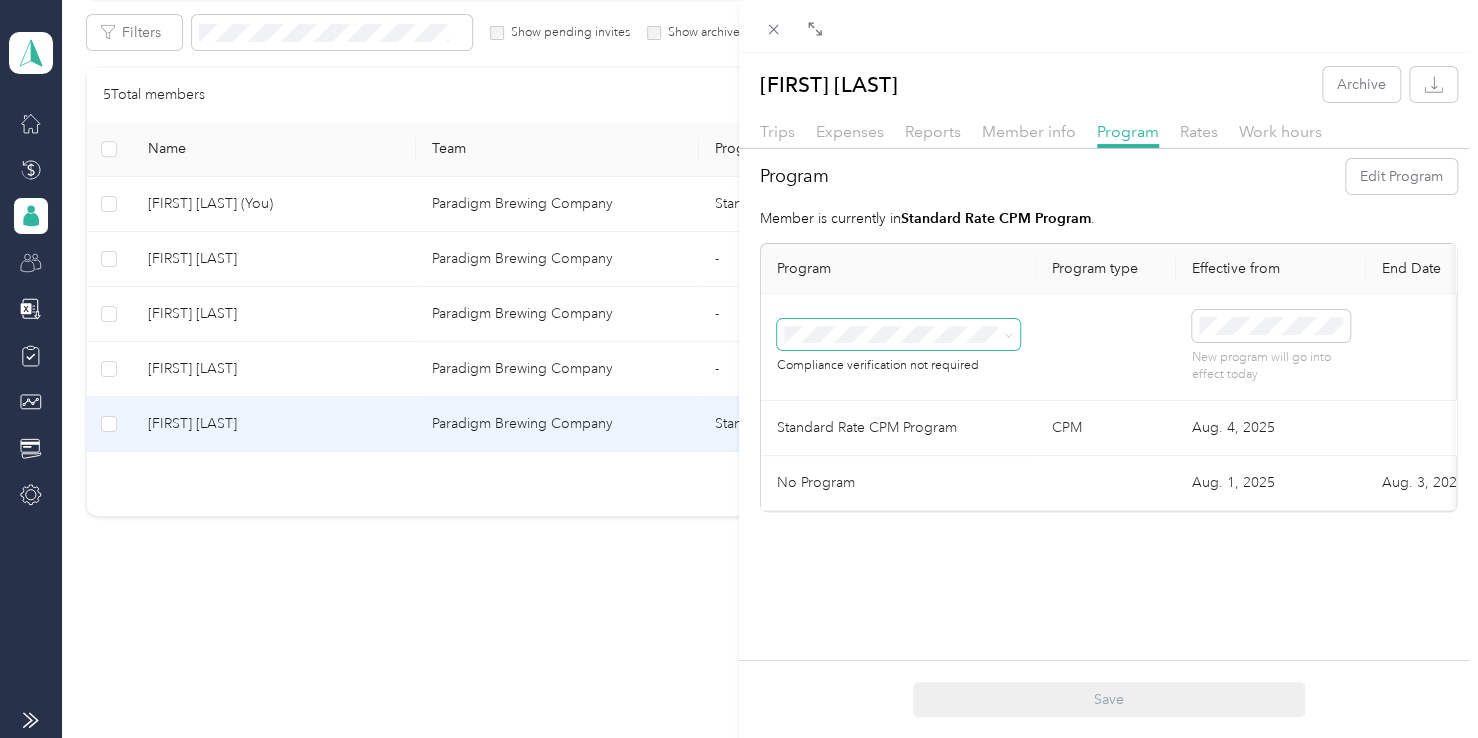 click on "Standard Rate CPM Program" at bounding box center [898, 428] 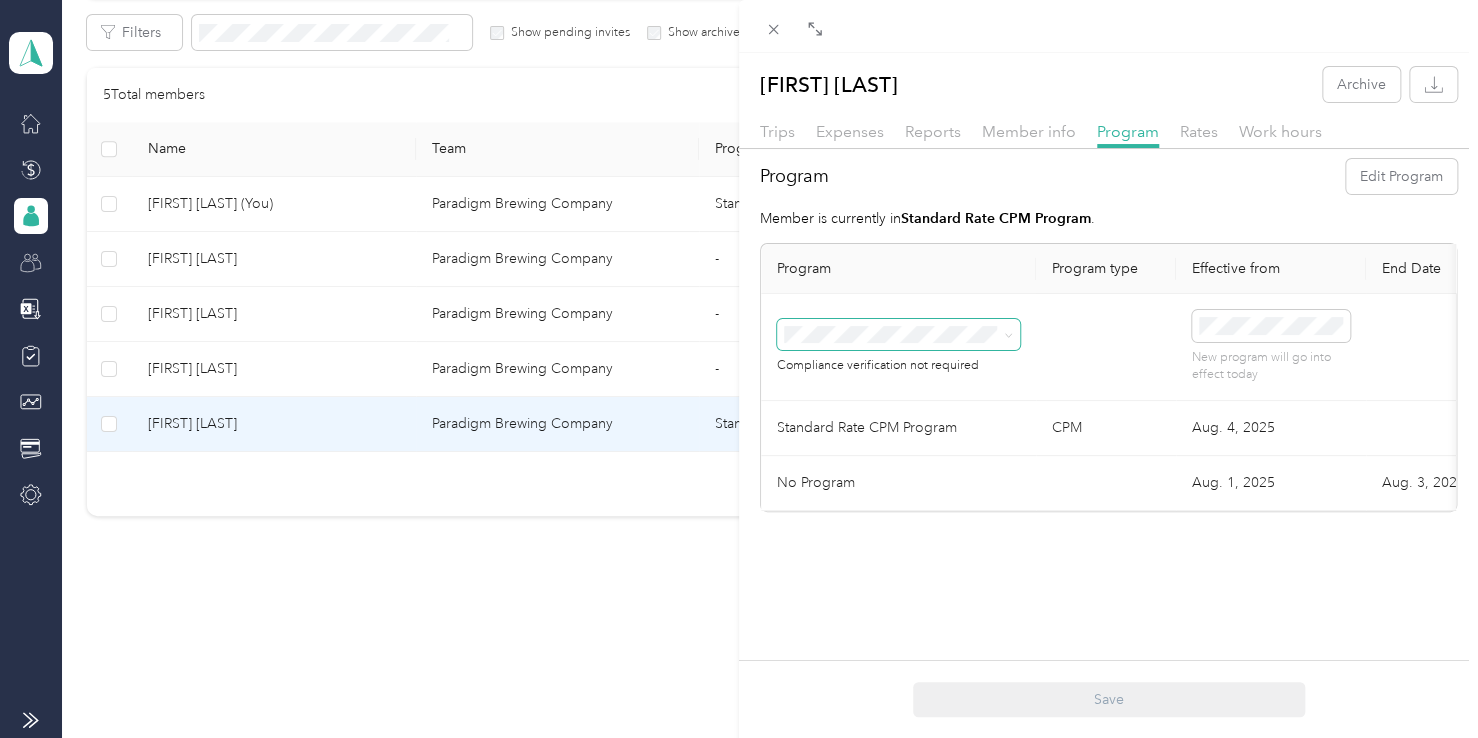 click on "Member is currently in  [PROGRAM_NAME] . Program Program type Effective from End Date           [PROGRAM_NAME] [PROGRAM_TYPE] [MONTH]. [DAY], [YEAR] Delete No Program [MONTH]. [DAY], [YEAR] [MONTH]. [DAY], [YEAR] Delete Save" at bounding box center (739, 369) 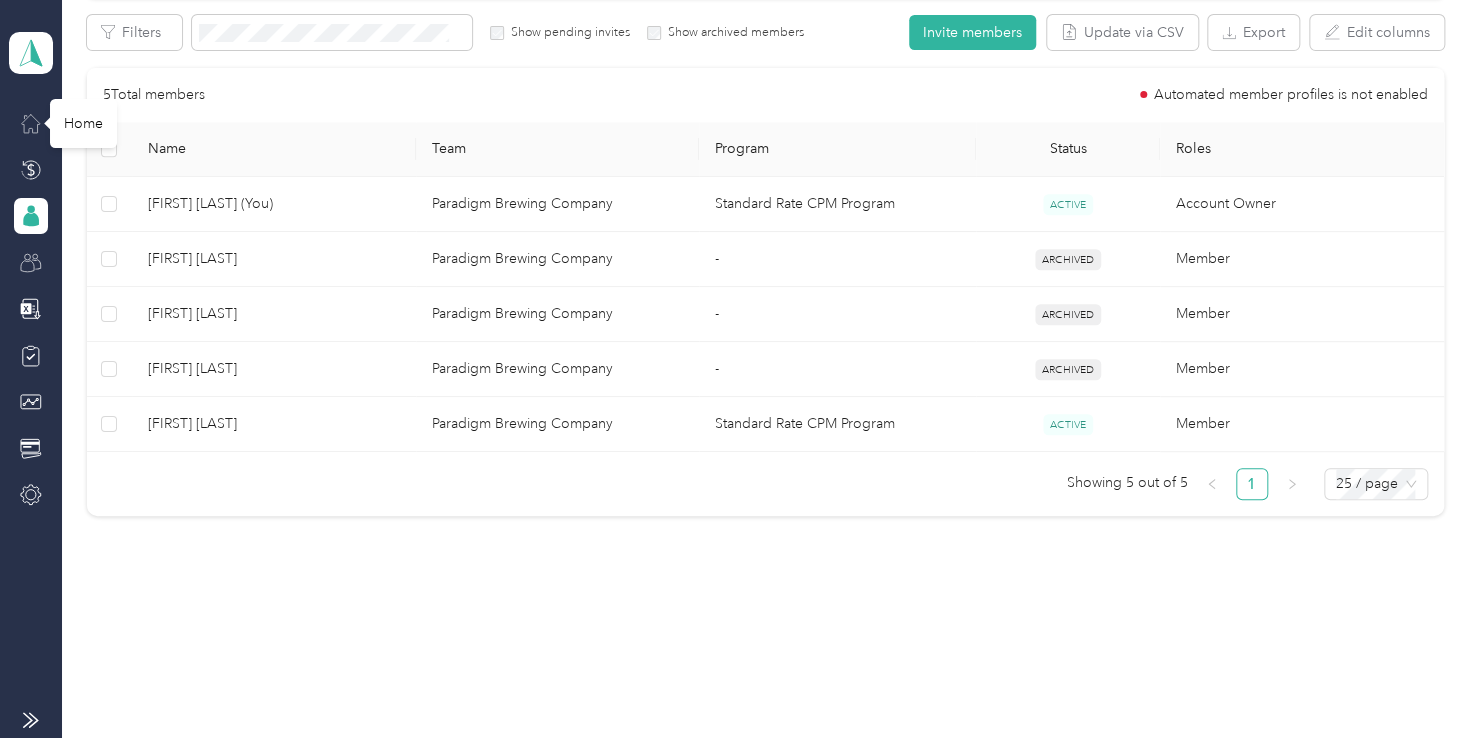 click 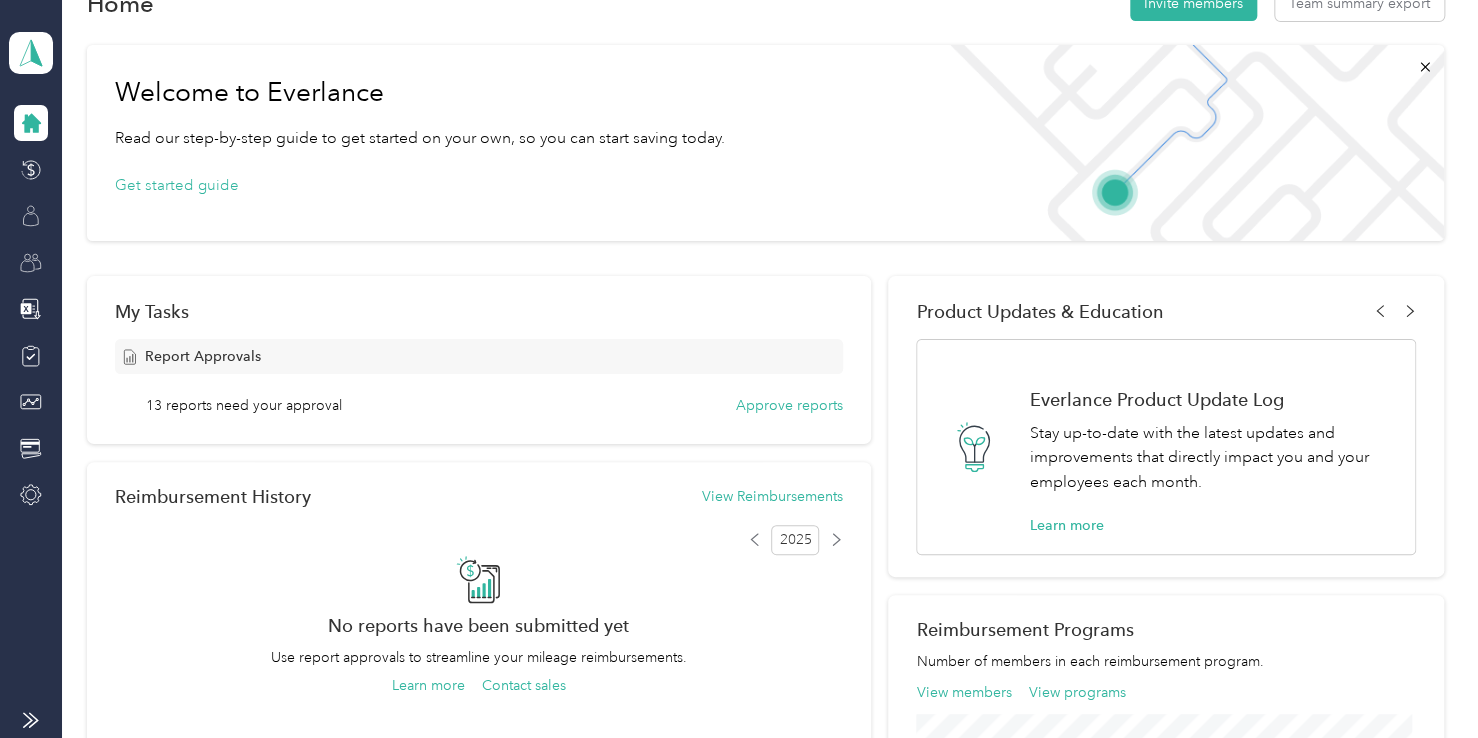 scroll, scrollTop: 100, scrollLeft: 0, axis: vertical 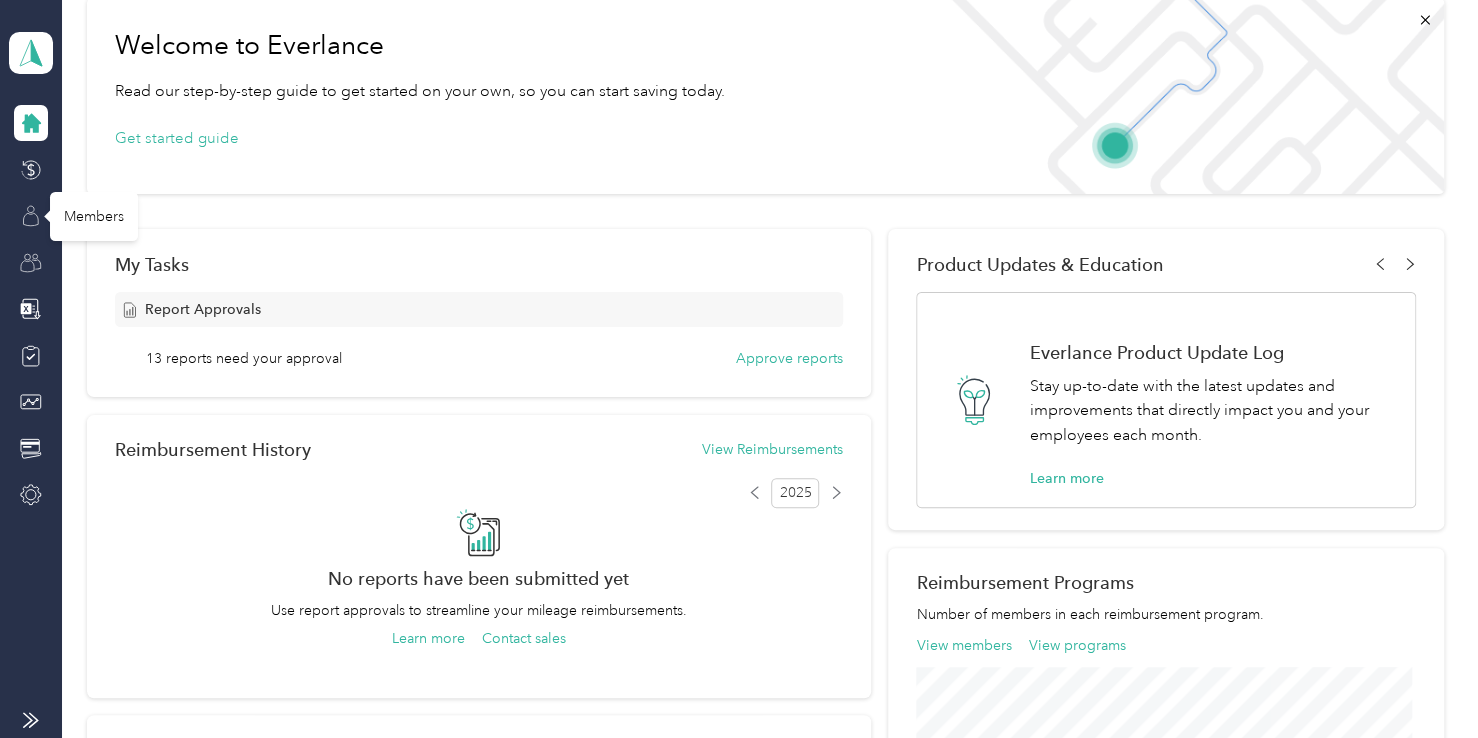click 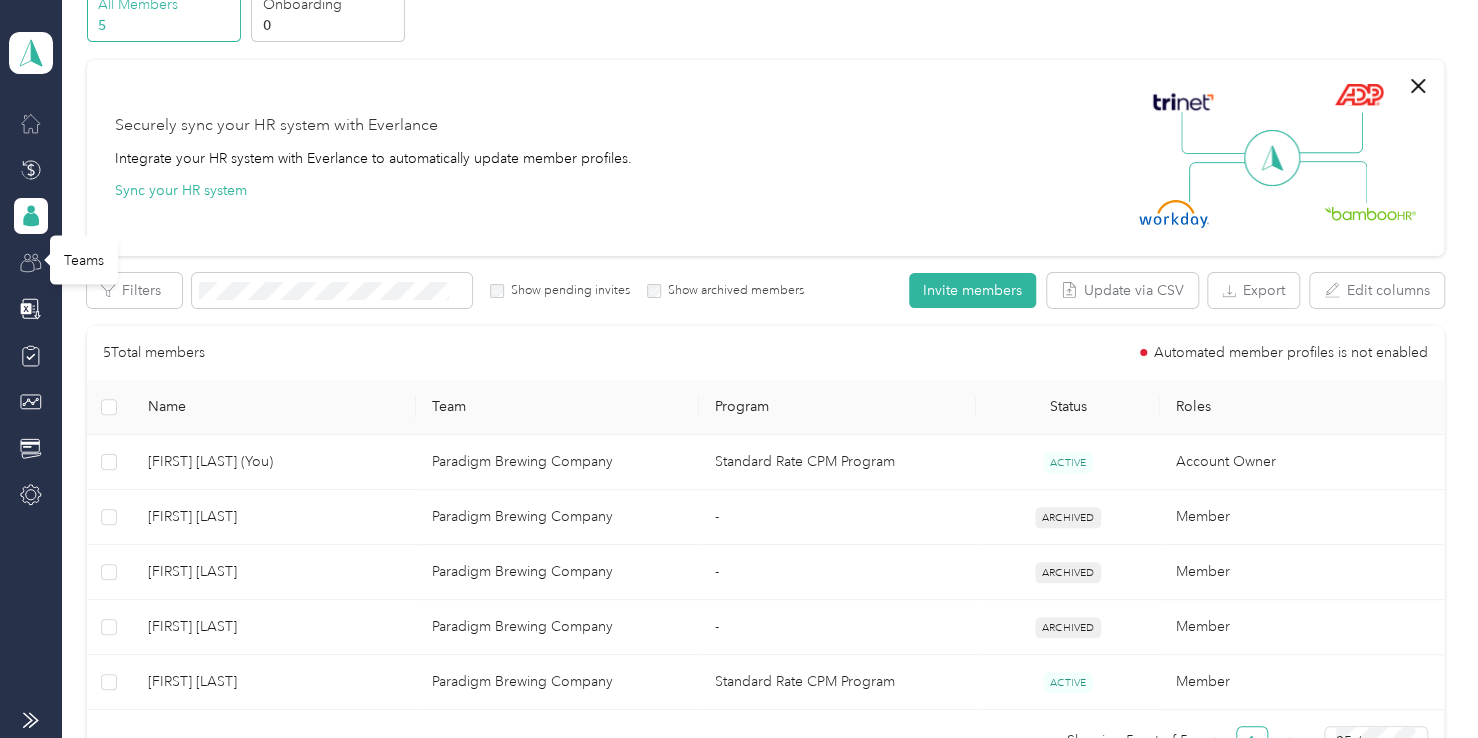 click 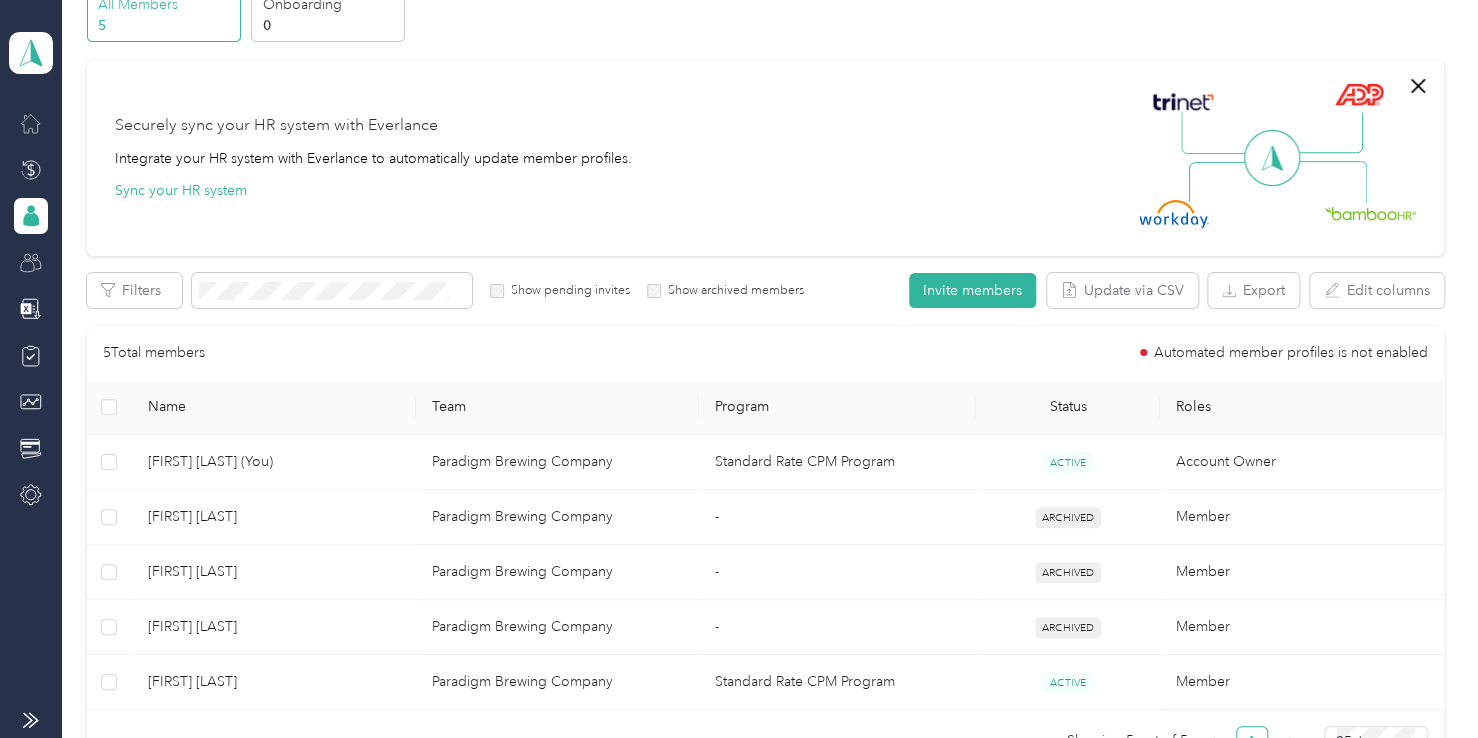 scroll, scrollTop: 0, scrollLeft: 0, axis: both 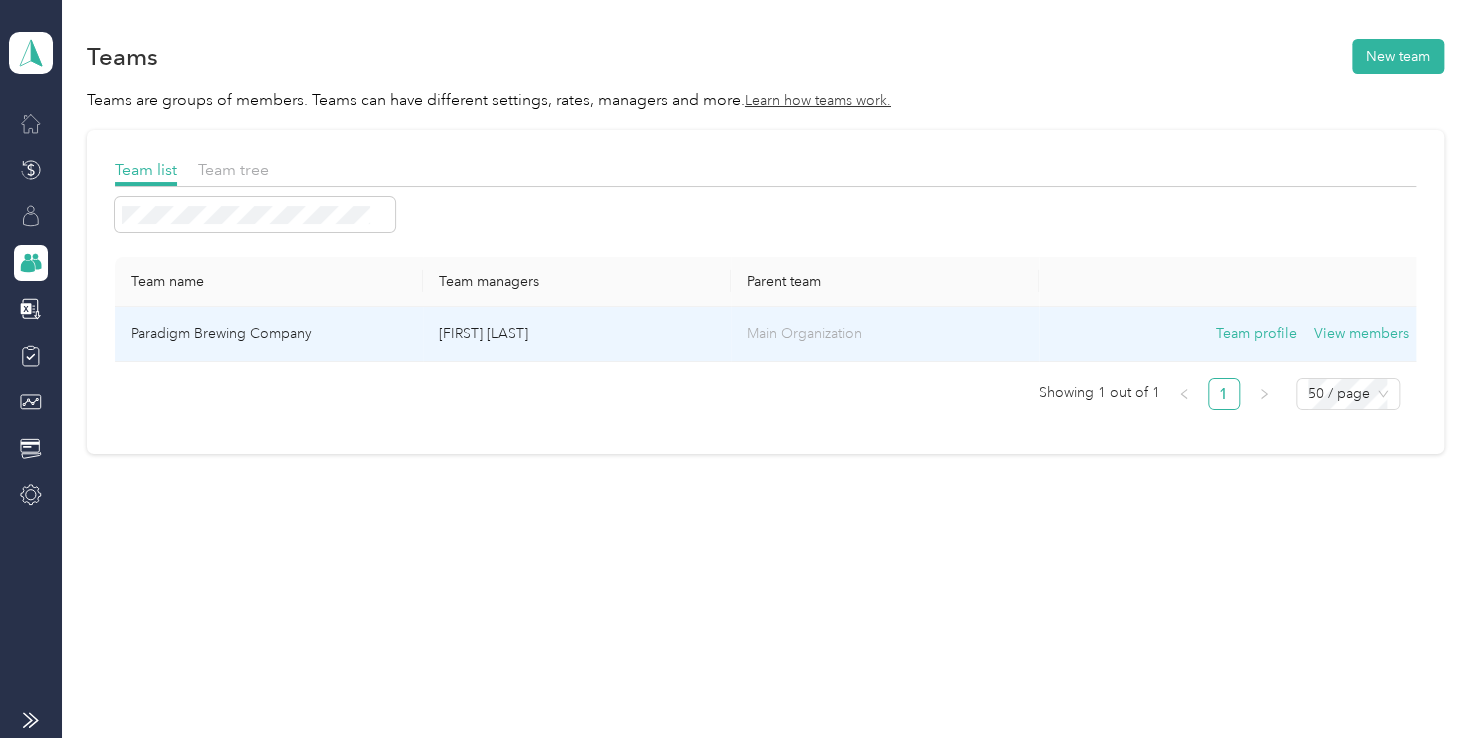 click on "Paradigm Brewing Company" at bounding box center [269, 334] 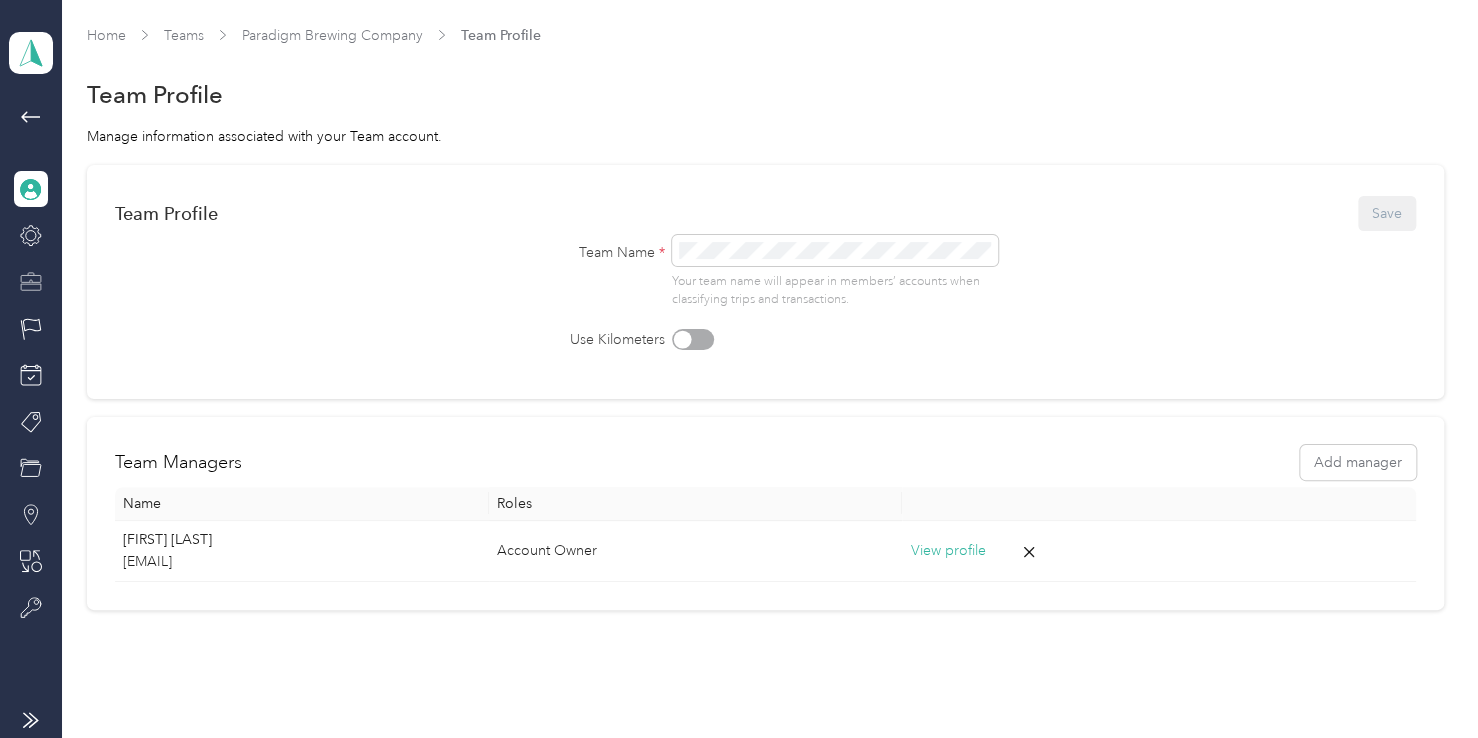 click 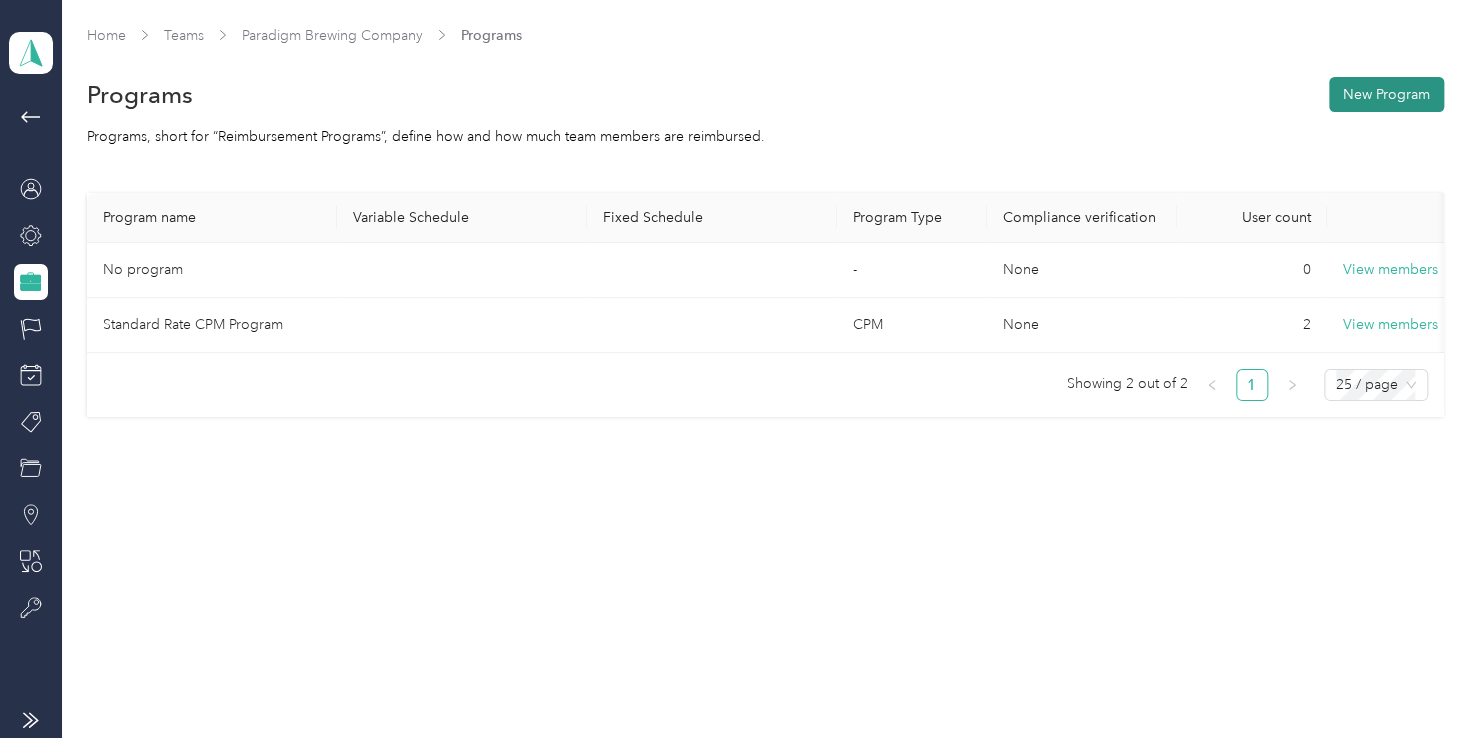 click on "New Program" at bounding box center (1386, 94) 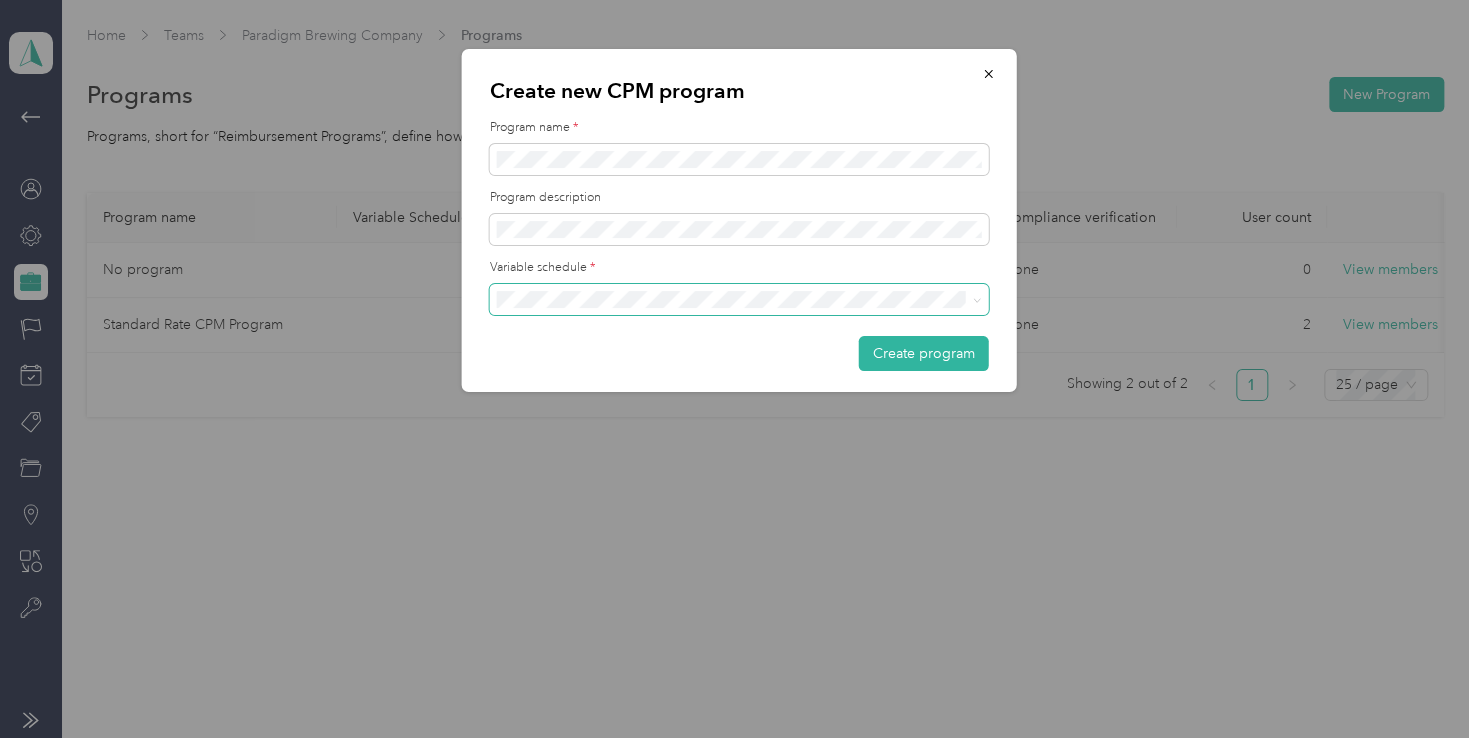 click at bounding box center (739, 300) 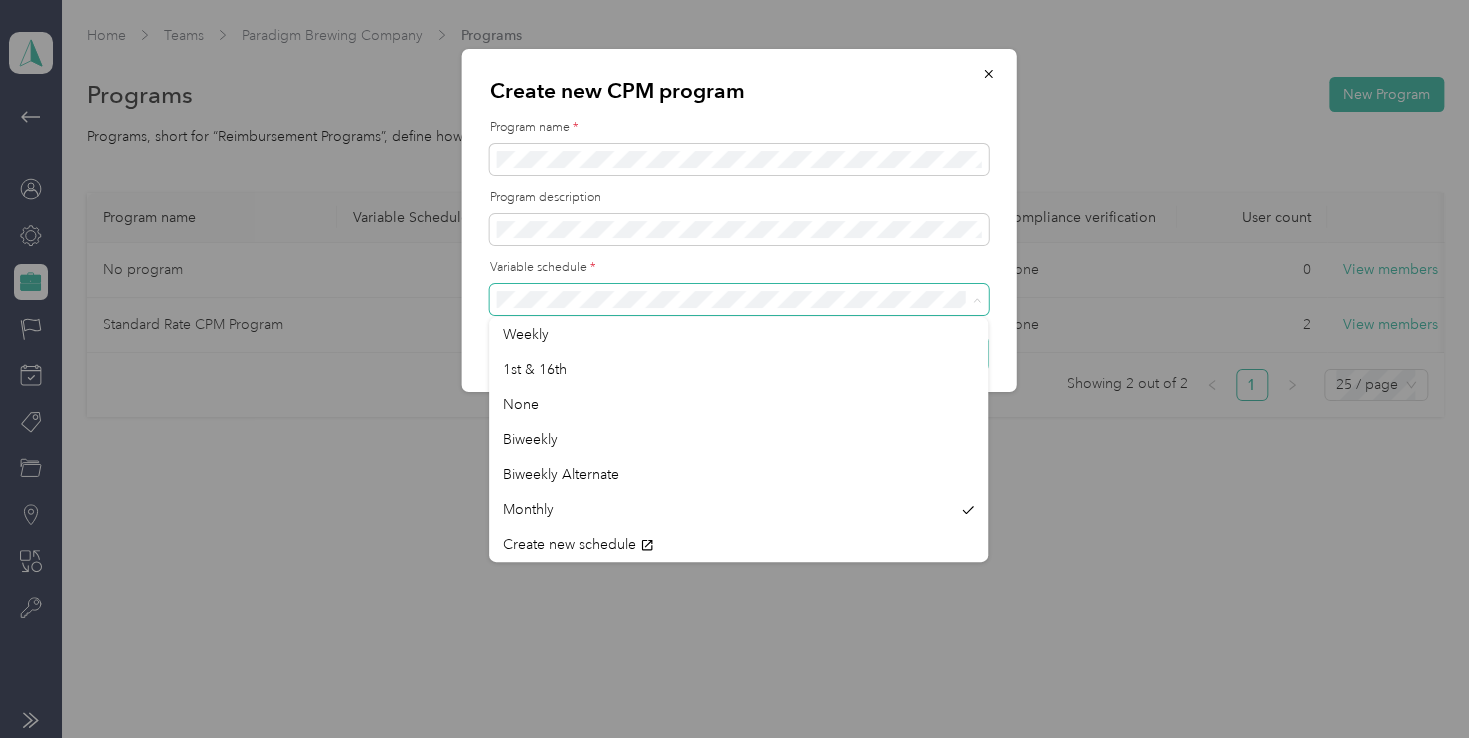click 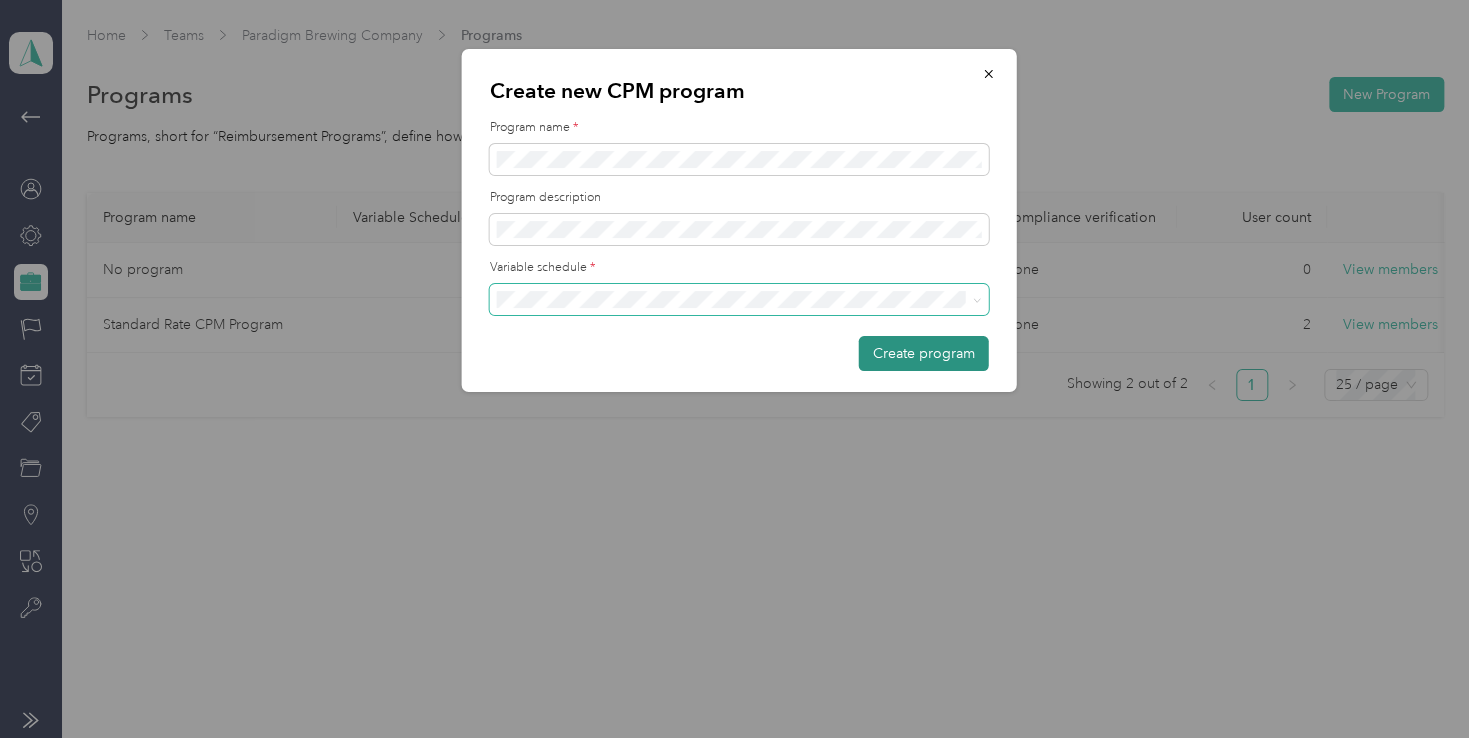 click on "Create program" at bounding box center (924, 353) 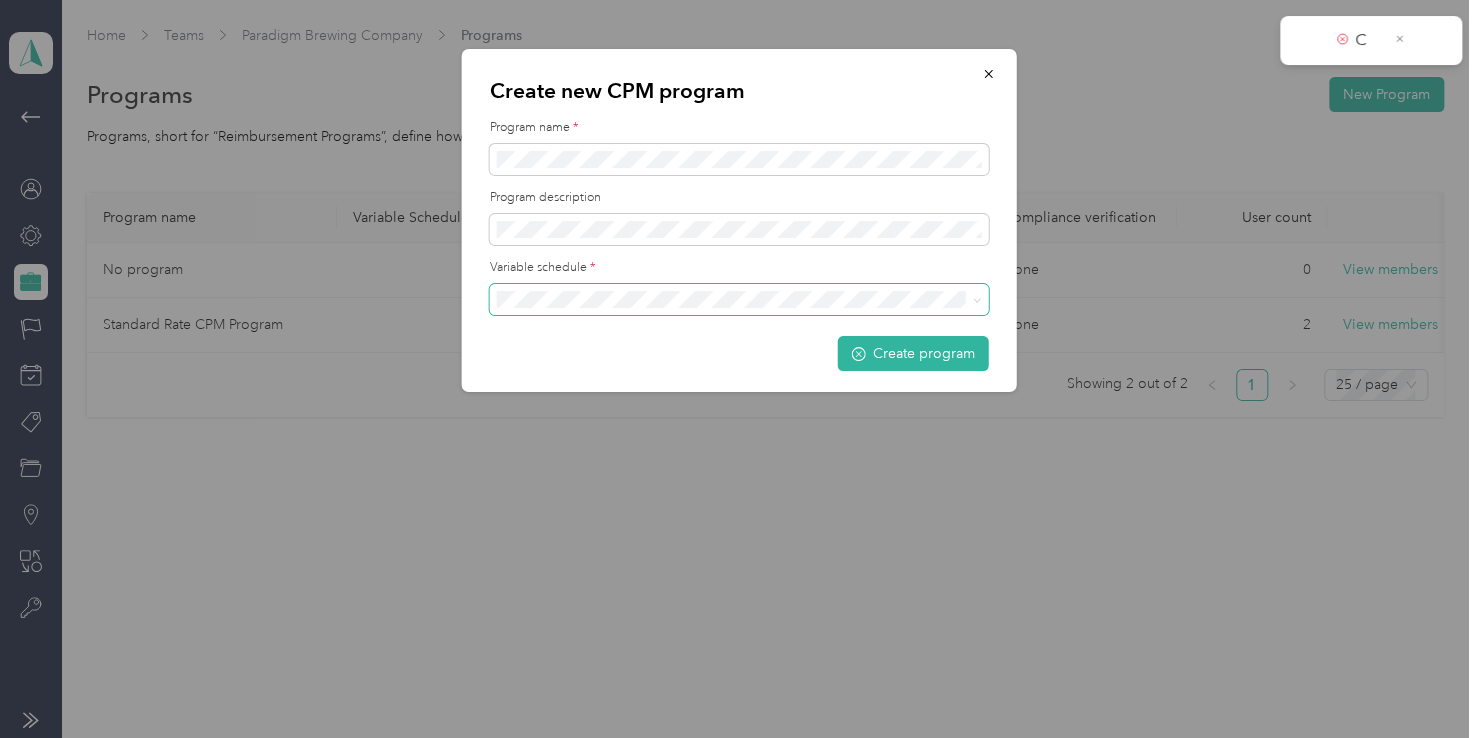click on "C" at bounding box center [1371, 40] 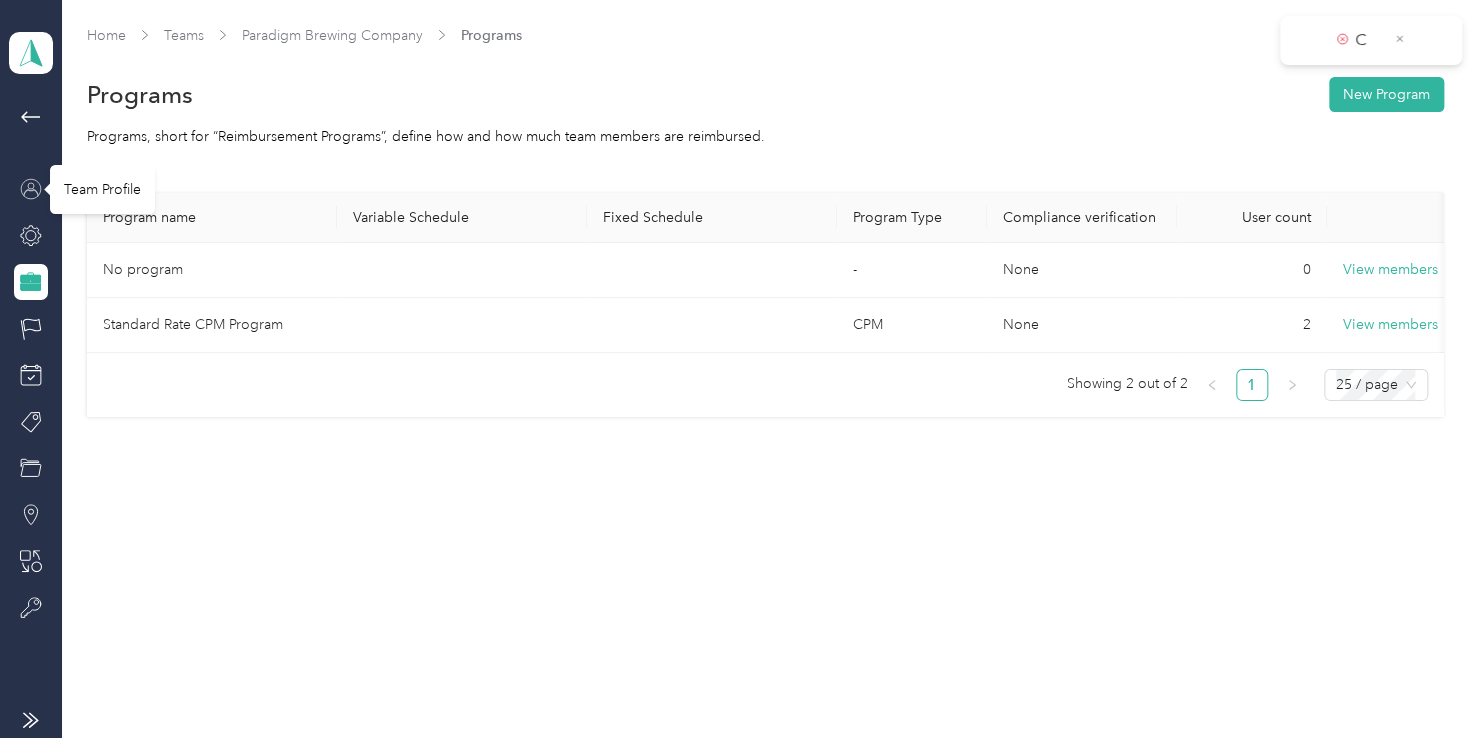 click 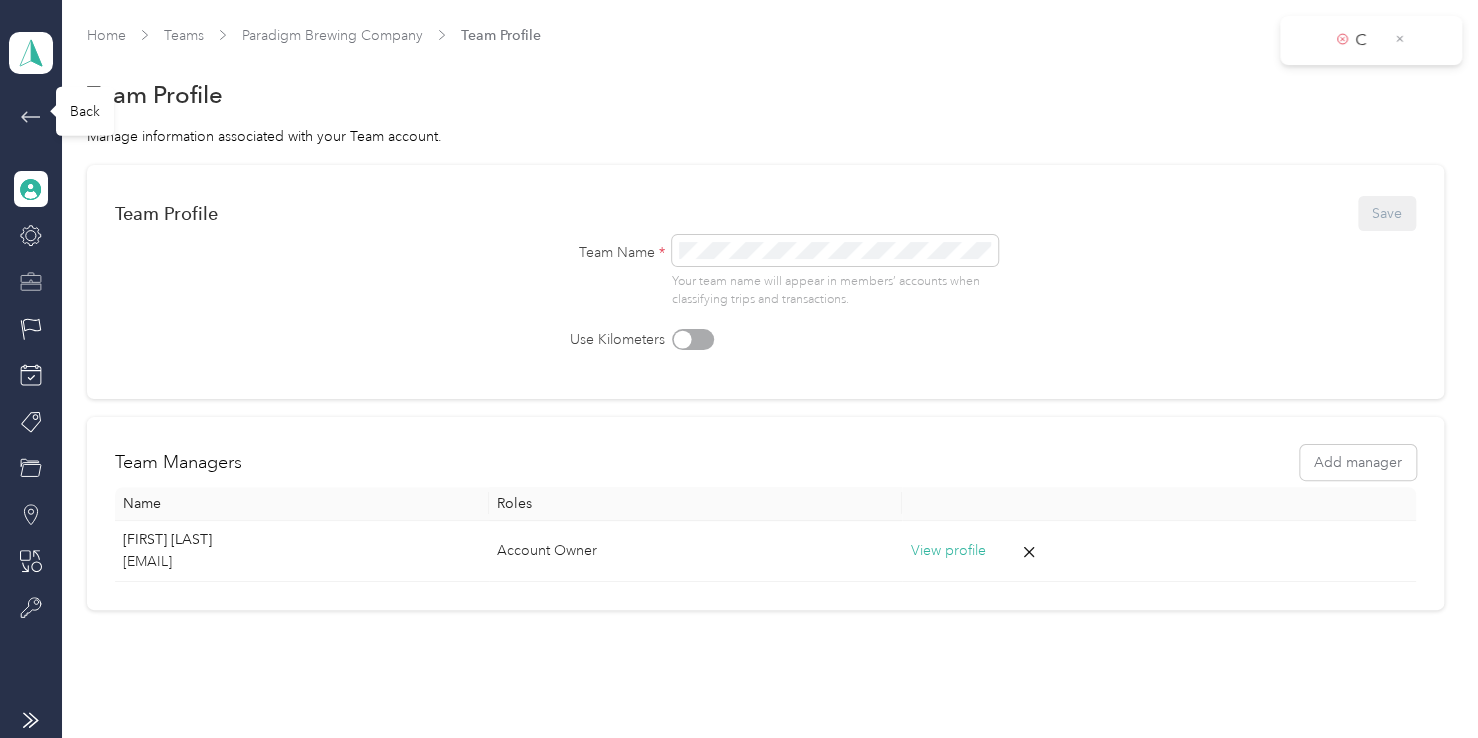 click 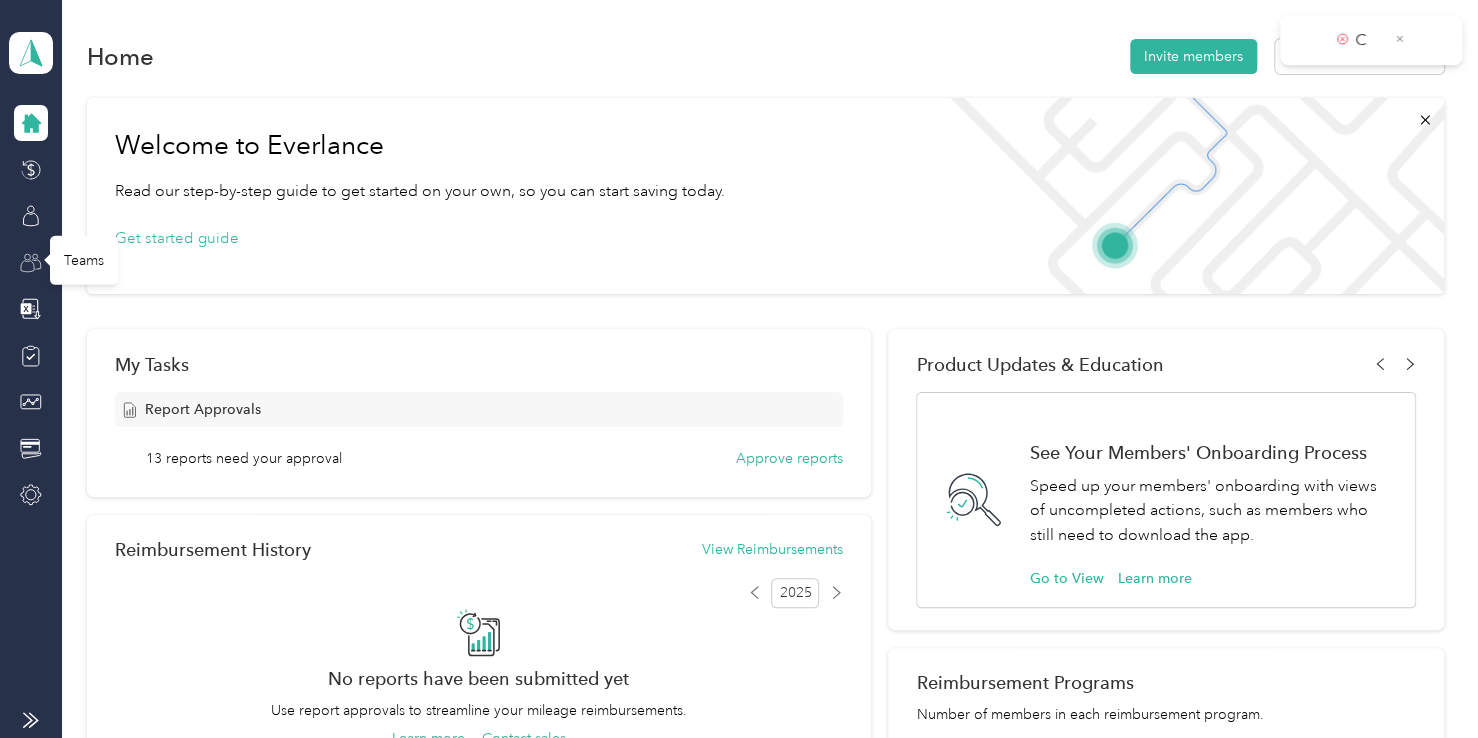 click 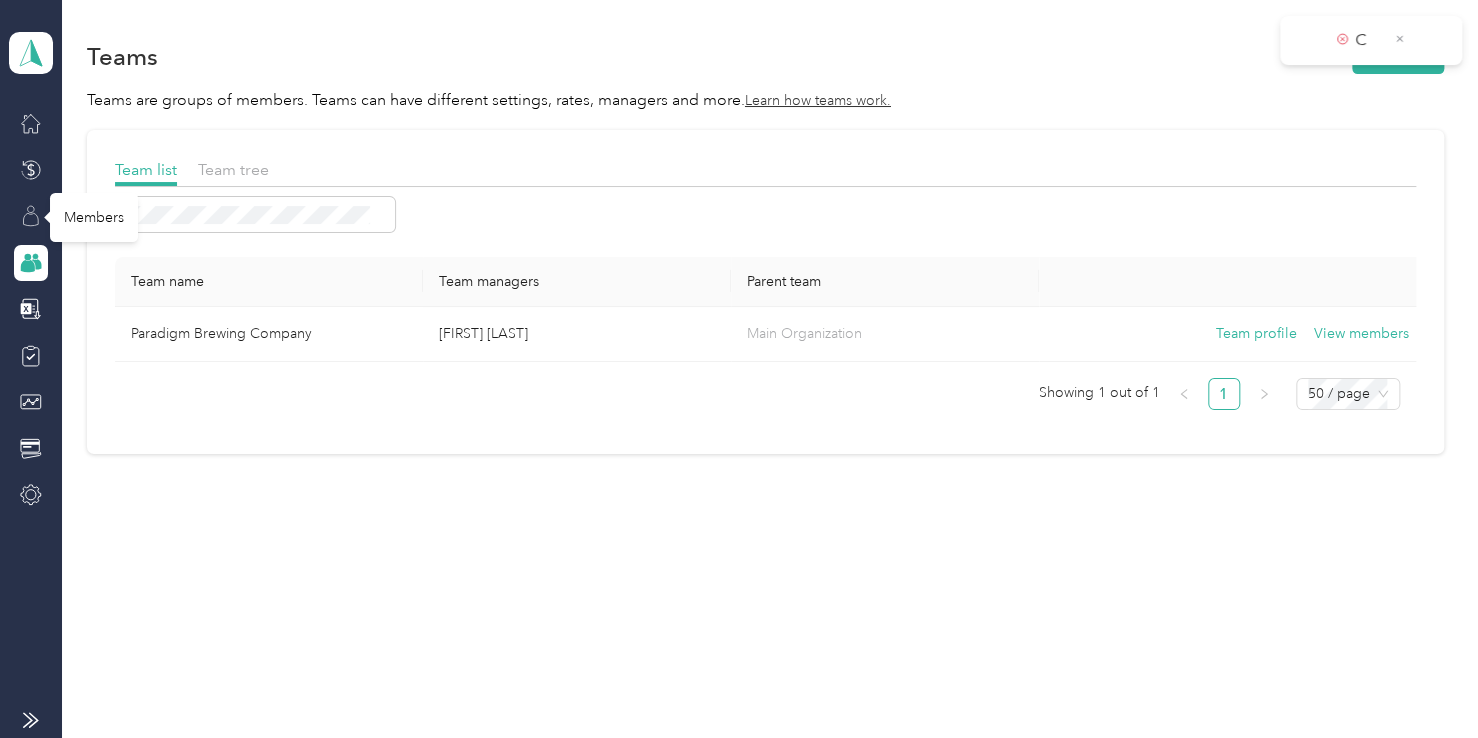 click 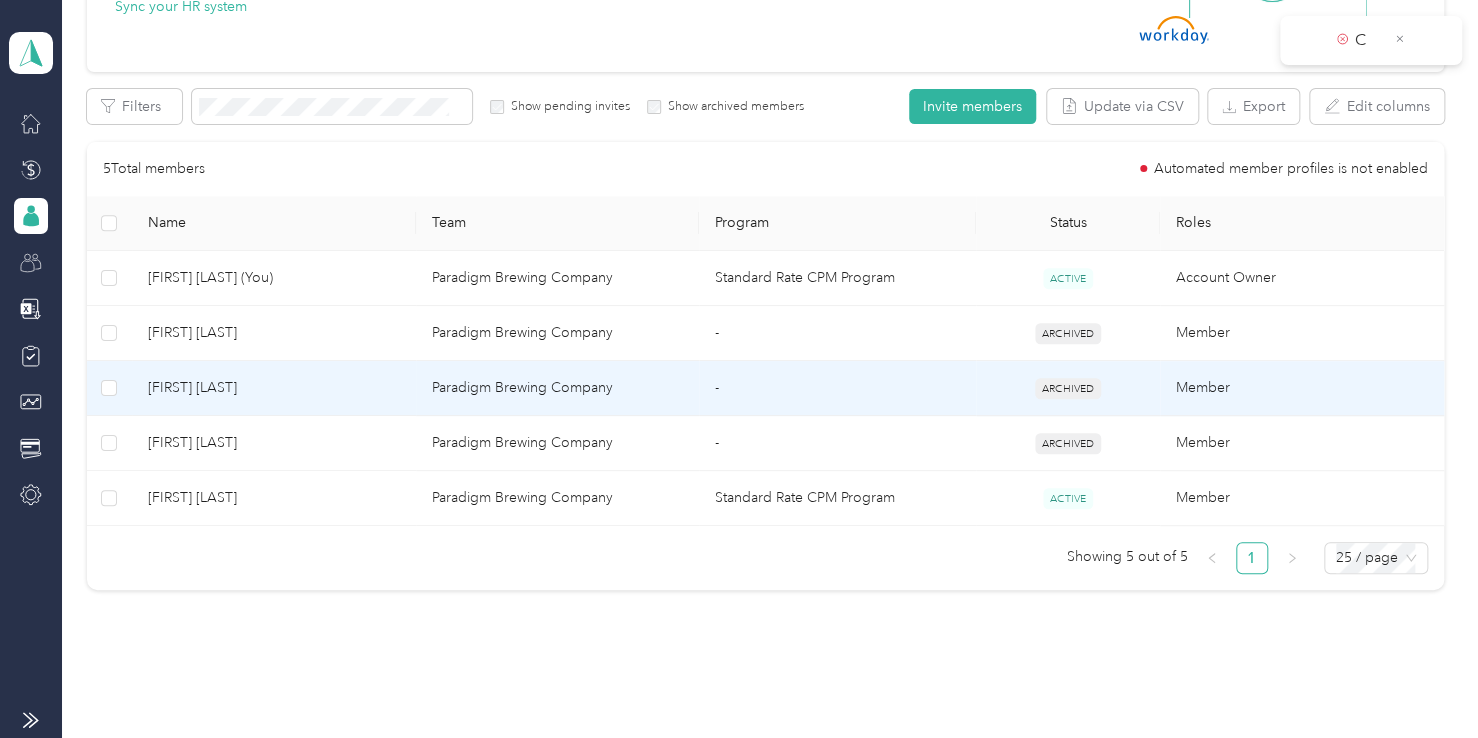 scroll, scrollTop: 358, scrollLeft: 0, axis: vertical 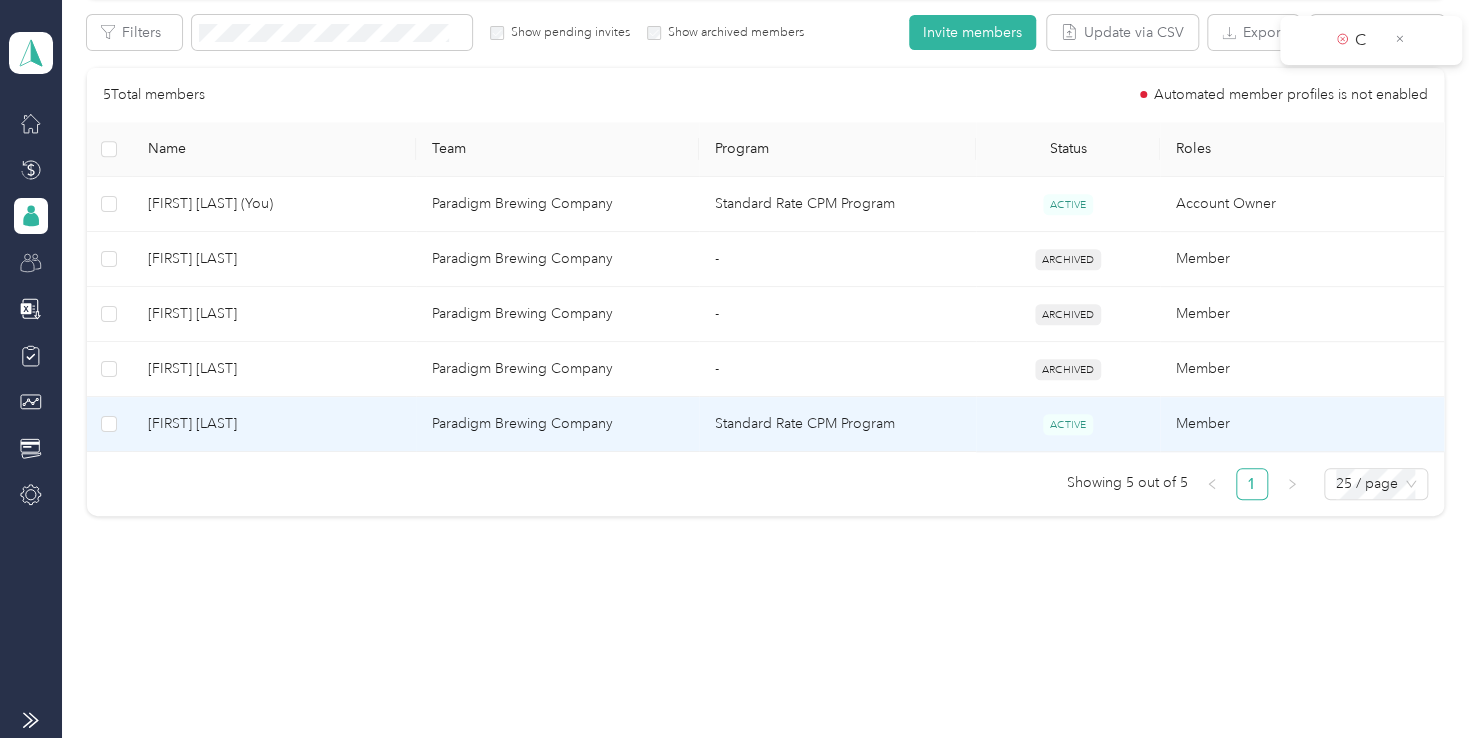 click on "Paradigm Brewing Company" at bounding box center [558, 424] 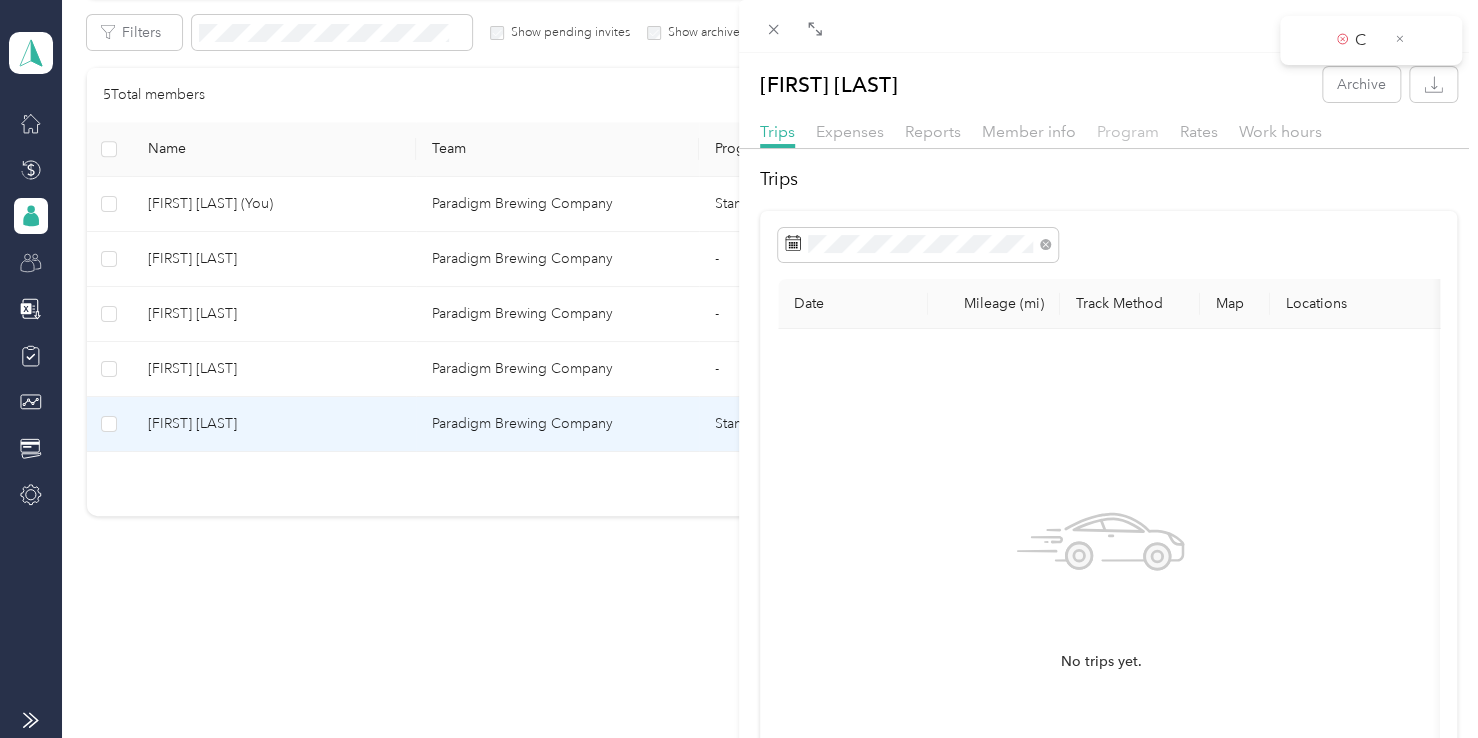 click on "Program" at bounding box center [1128, 131] 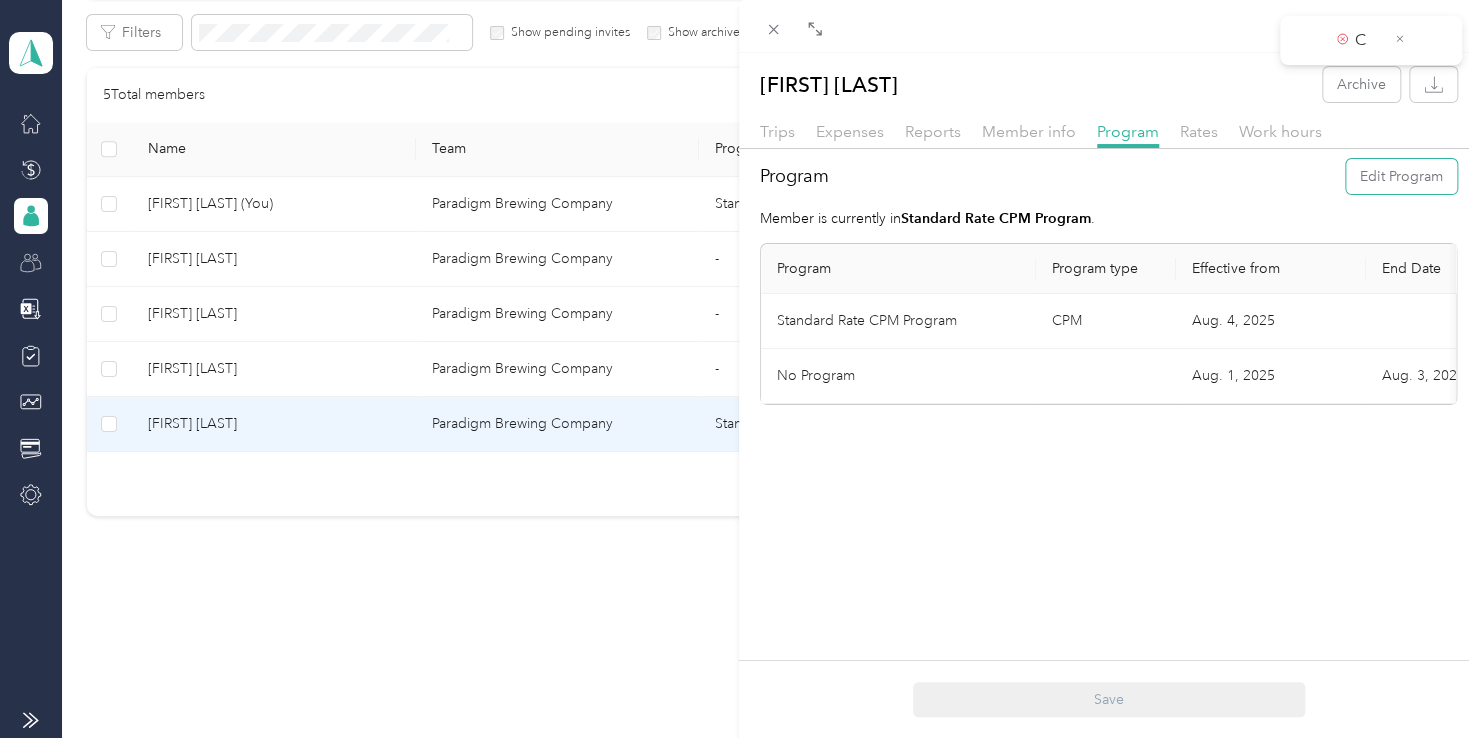 drag, startPoint x: 1382, startPoint y: 177, endPoint x: 1330, endPoint y: 204, distance: 58.59181 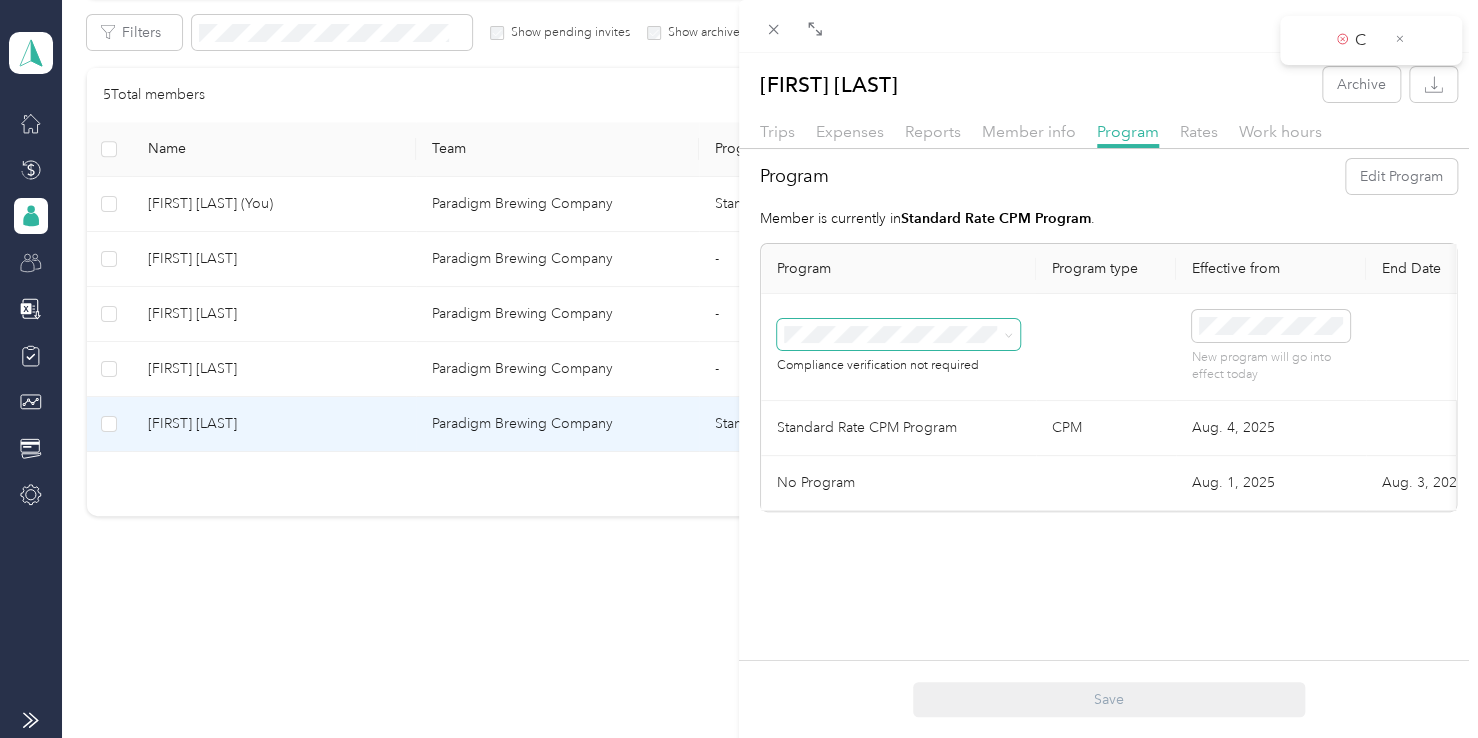 click at bounding box center (1008, 334) 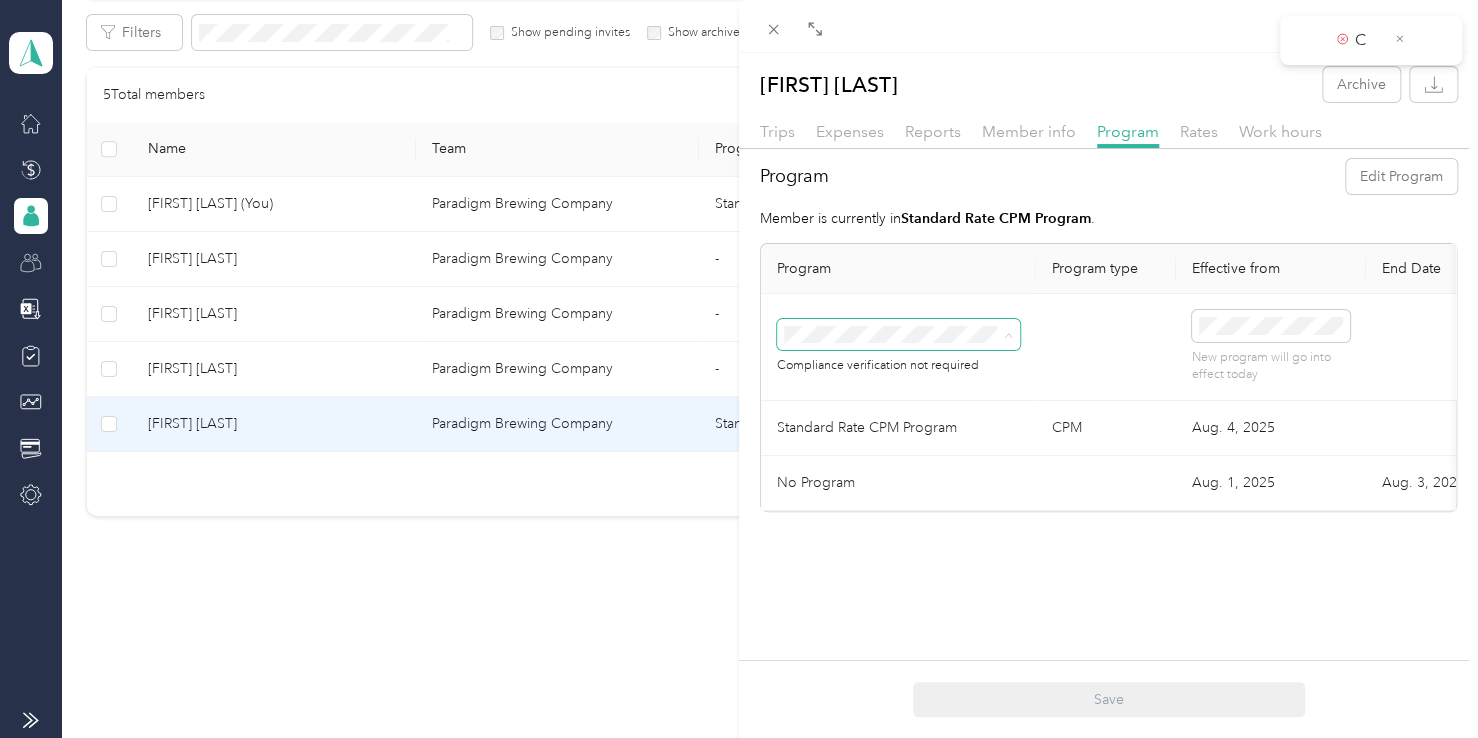click at bounding box center [1106, 347] 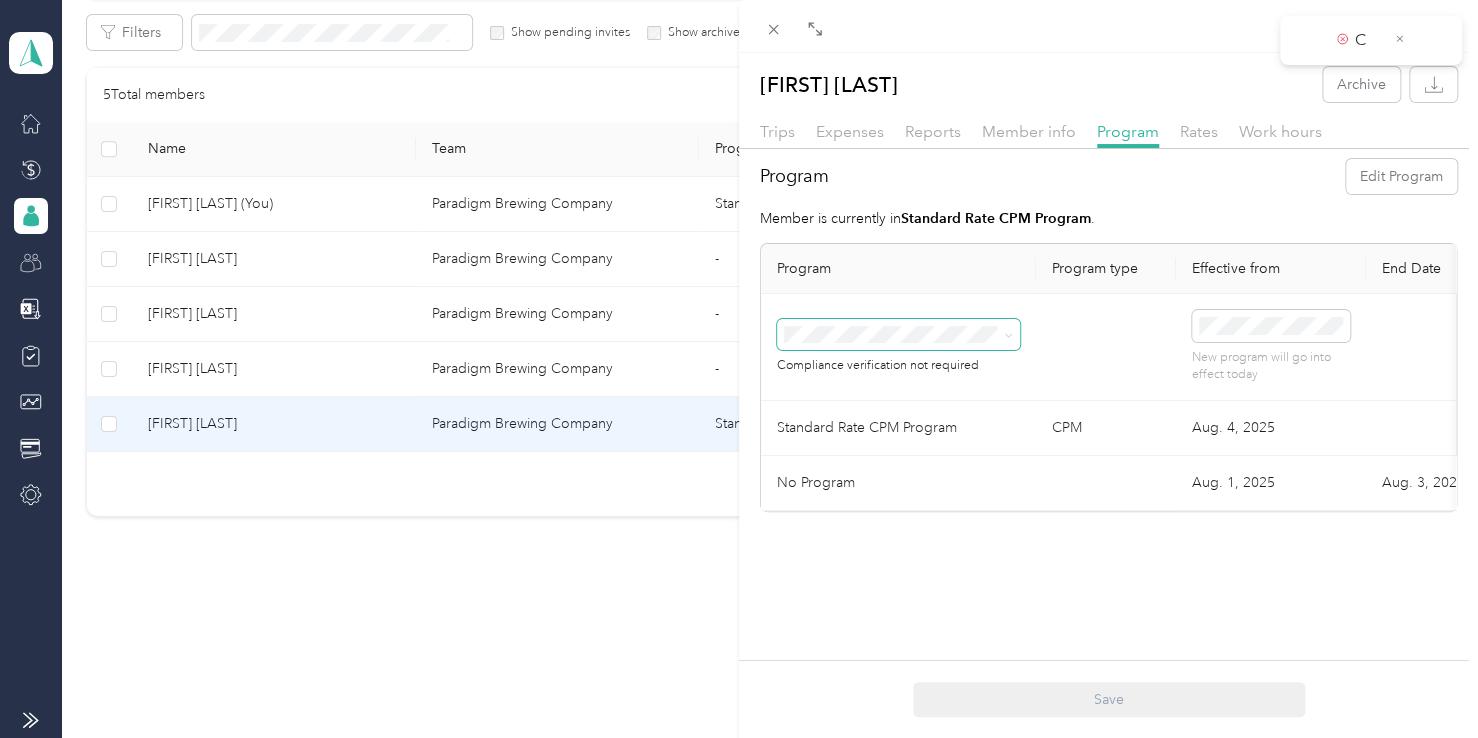 drag, startPoint x: 1050, startPoint y: 494, endPoint x: 1211, endPoint y: 508, distance: 161.60754 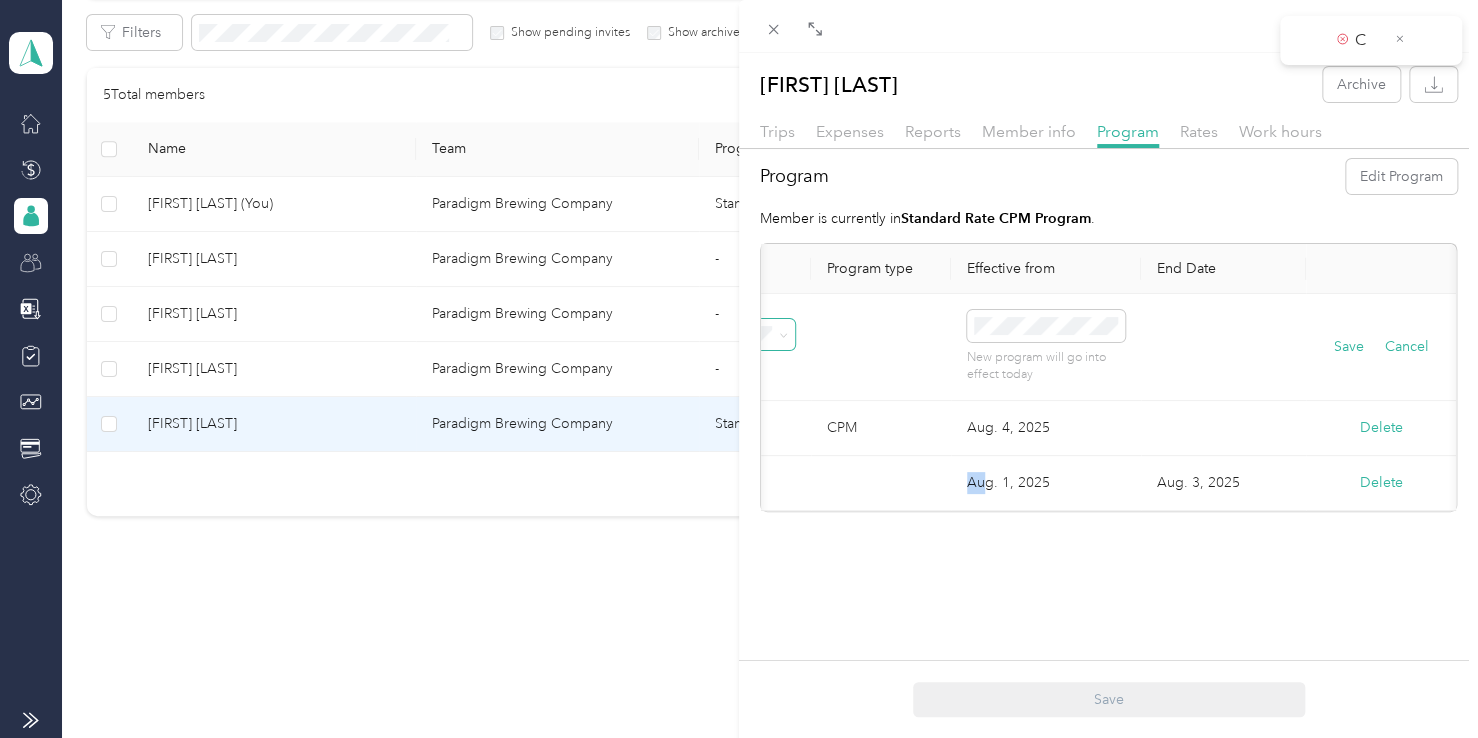 scroll, scrollTop: 0, scrollLeft: 0, axis: both 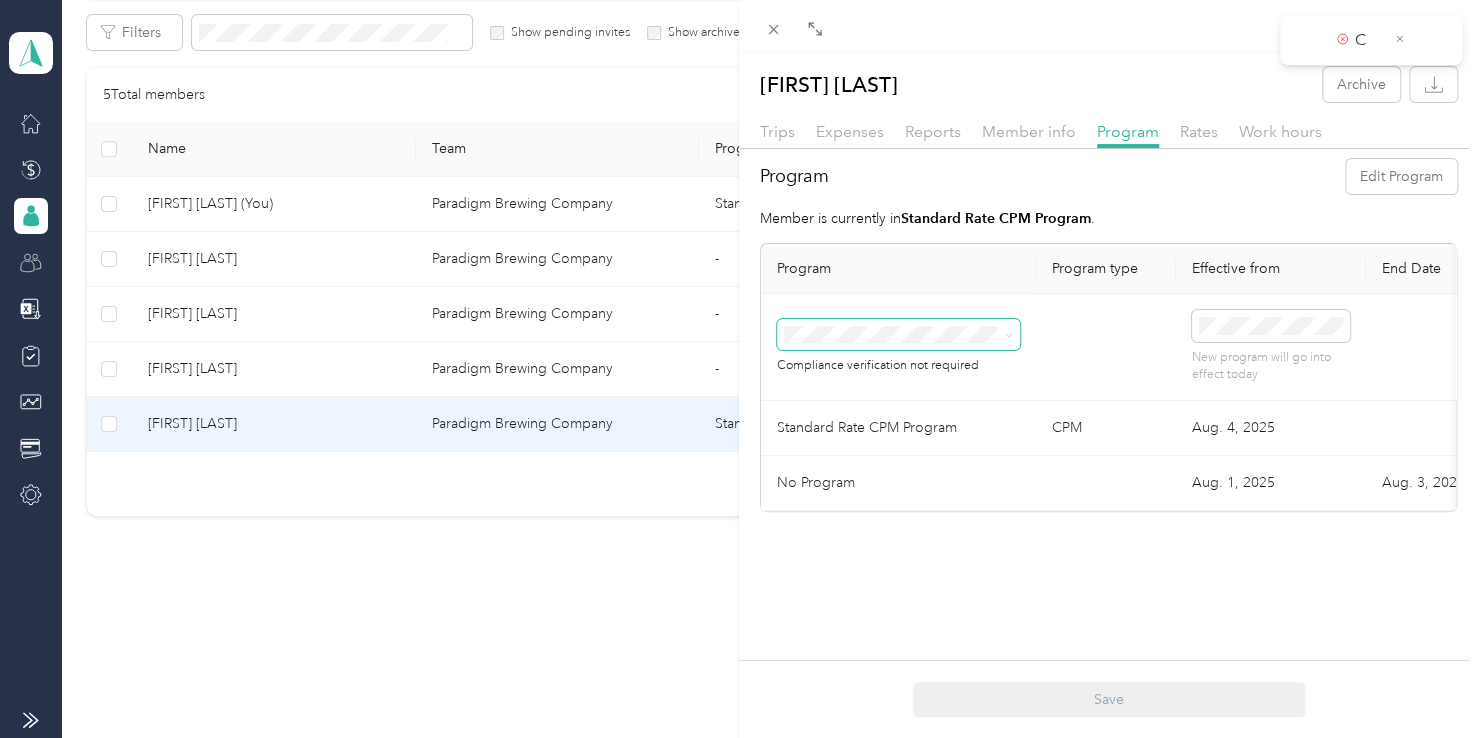 click at bounding box center (1005, 335) 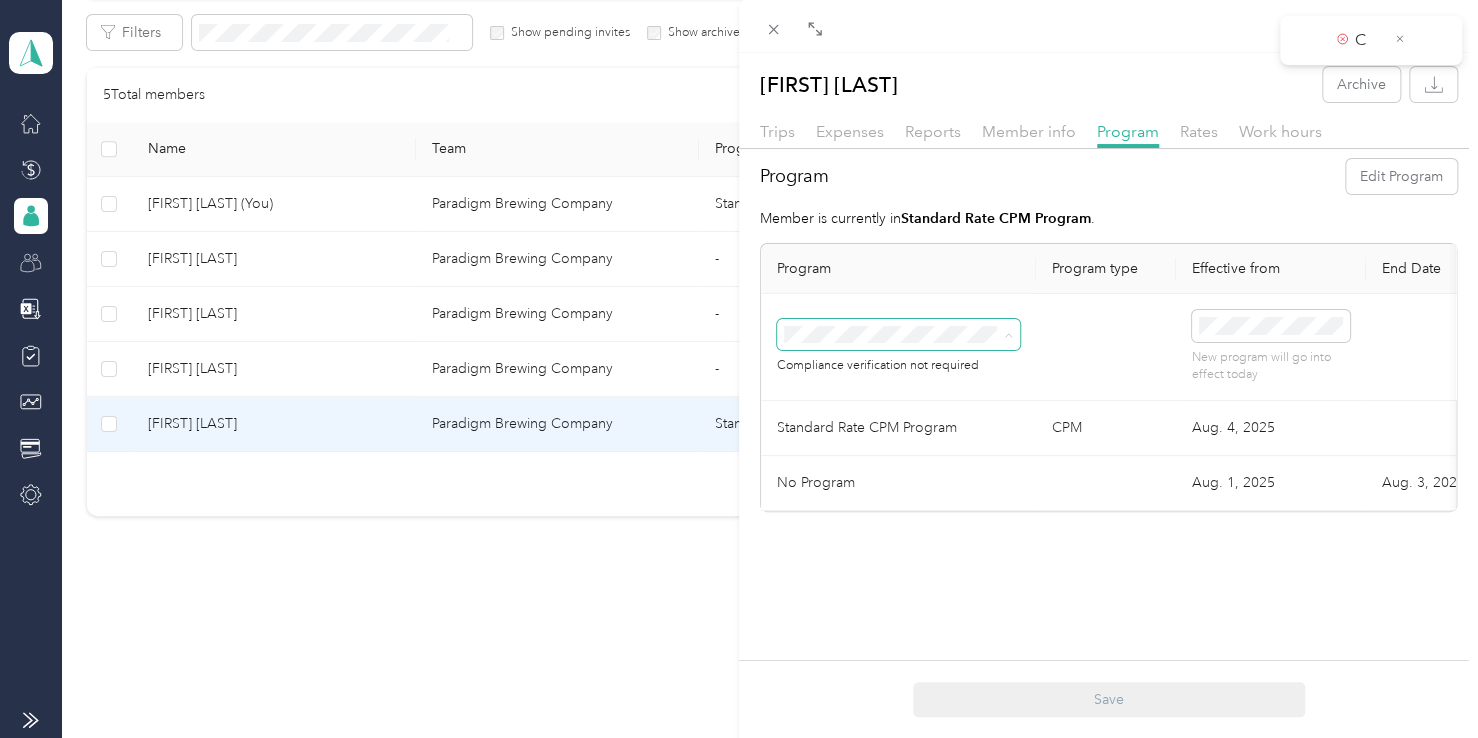 click on "FAVR Programs" at bounding box center [898, 459] 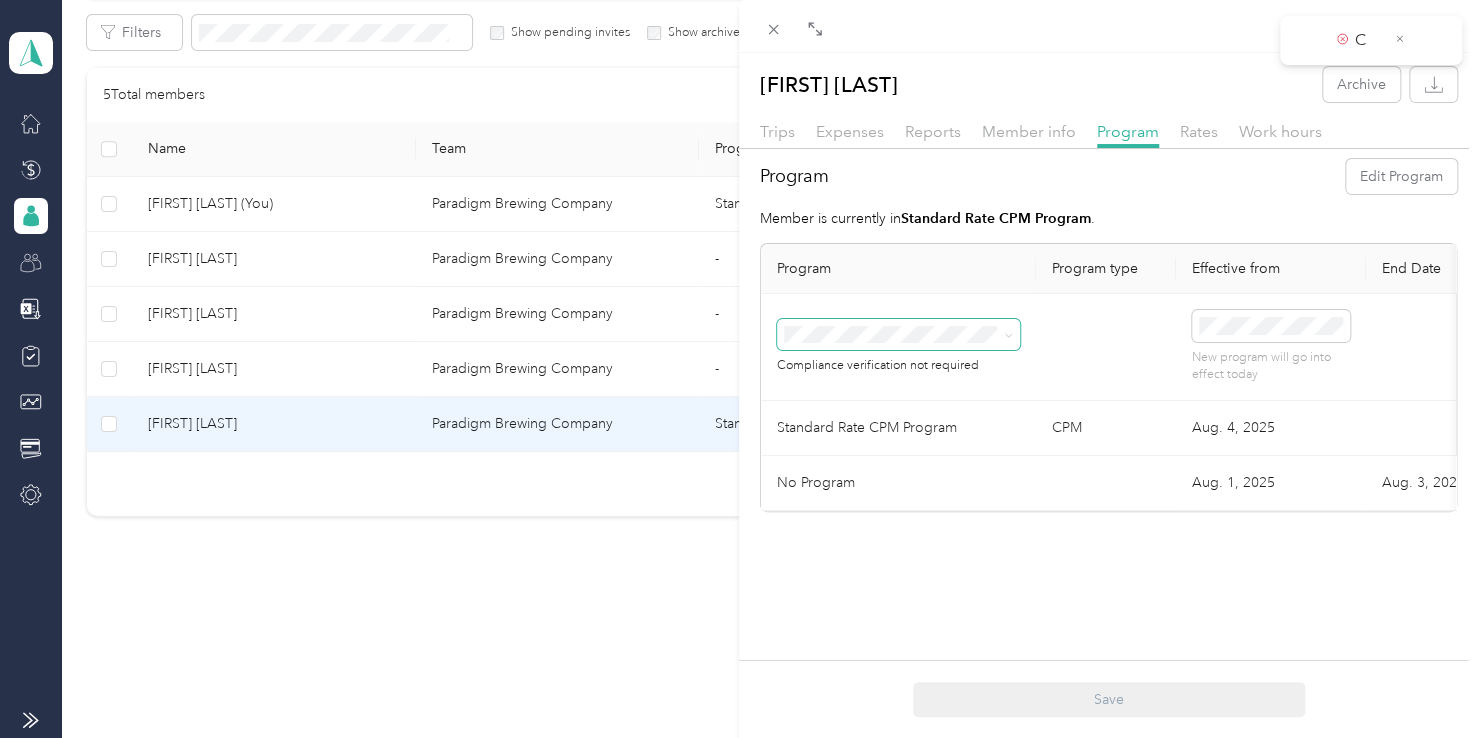 drag, startPoint x: 865, startPoint y: 462, endPoint x: 844, endPoint y: 380, distance: 84.646324 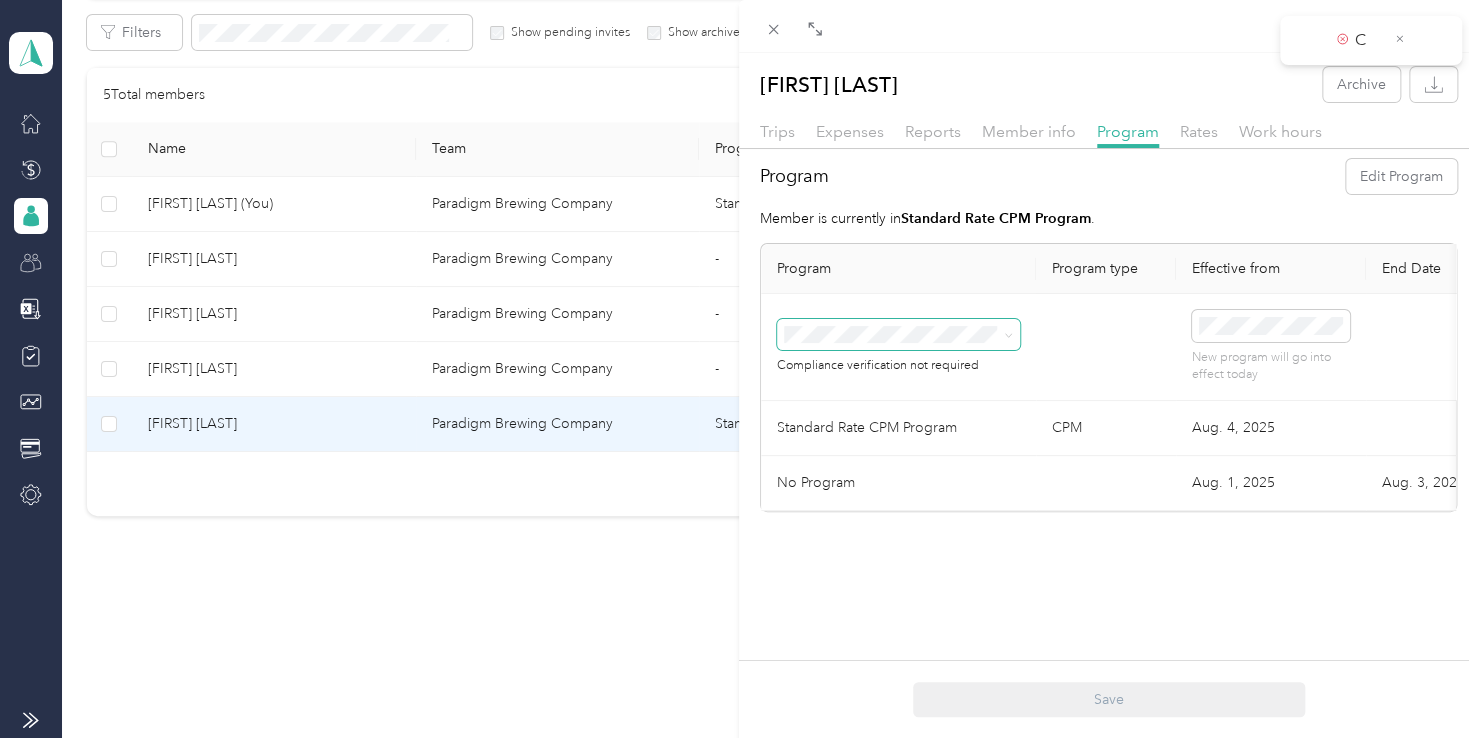 click 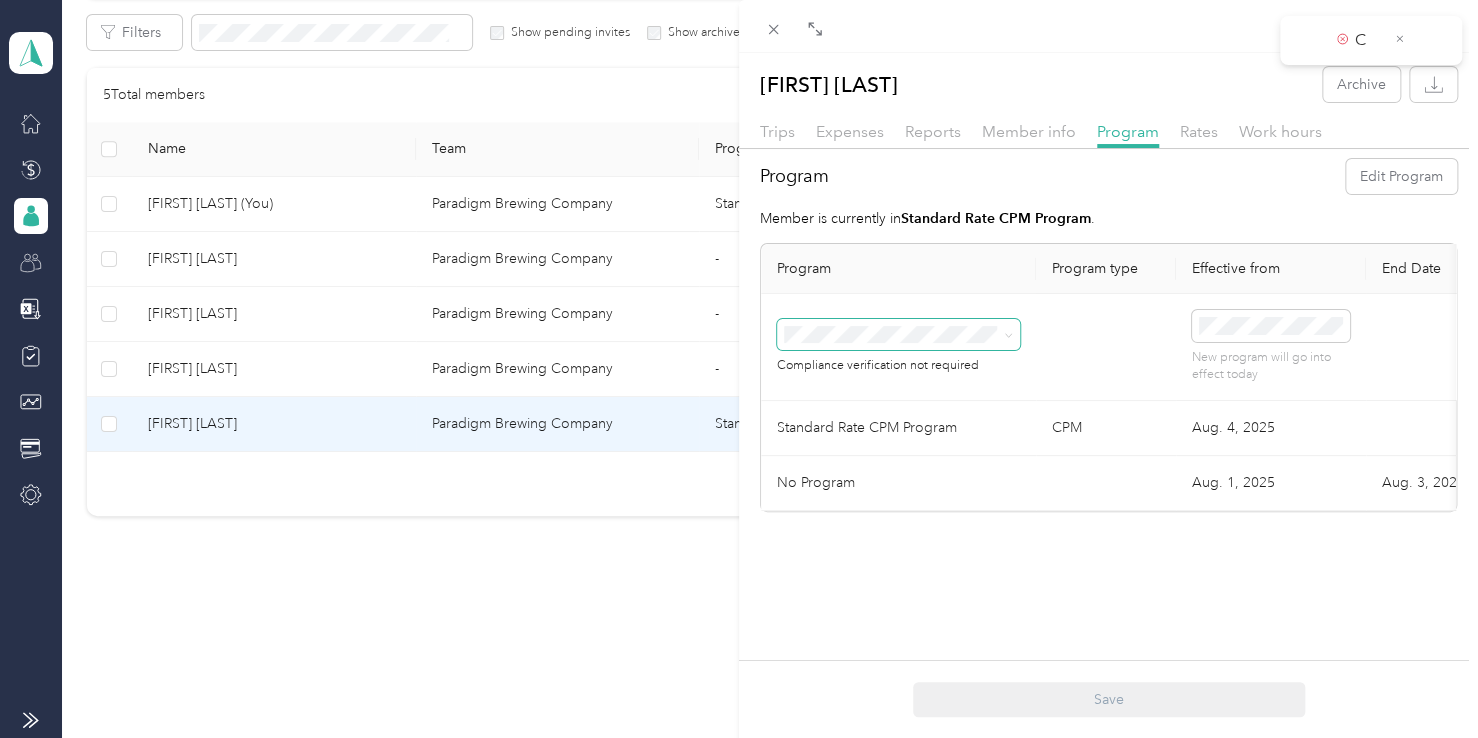 click on "FAVR Programs" at bounding box center [898, 459] 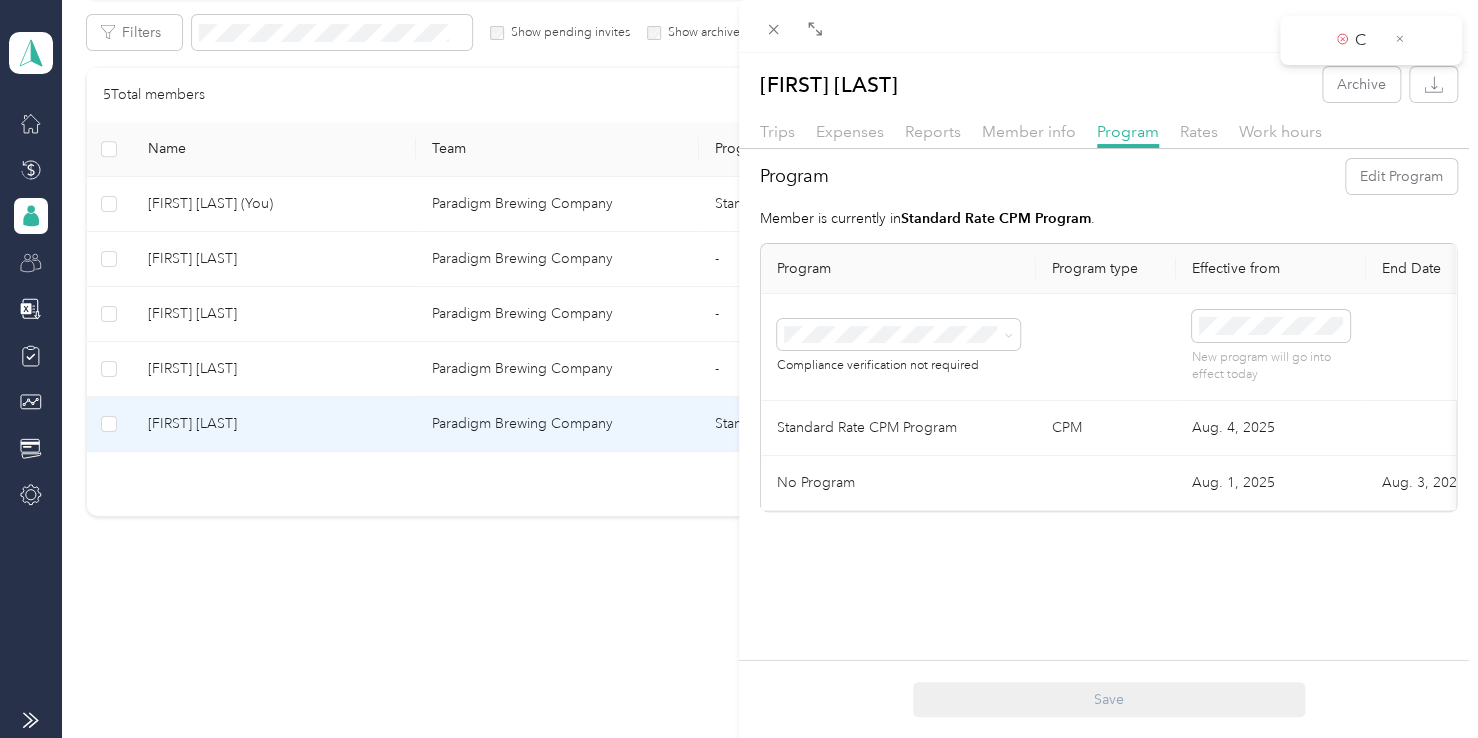 click 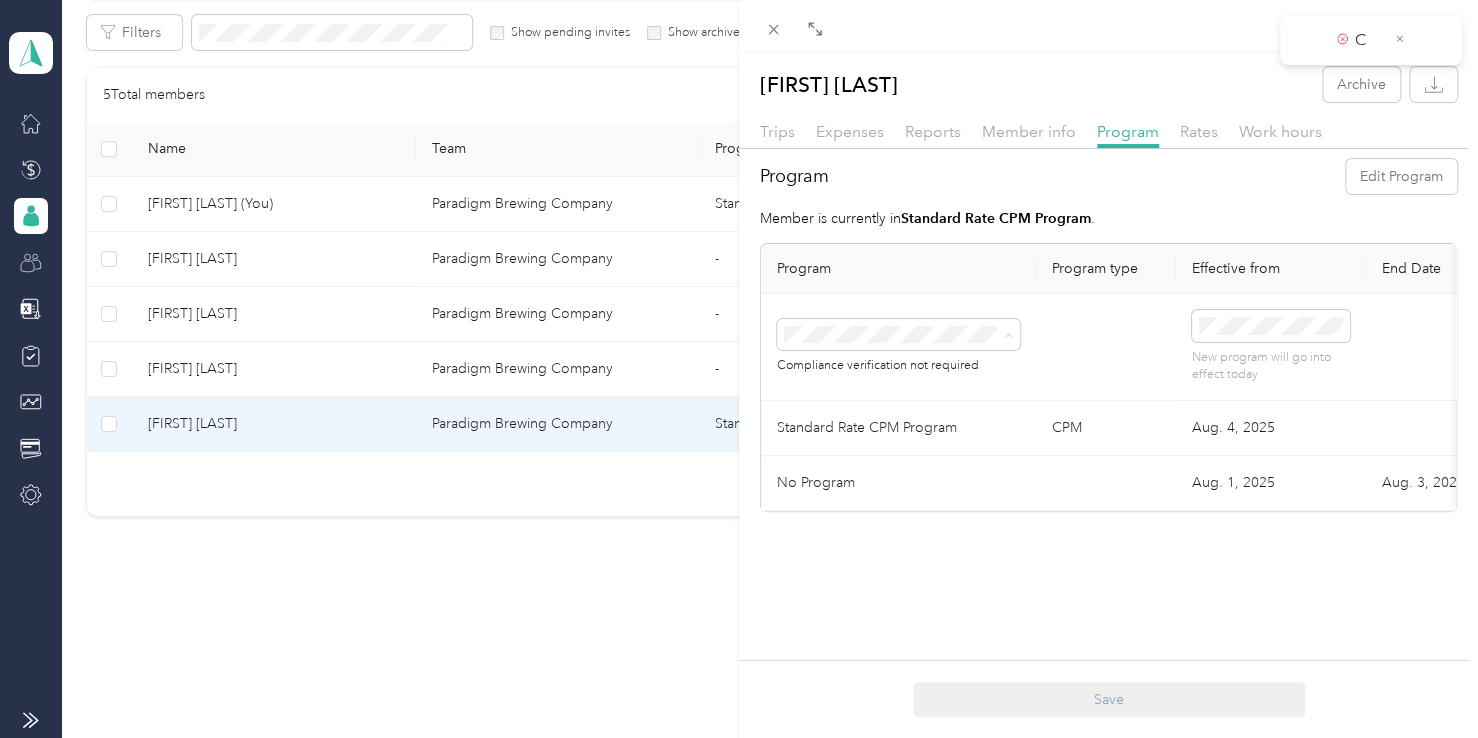 click on "Standard Rate CPM Program (CPM)" at bounding box center [881, 414] 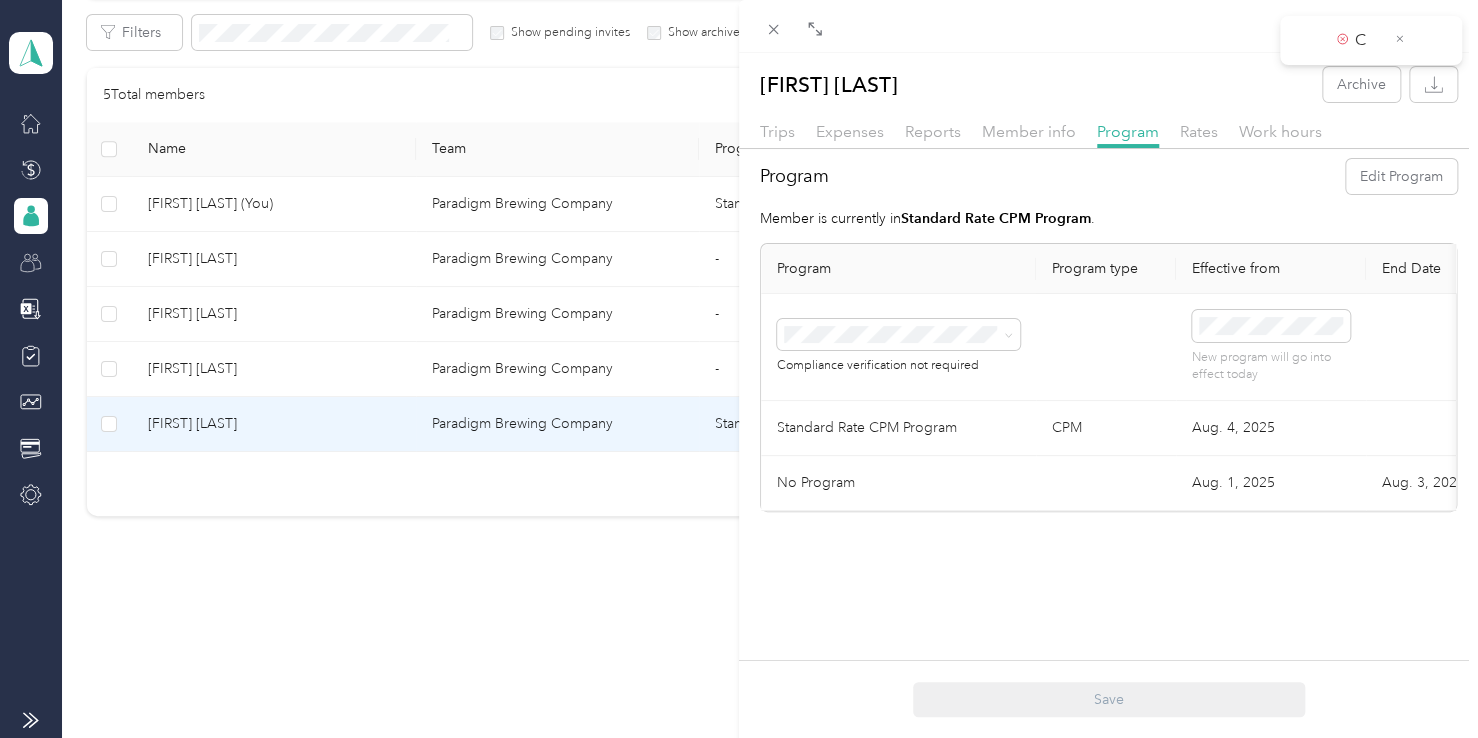 click on "C" at bounding box center [1367, 40] 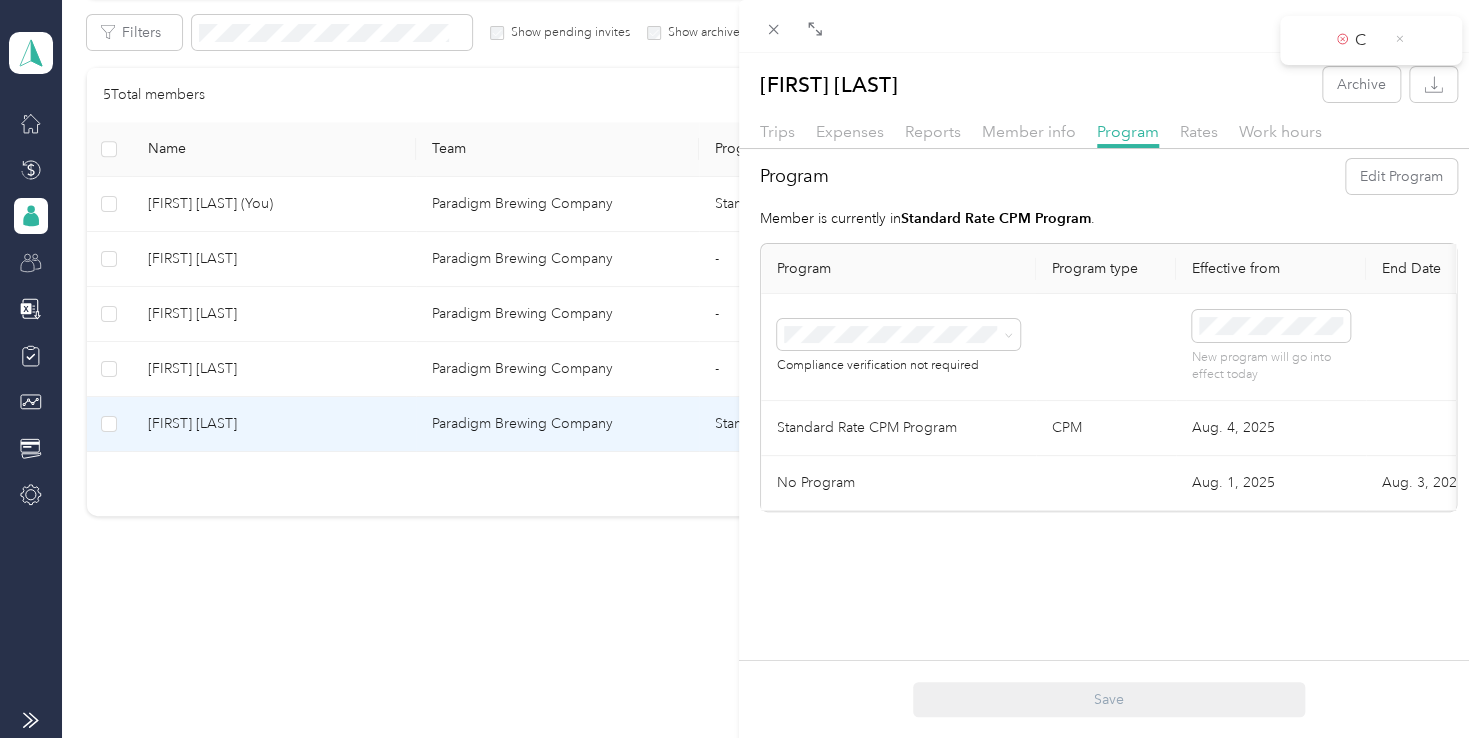 click 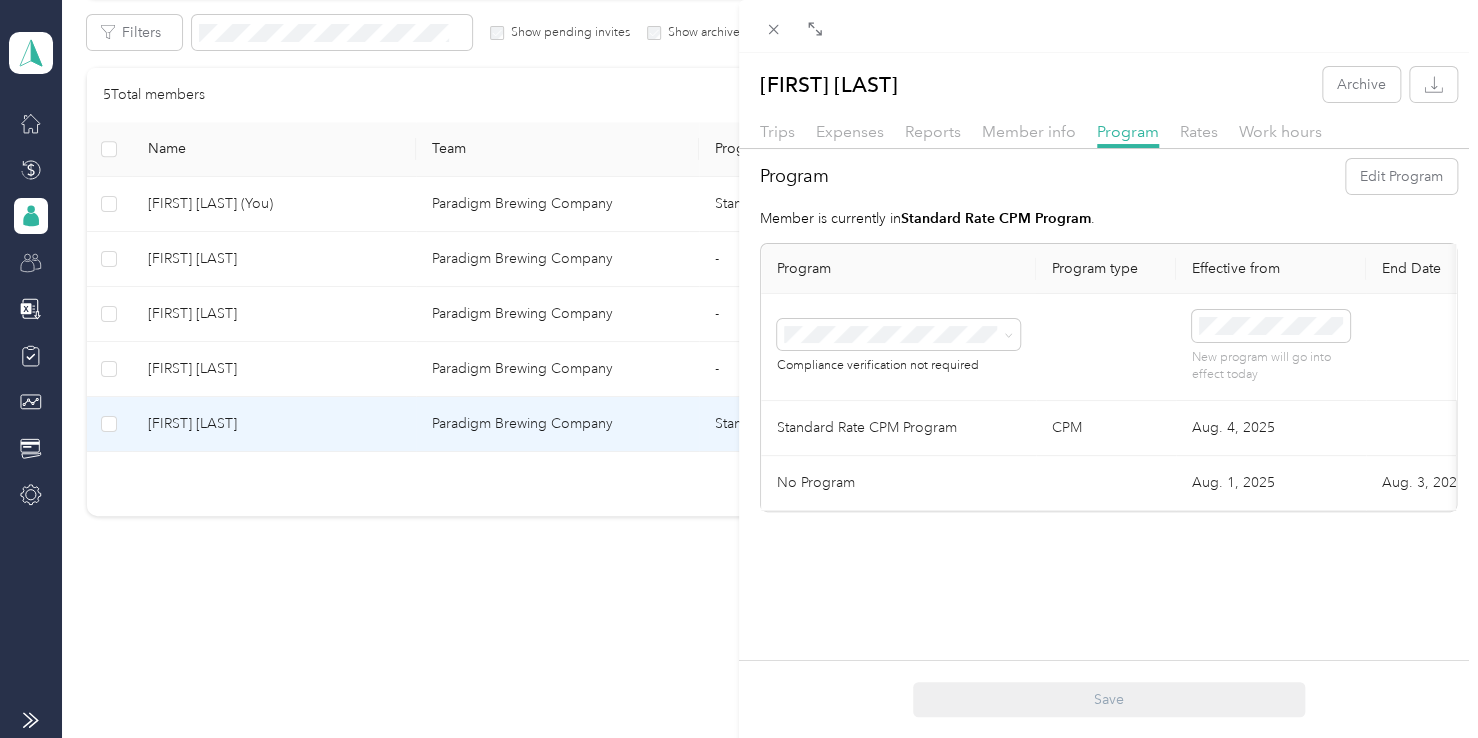 click at bounding box center [1106, 347] 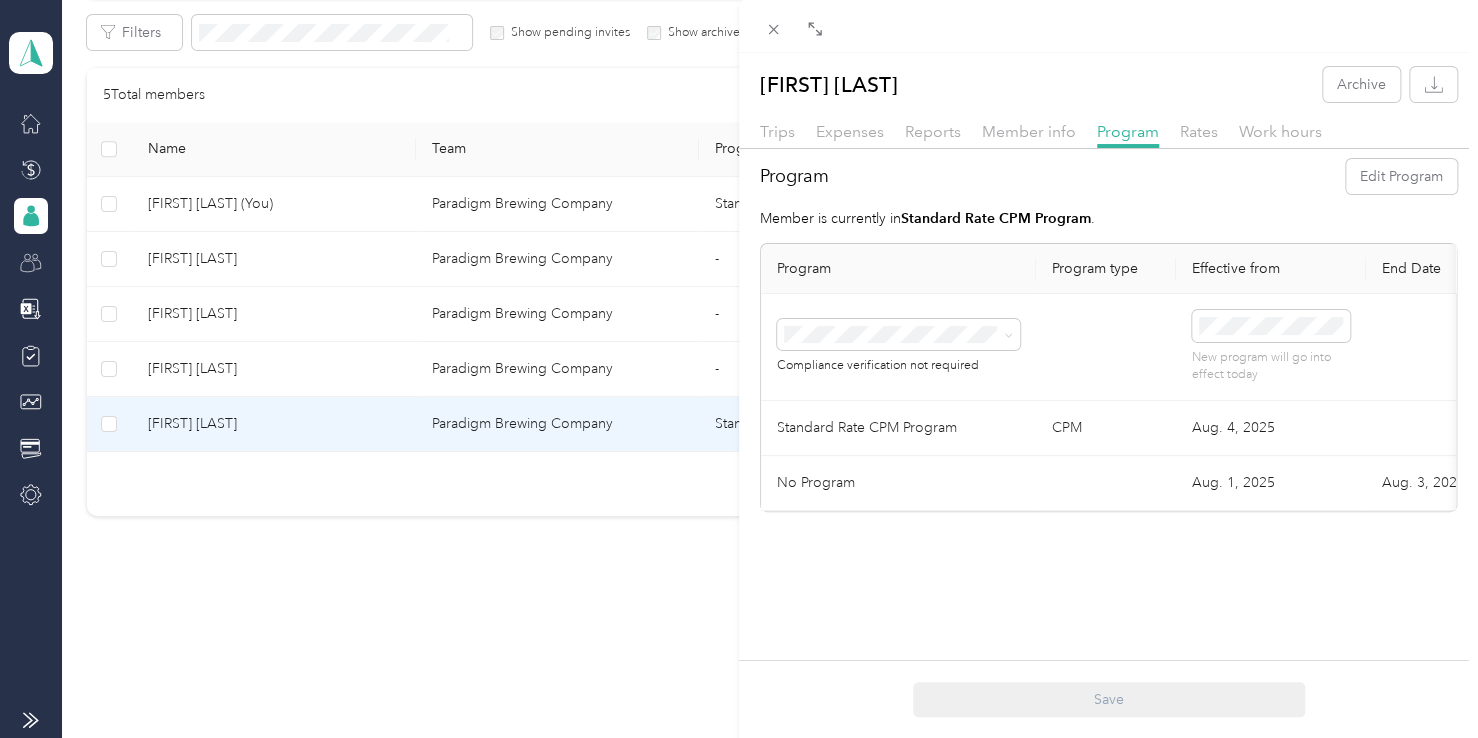 click on "Member is currently in  [PROGRAM_NAME] . Program Program type Effective from End Date           [PROGRAM_NAME] [PROGRAM_TYPE] [MONTH]. [DAY], [YEAR] Delete No Program [MONTH]. [DAY], [YEAR] [MONTH]. [DAY], [YEAR] Delete Save" at bounding box center [739, 369] 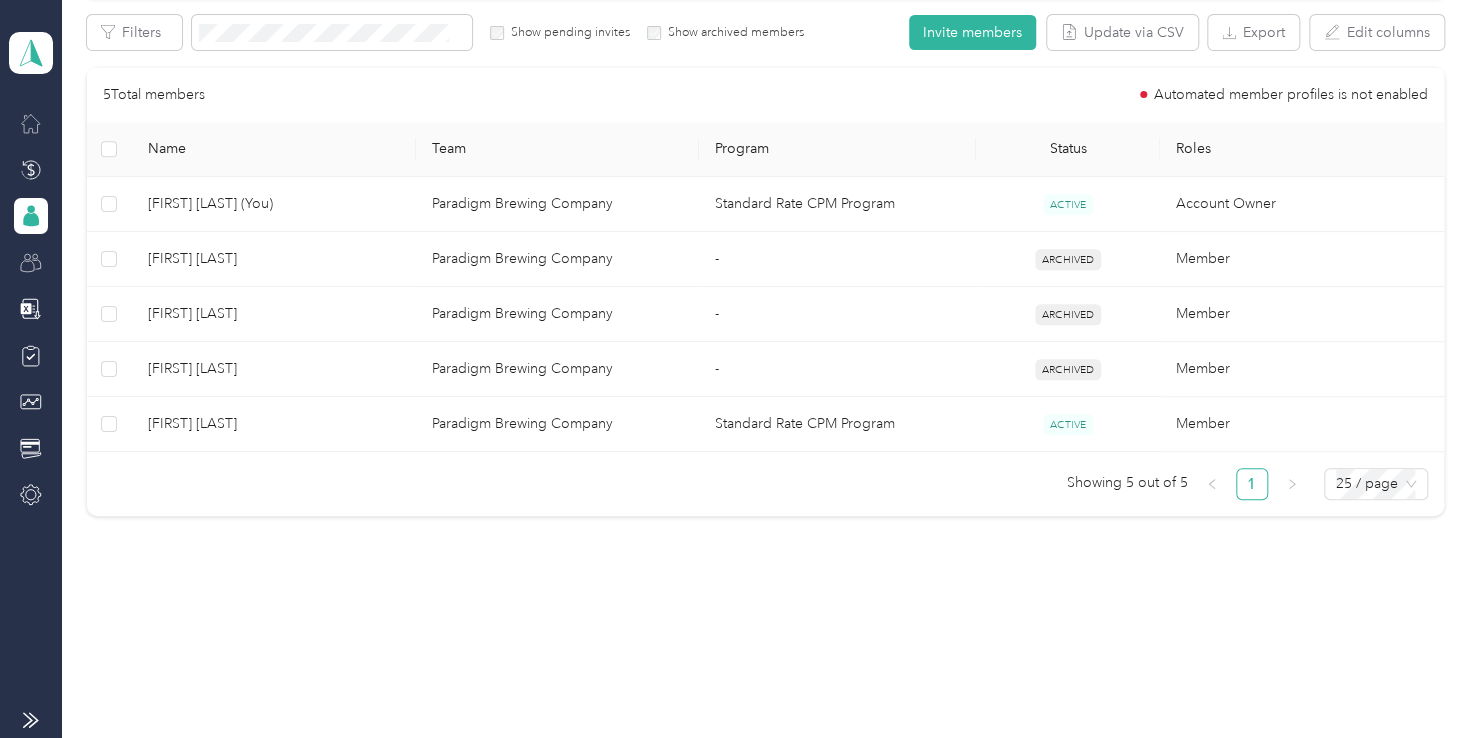 click 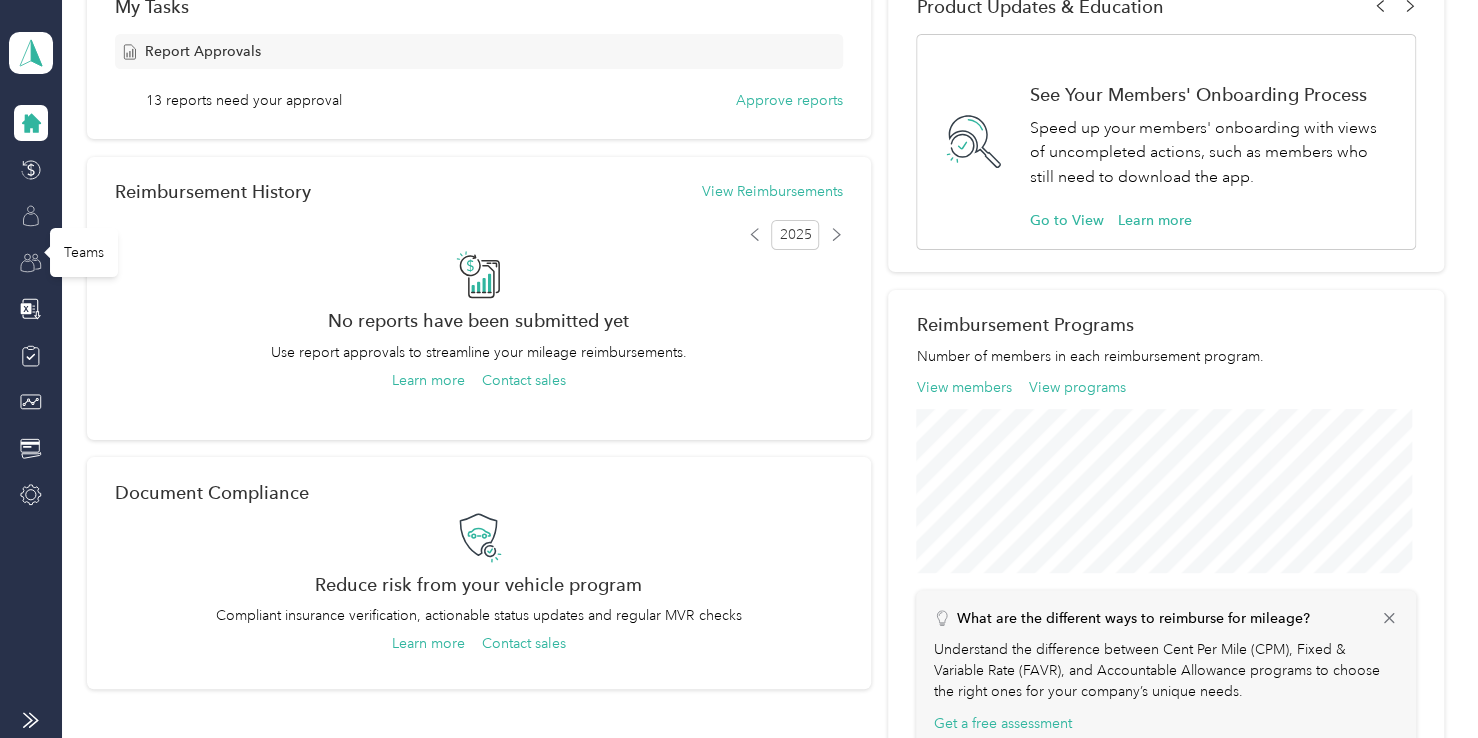 click 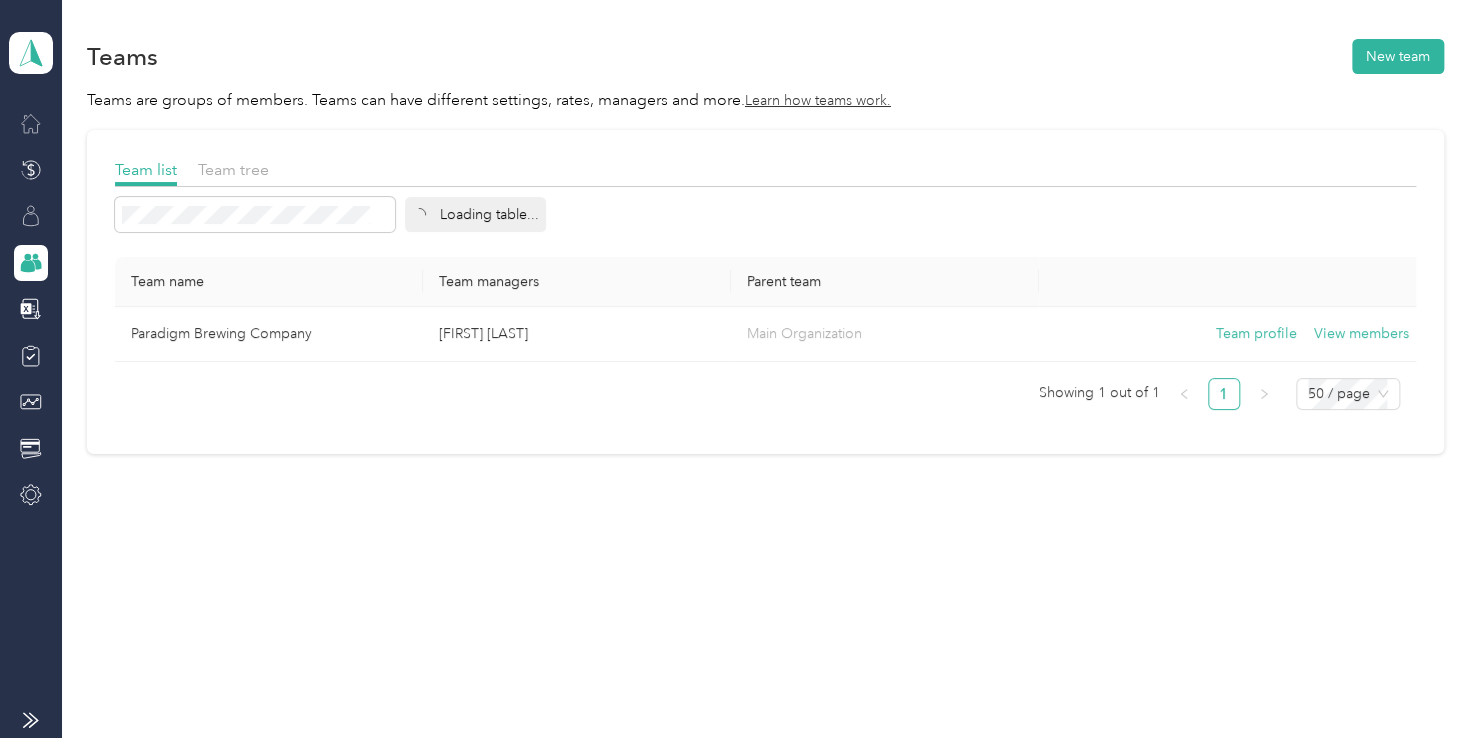 scroll, scrollTop: 0, scrollLeft: 0, axis: both 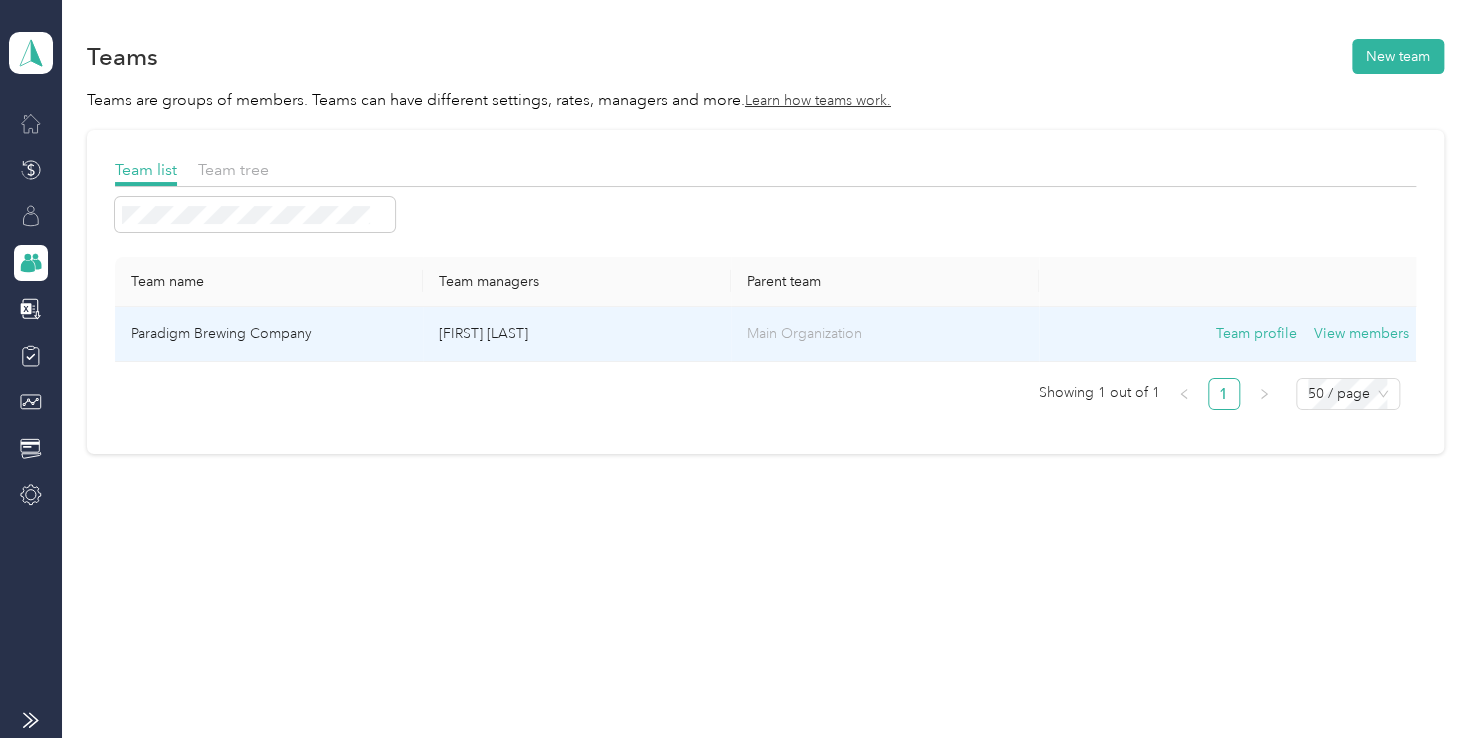 click on "Paradigm Brewing Company" at bounding box center (269, 334) 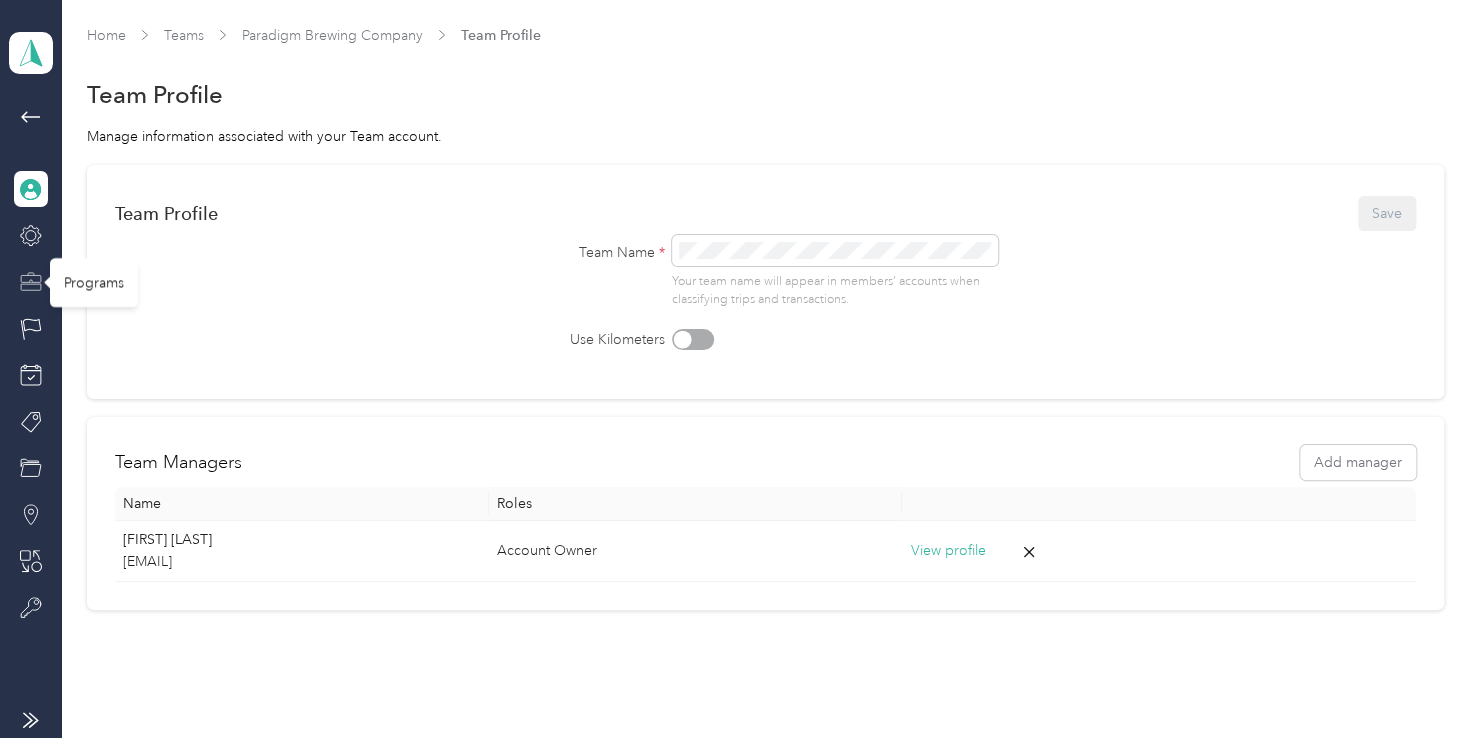click 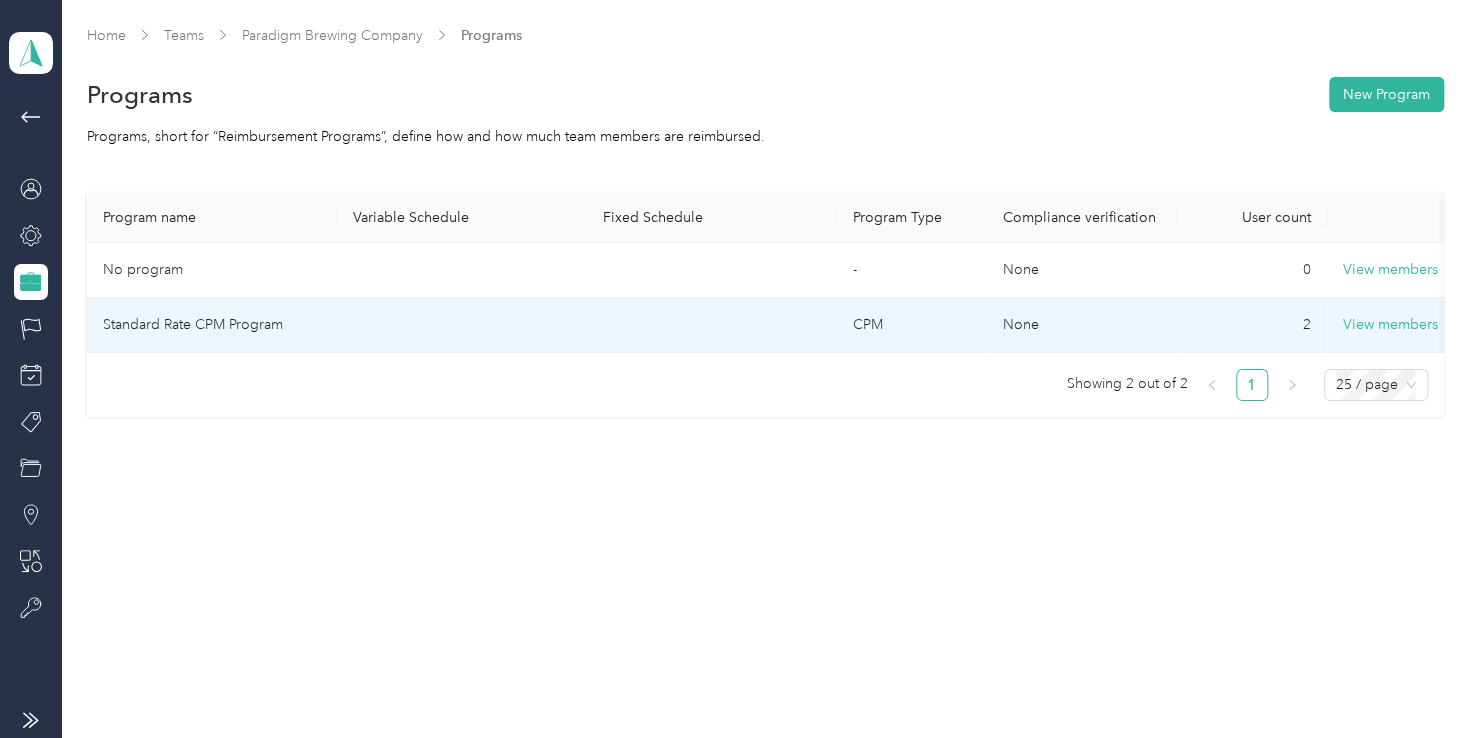click on "Standard Rate CPM Program" at bounding box center [212, 325] 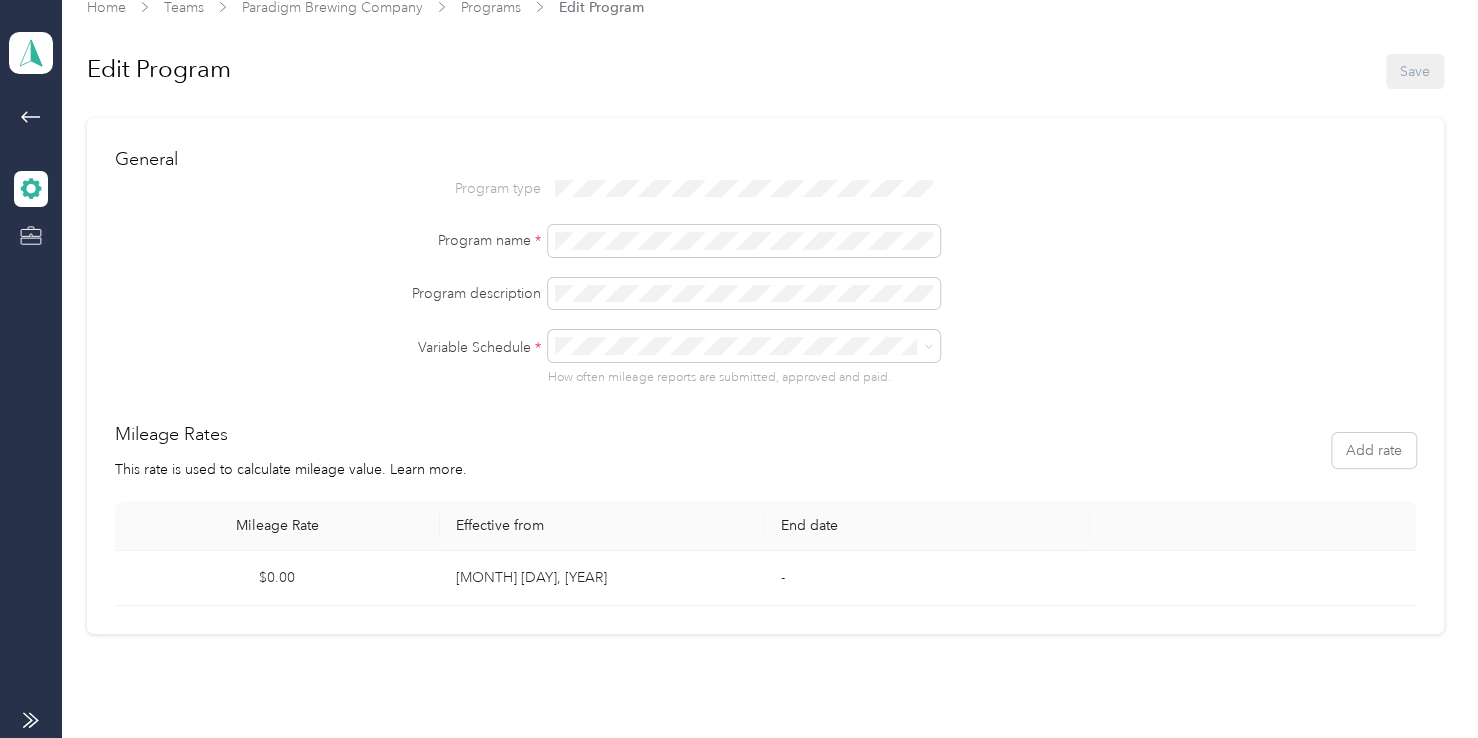 scroll, scrollTop: 44, scrollLeft: 0, axis: vertical 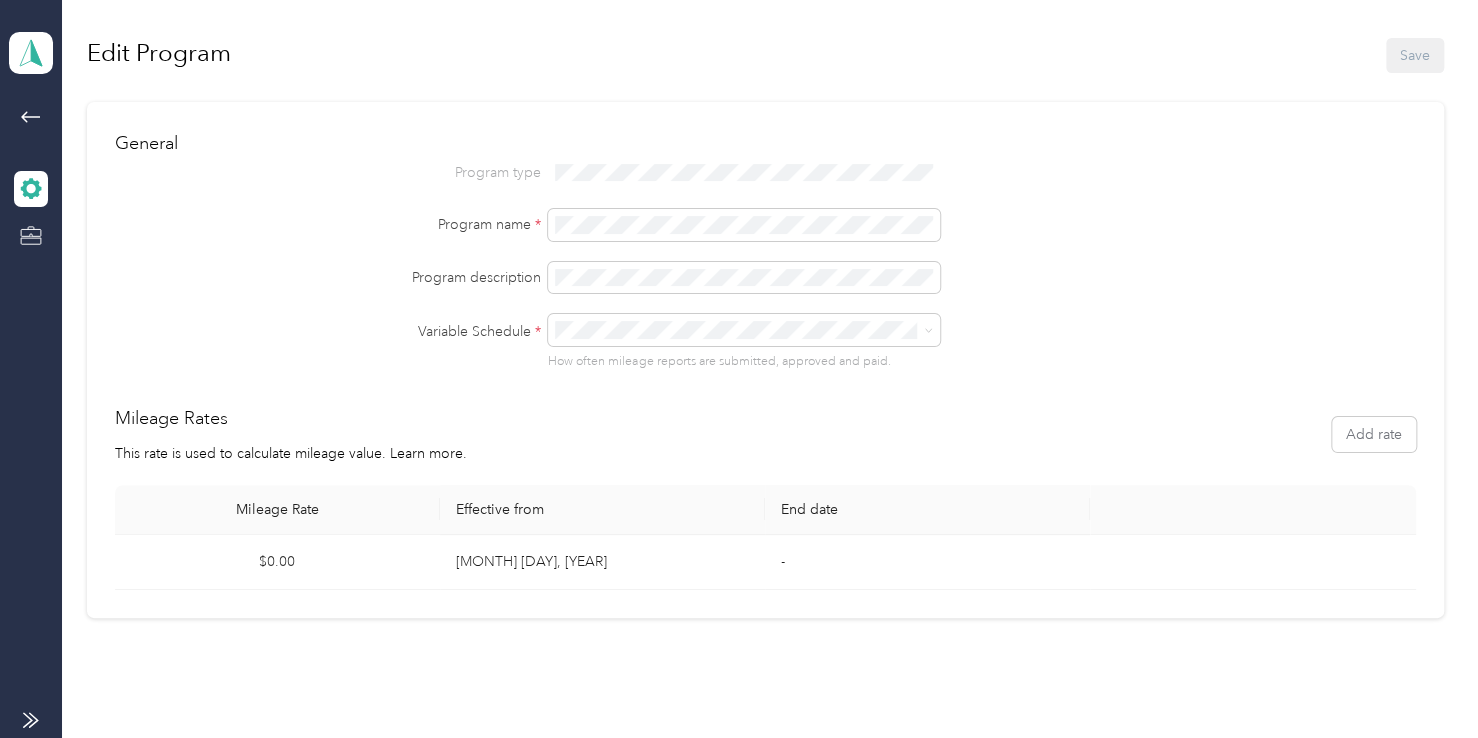 click on "Program type Program name   * Program description   Variable Schedule   * How often mileage reports are submitted, approved and paid." at bounding box center (765, 264) 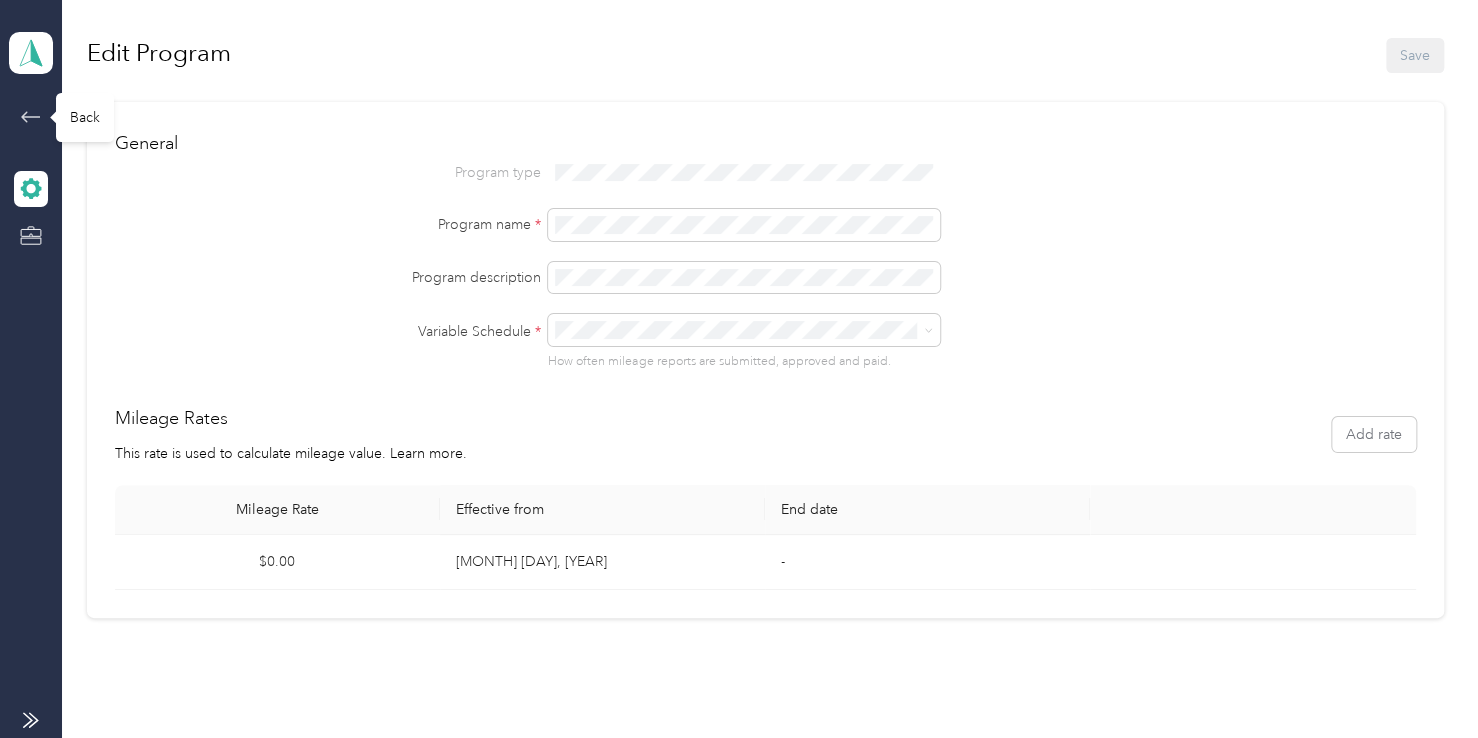 click 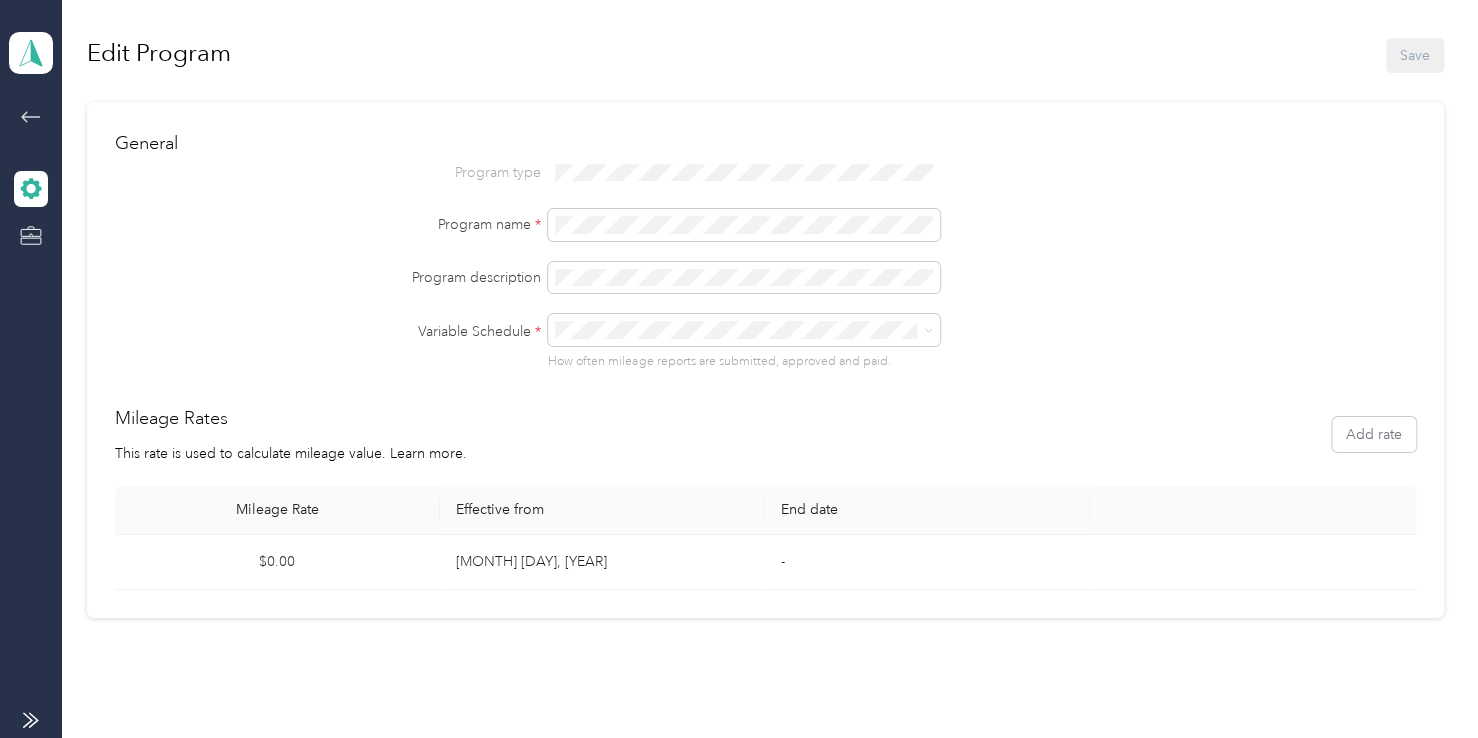 scroll, scrollTop: 0, scrollLeft: 0, axis: both 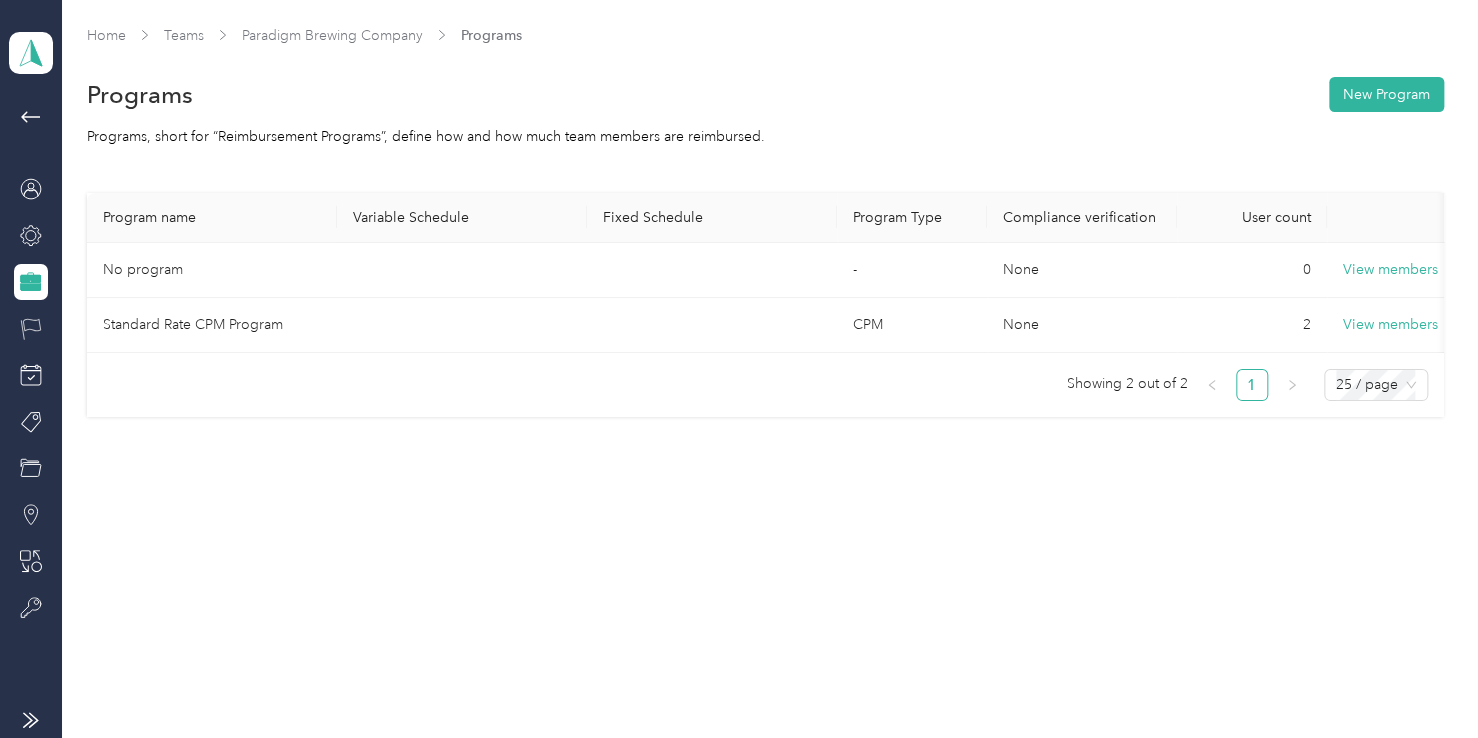 click 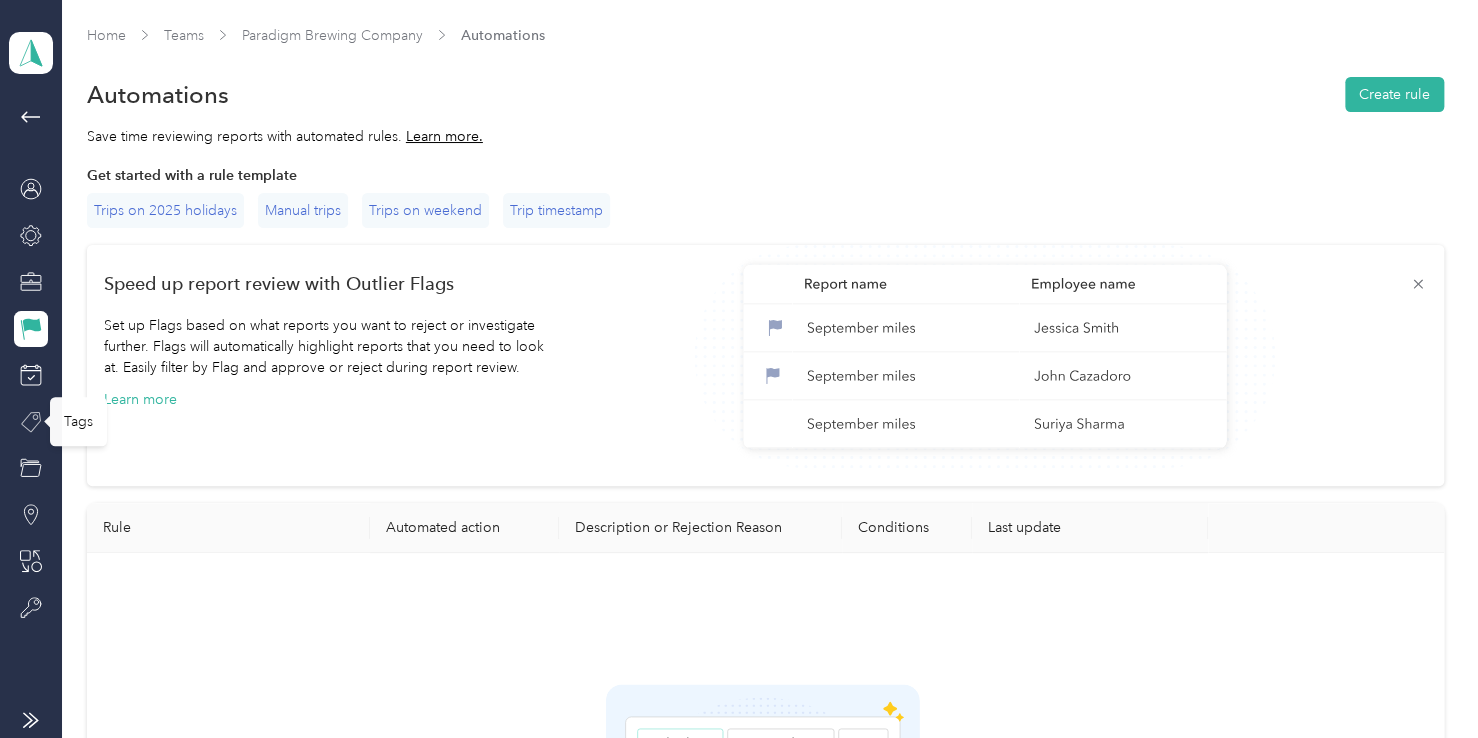 click 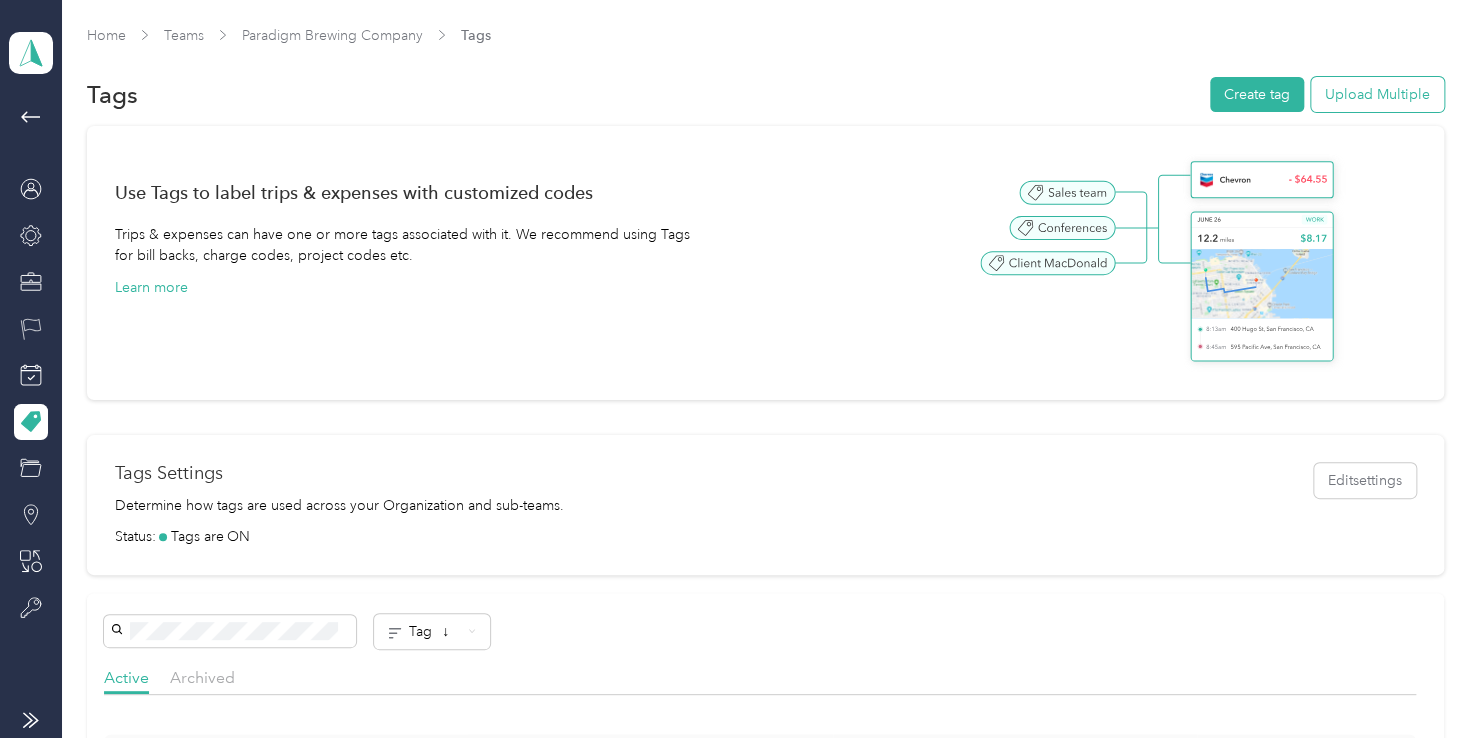 click on "Upload Multiple" at bounding box center [1377, 94] 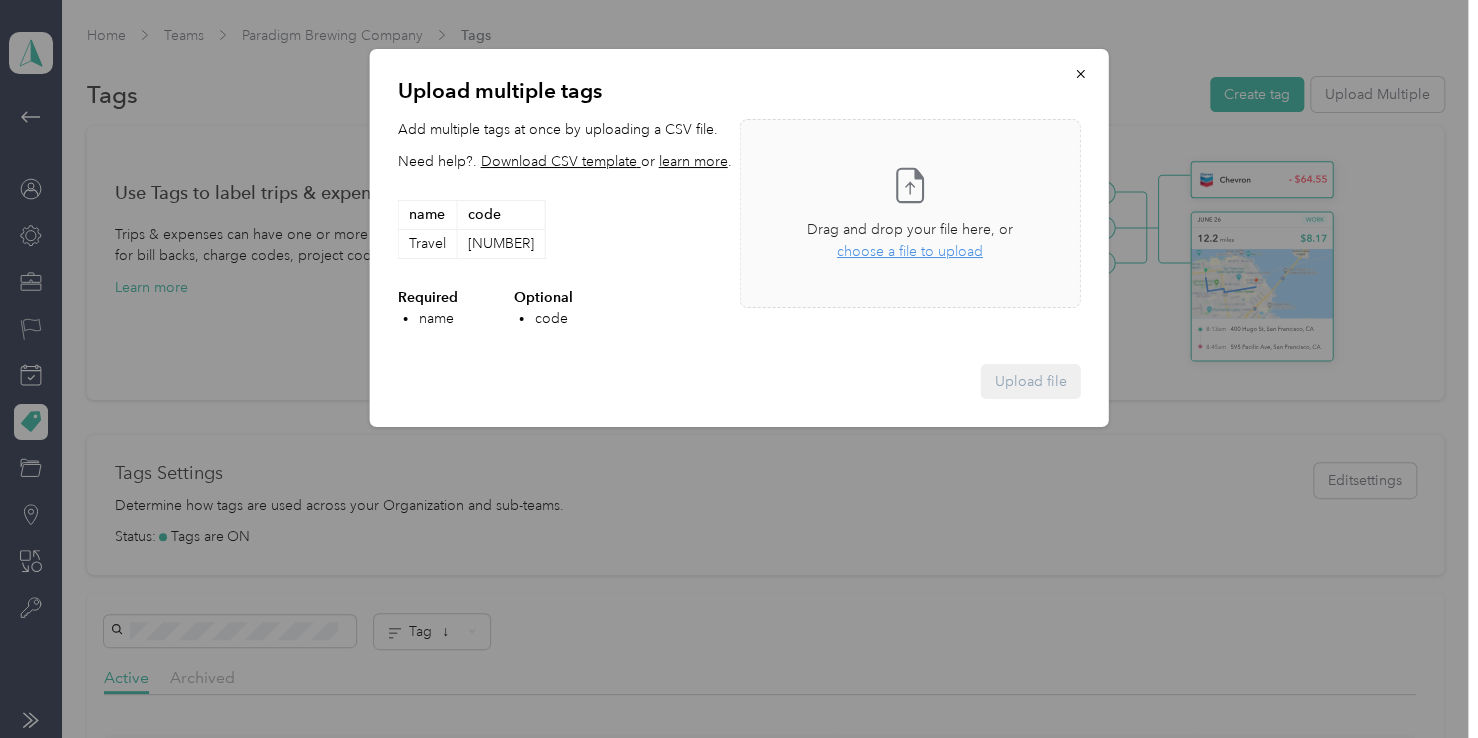click on "Download CSV template" at bounding box center (561, 161) 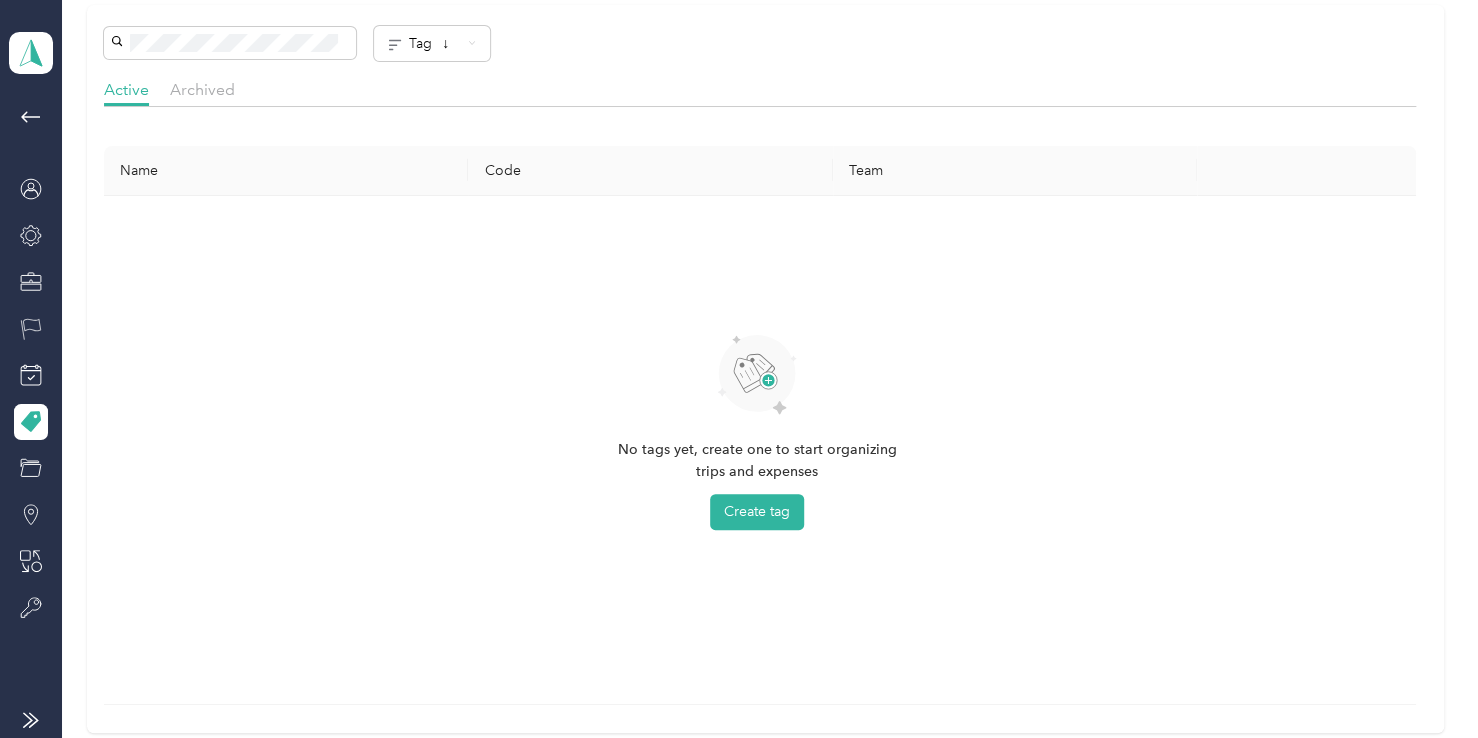 scroll, scrollTop: 600, scrollLeft: 0, axis: vertical 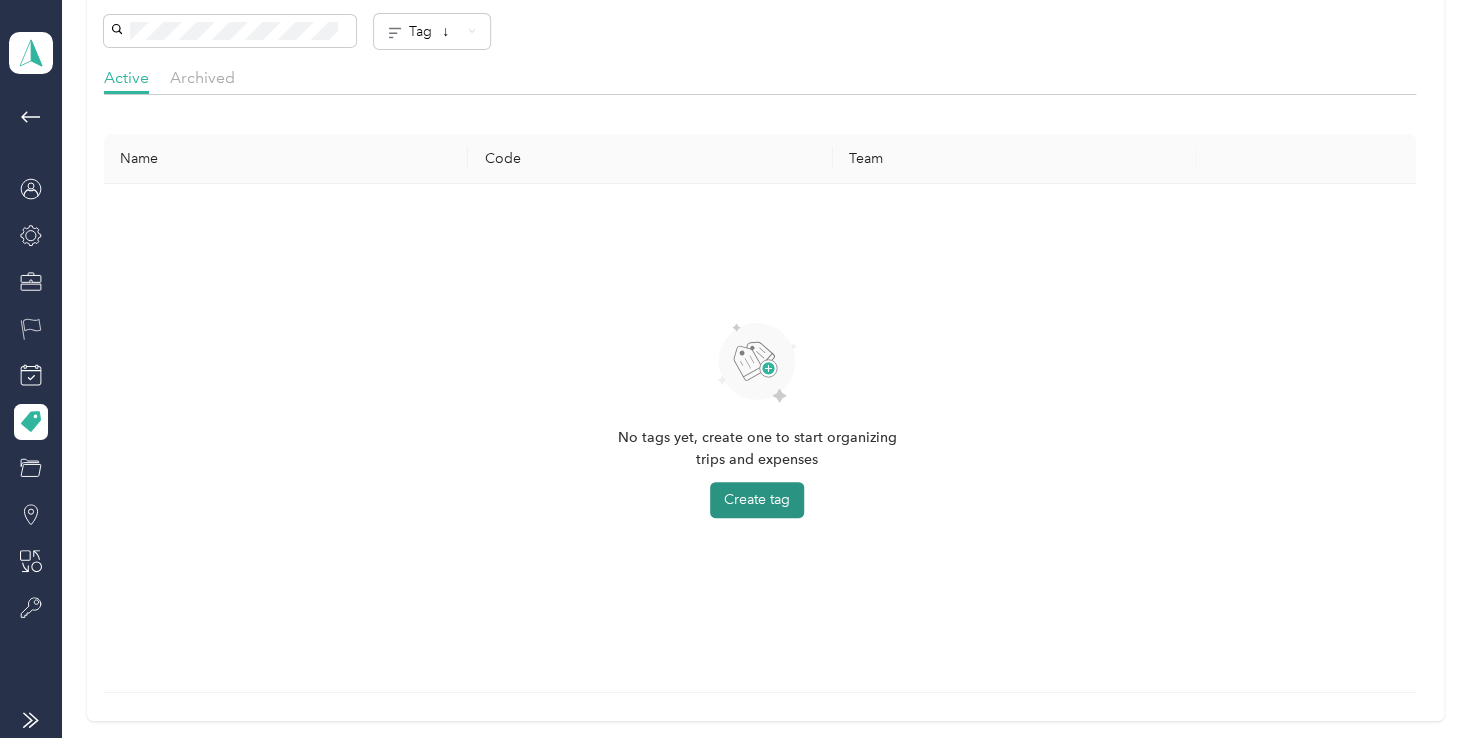 click on "Create tag" at bounding box center (757, 500) 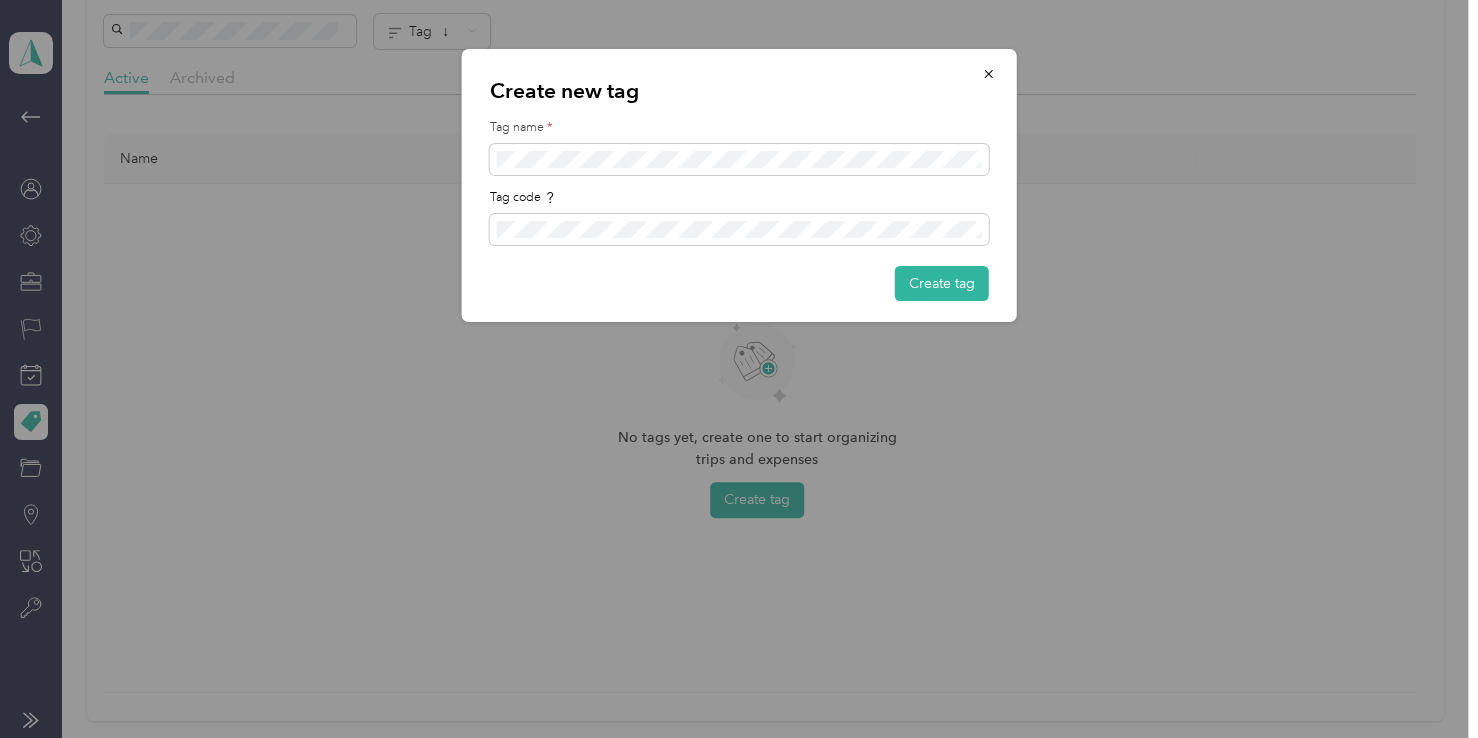 click at bounding box center [739, 369] 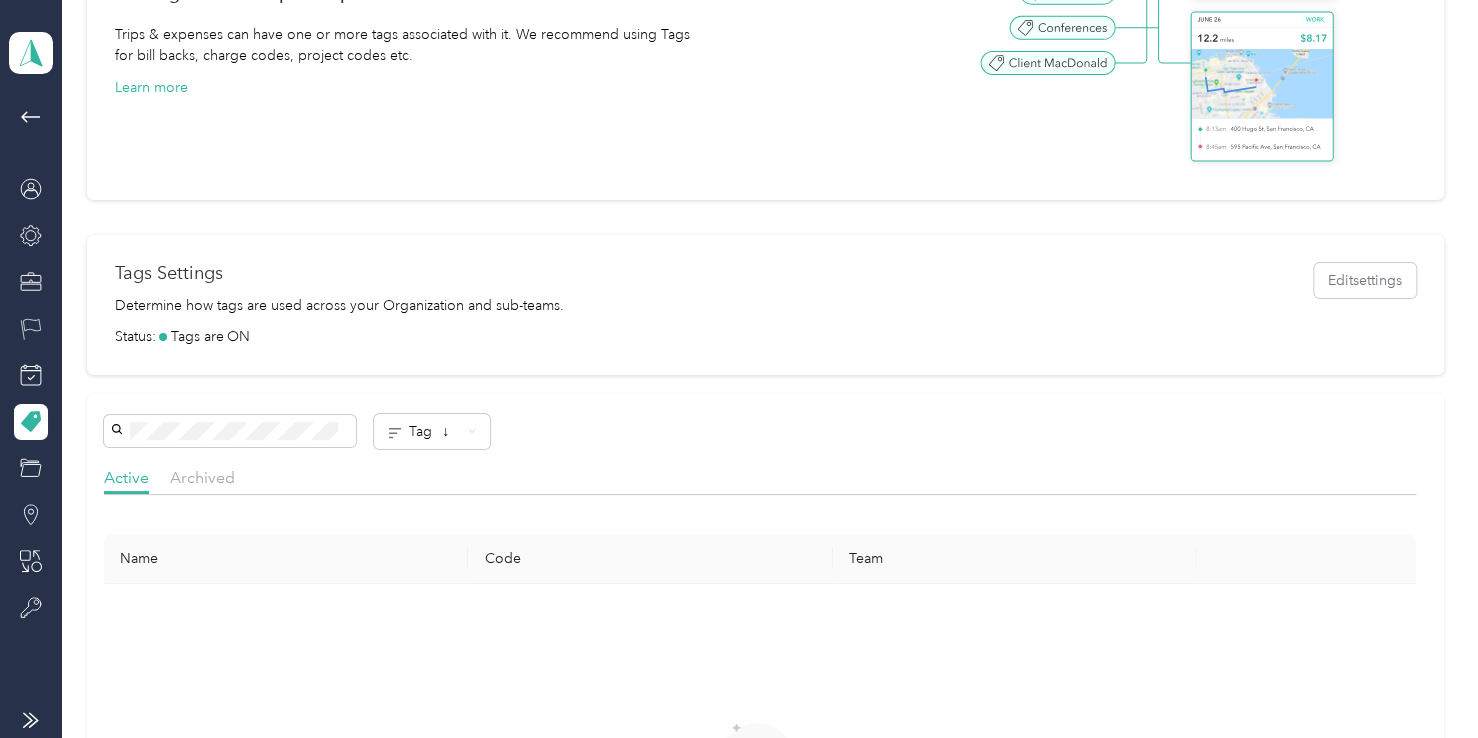 scroll, scrollTop: 0, scrollLeft: 0, axis: both 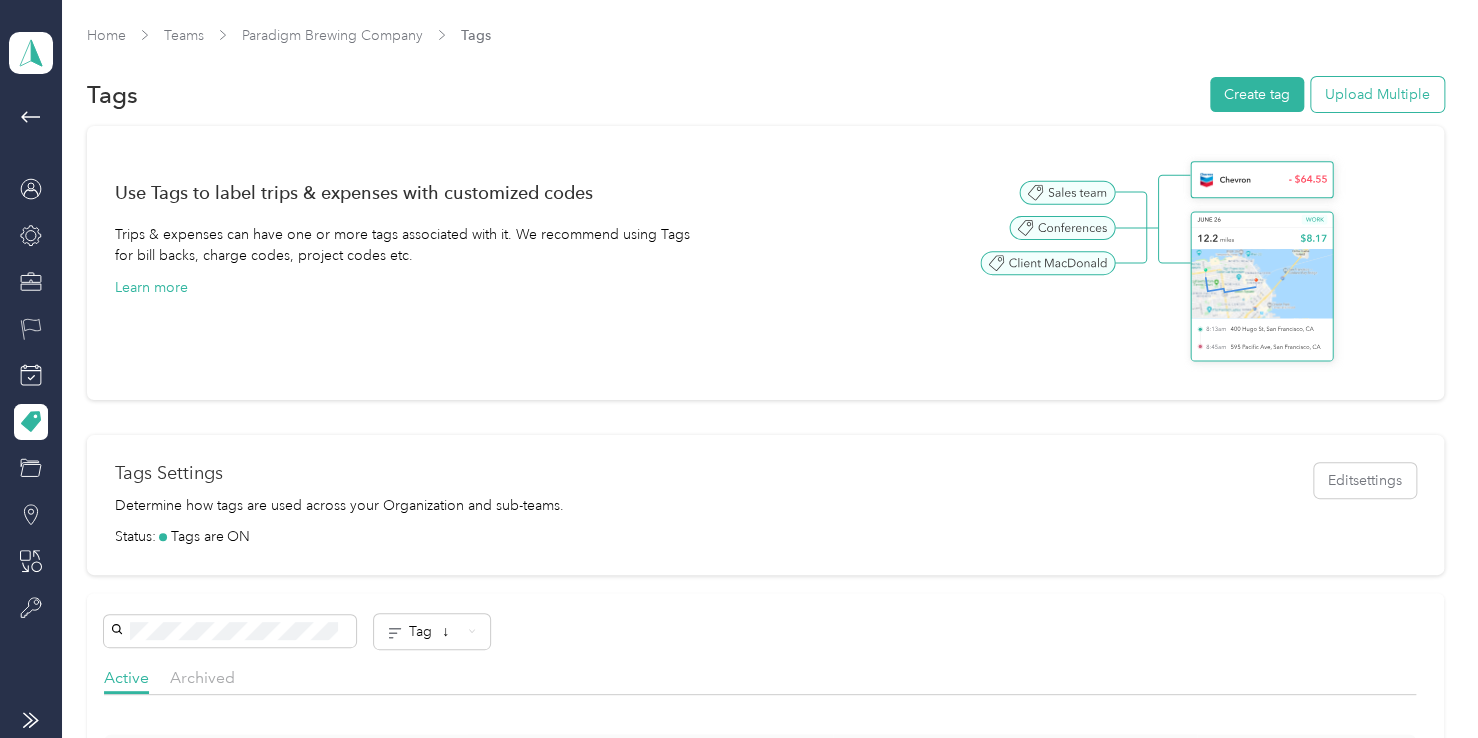click on "Upload Multiple" at bounding box center [1377, 94] 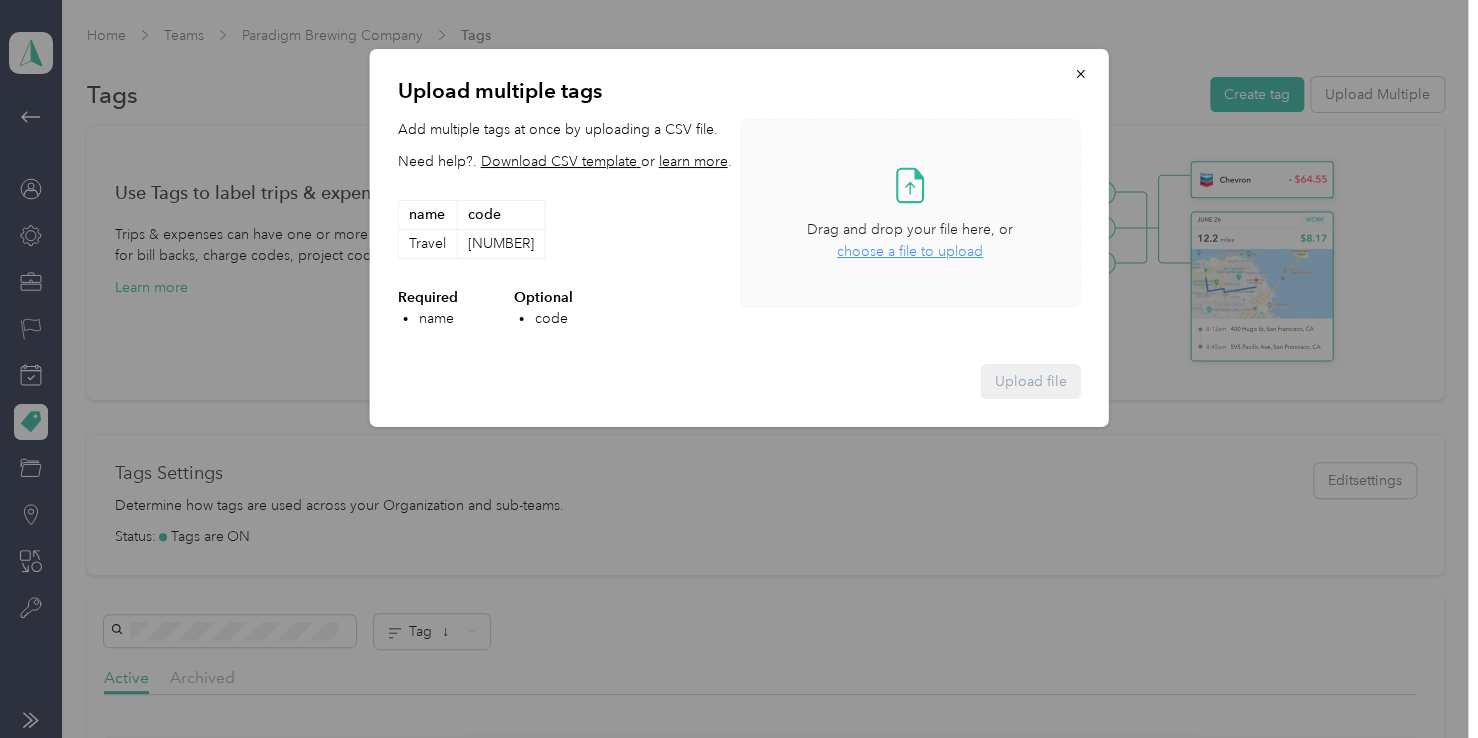 click on "choose a file to upload" at bounding box center [910, 251] 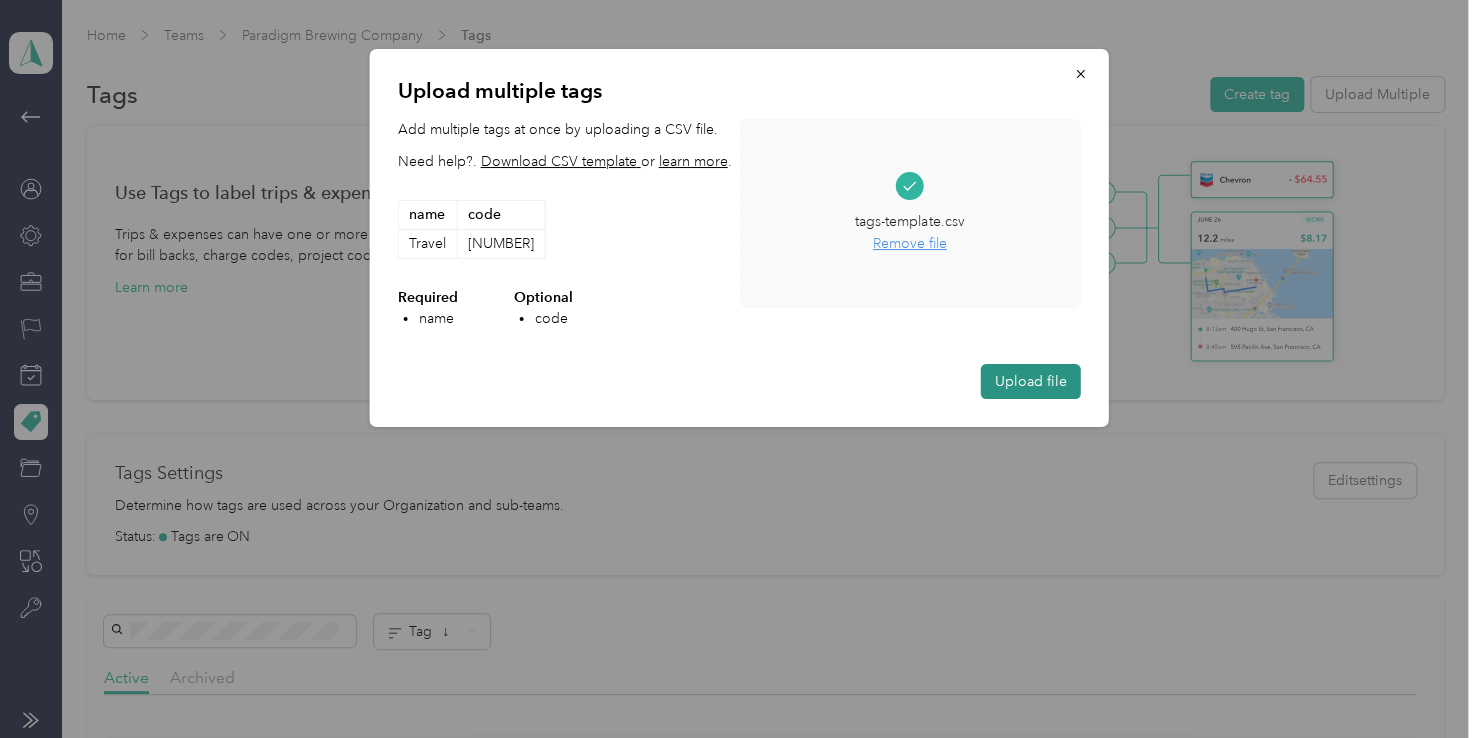 click on "Upload file" at bounding box center (1031, 381) 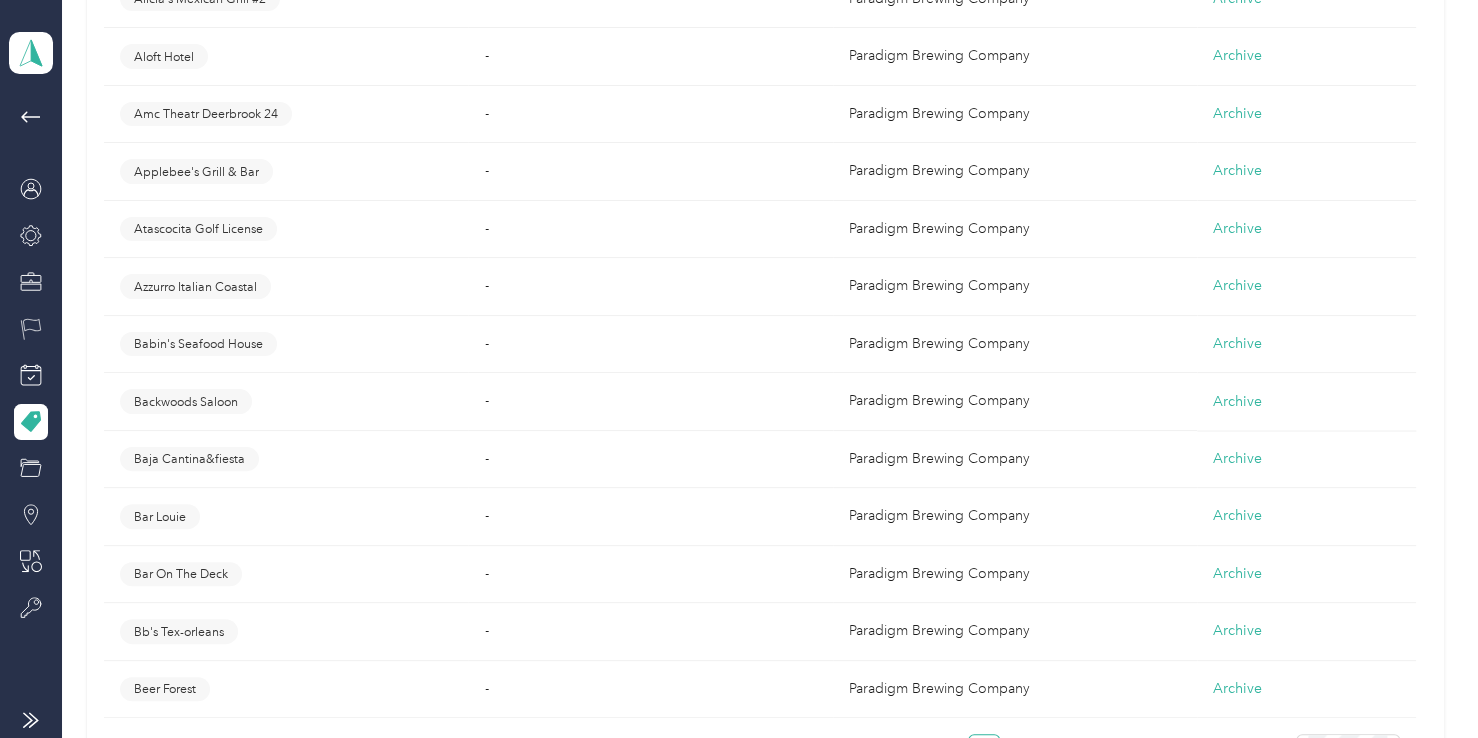 scroll, scrollTop: 1803, scrollLeft: 0, axis: vertical 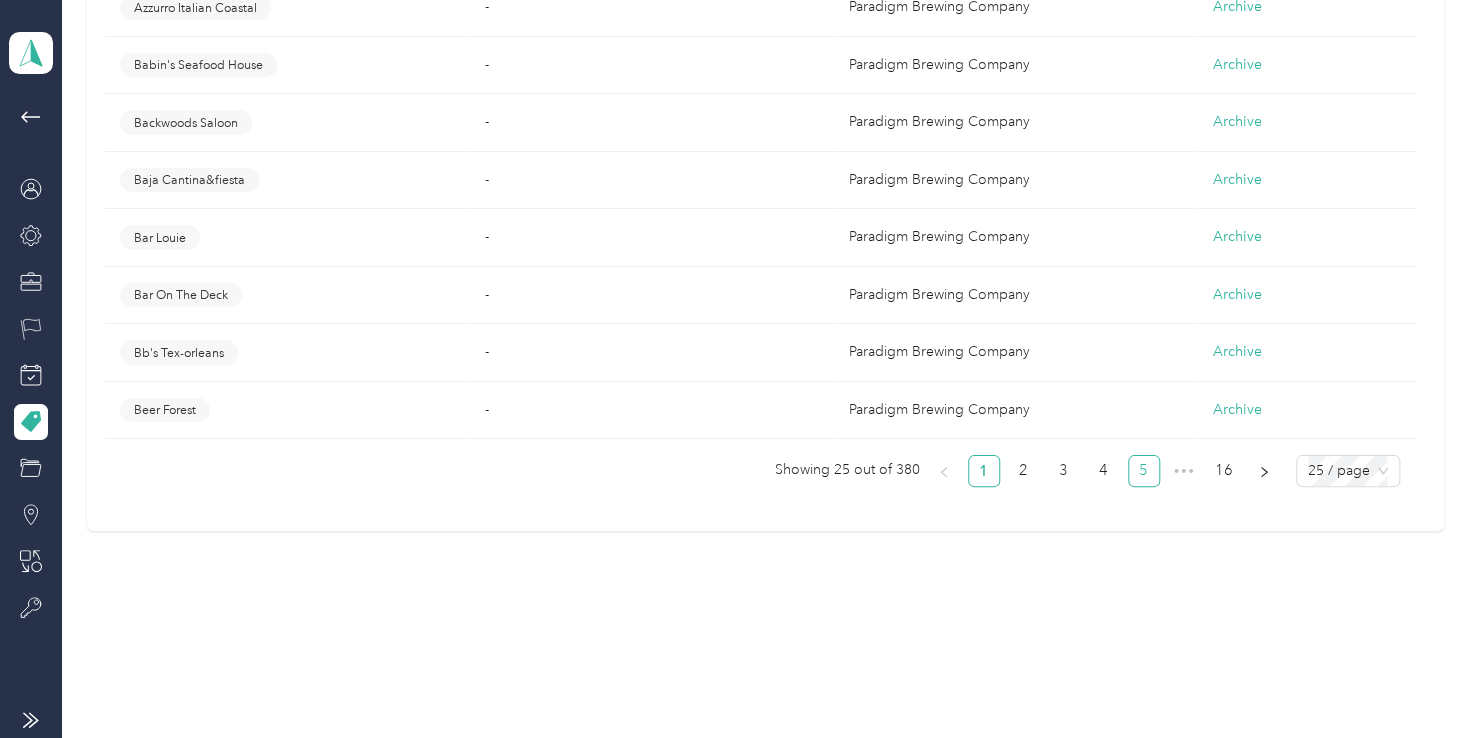 click on "5" at bounding box center (1144, 471) 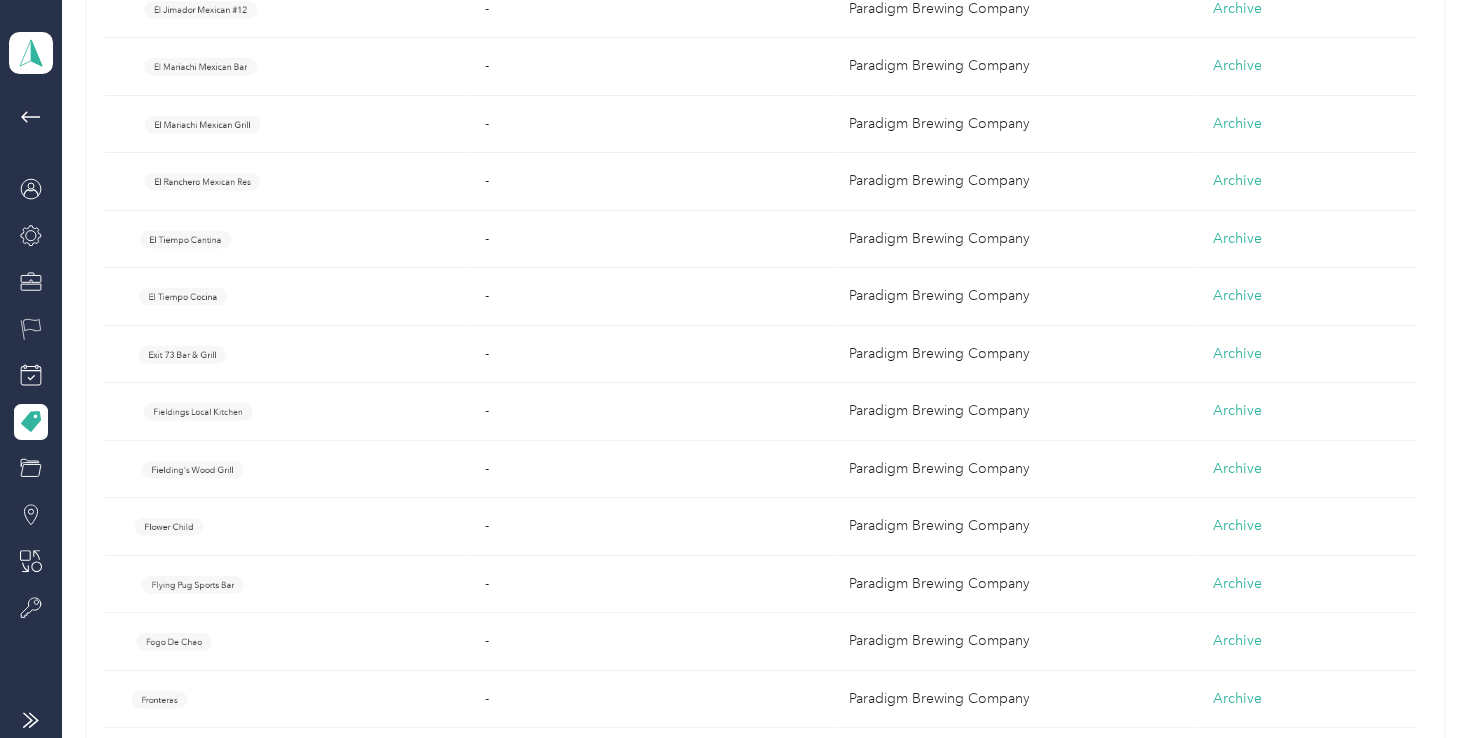 scroll, scrollTop: 1803, scrollLeft: 0, axis: vertical 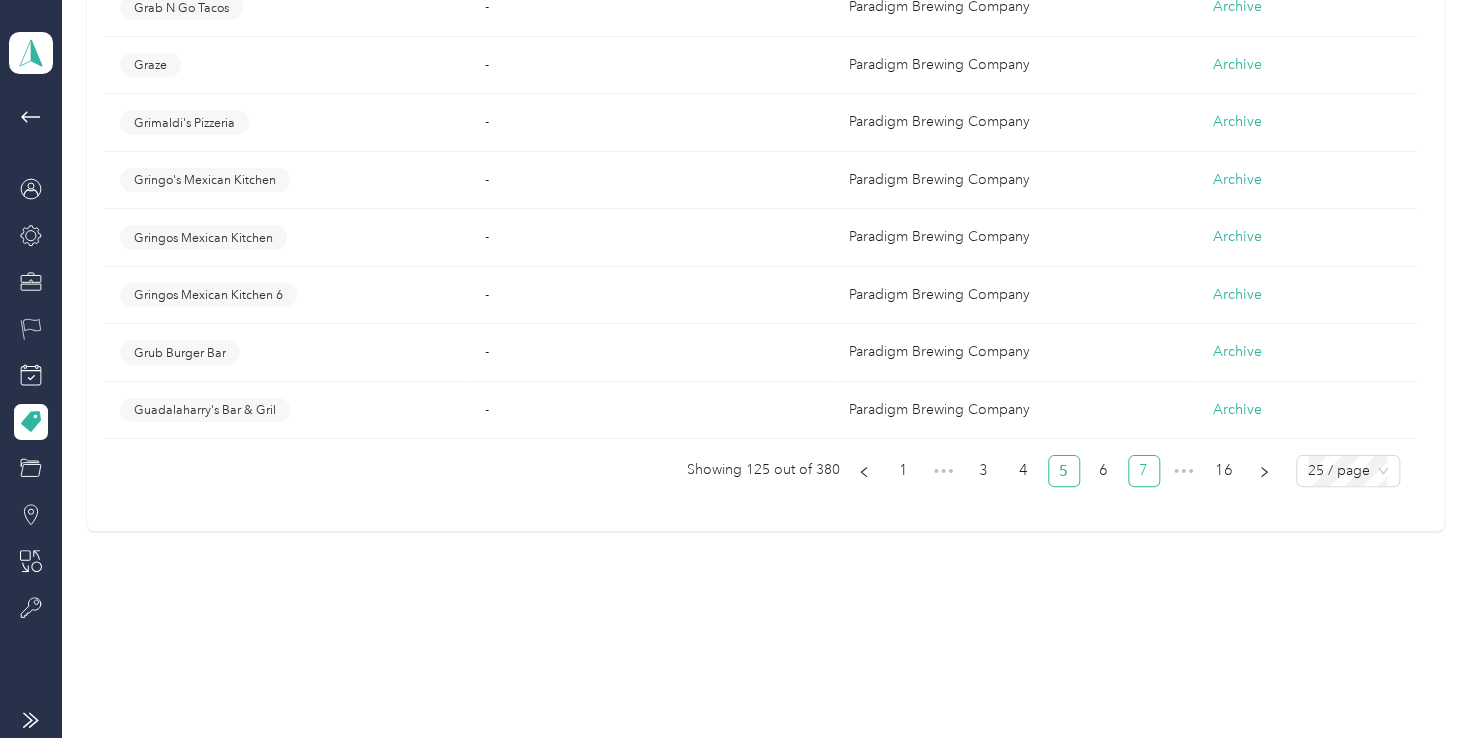 click on "7" at bounding box center [1144, 471] 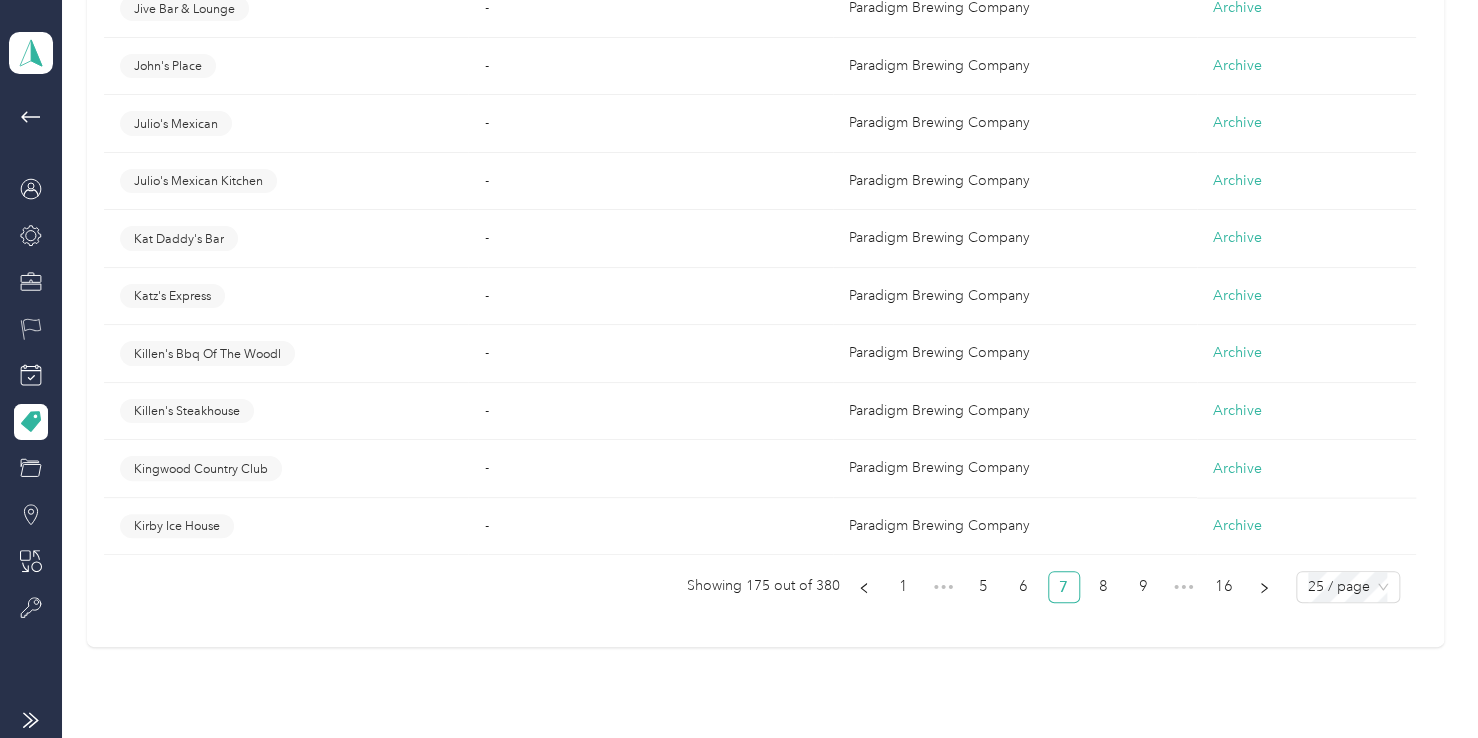 scroll, scrollTop: 1803, scrollLeft: 0, axis: vertical 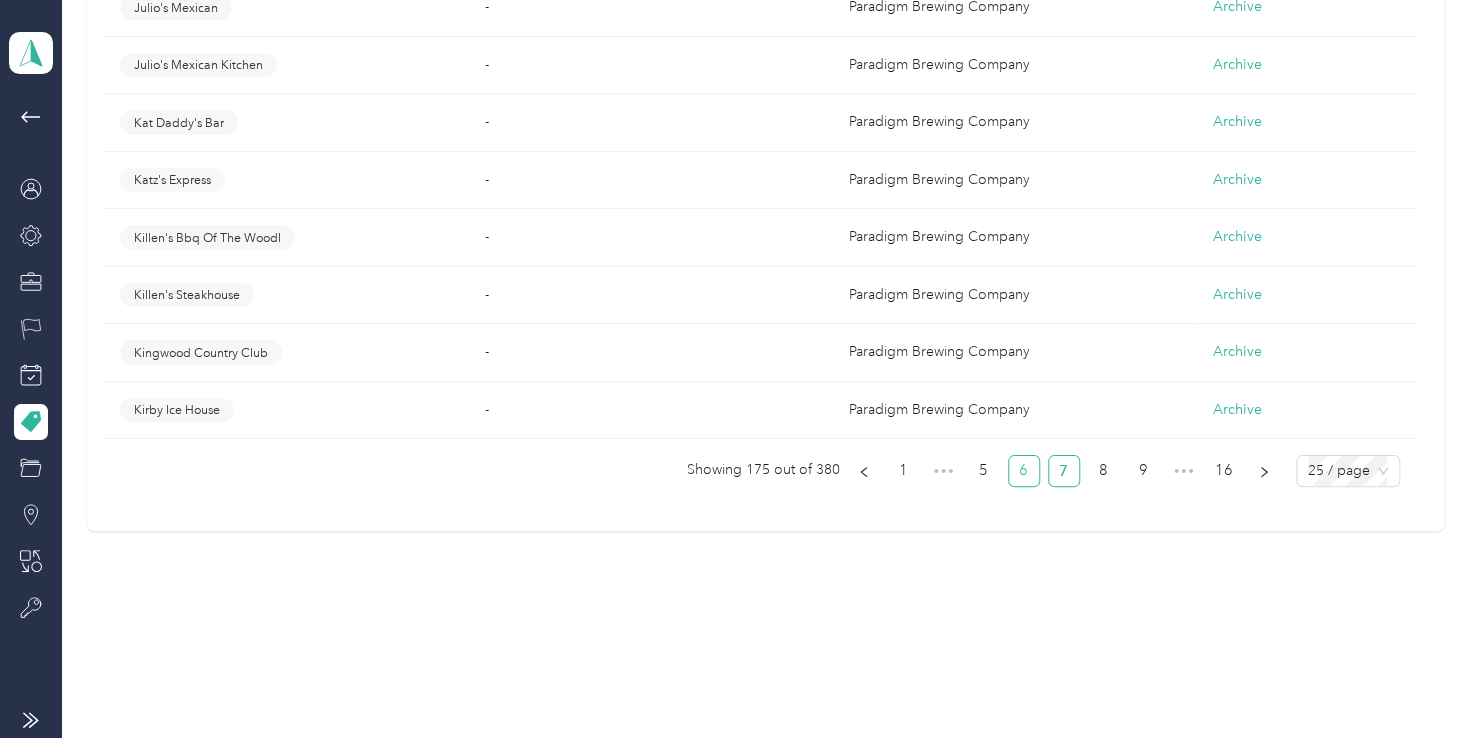 click on "6" at bounding box center (1024, 471) 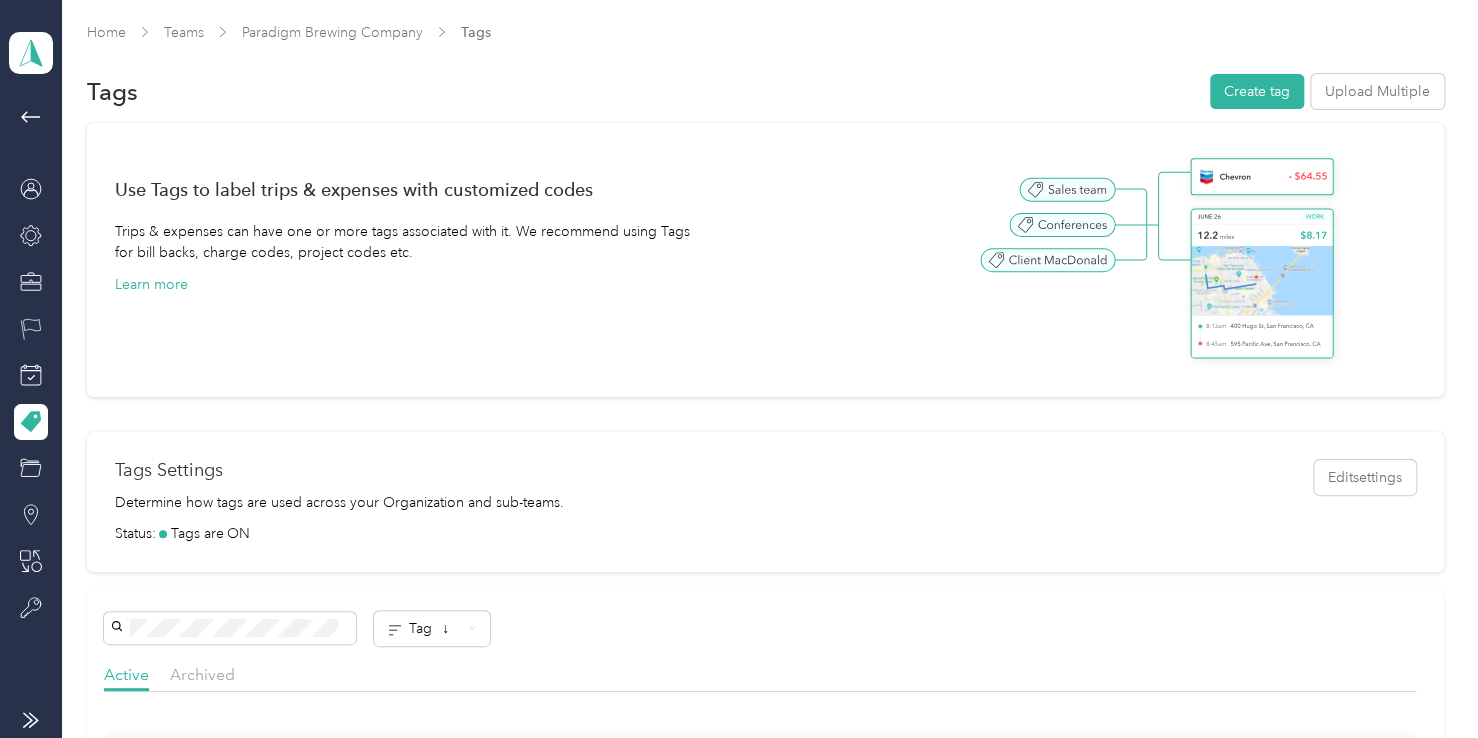 scroll, scrollTop: 0, scrollLeft: 0, axis: both 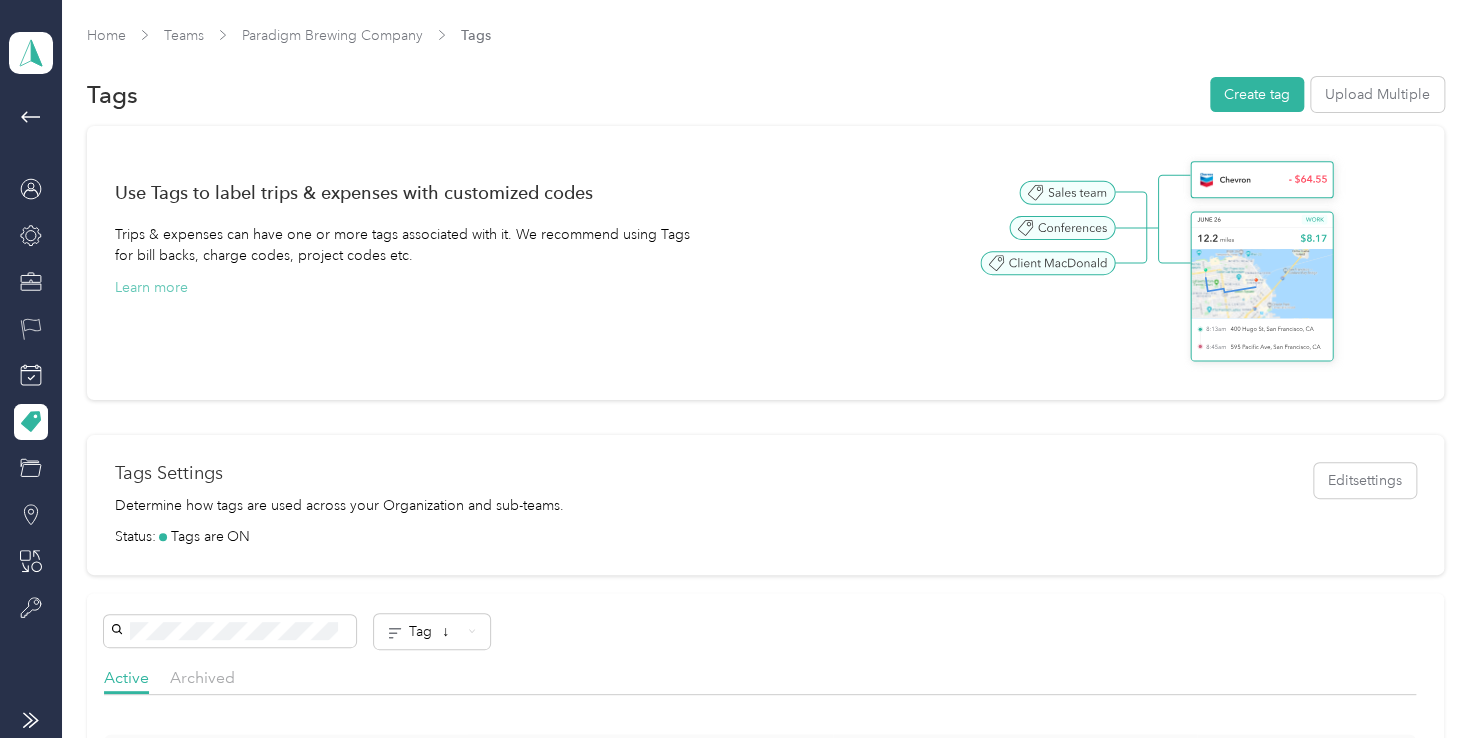 click on "Learn more" at bounding box center [151, 287] 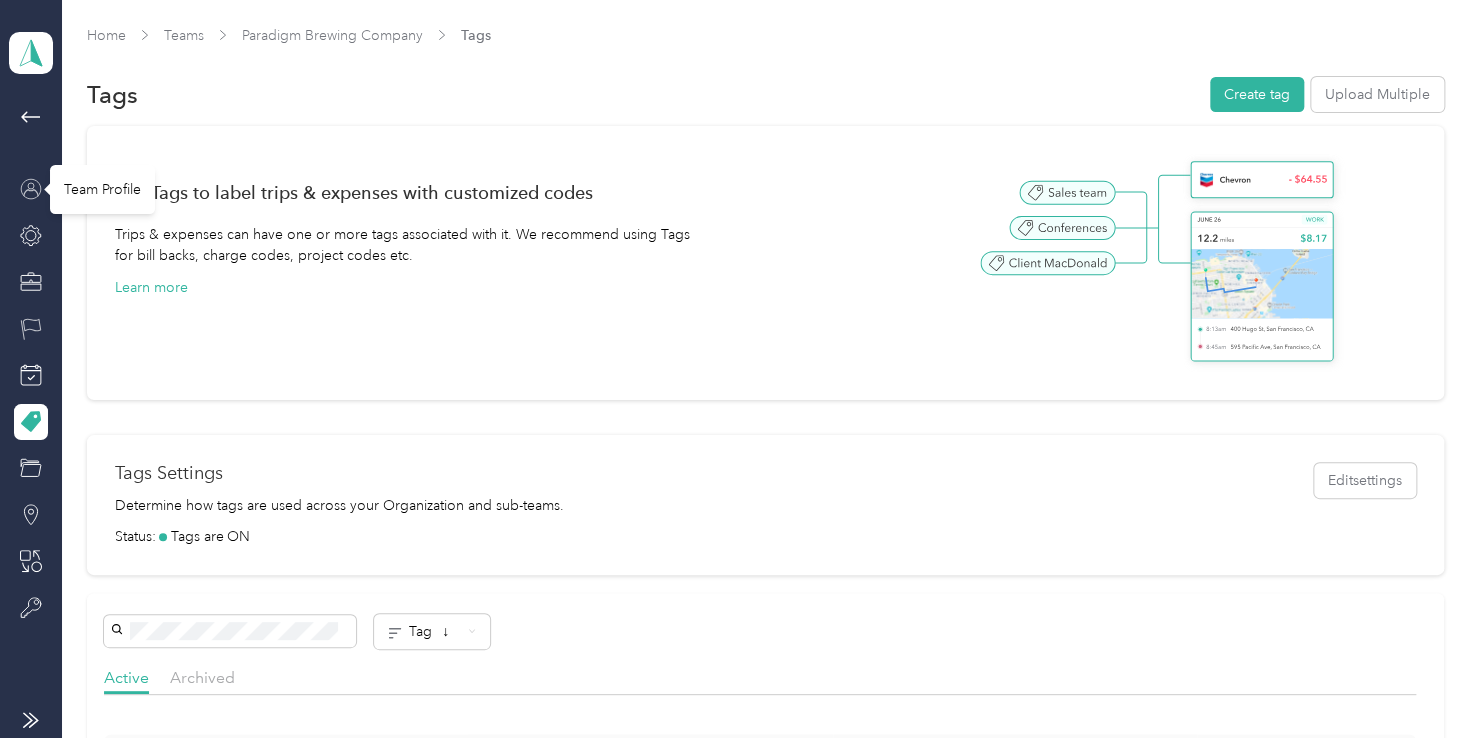 click 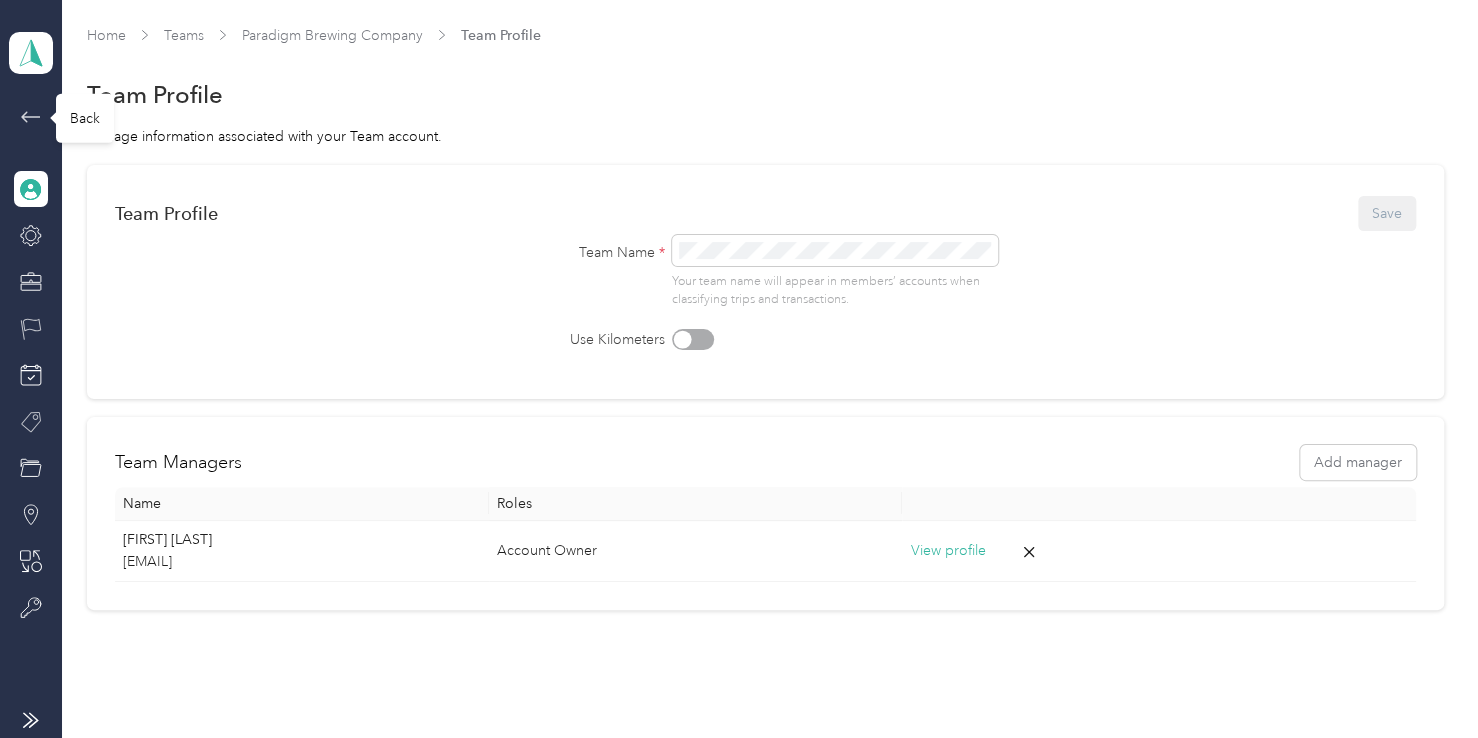 click 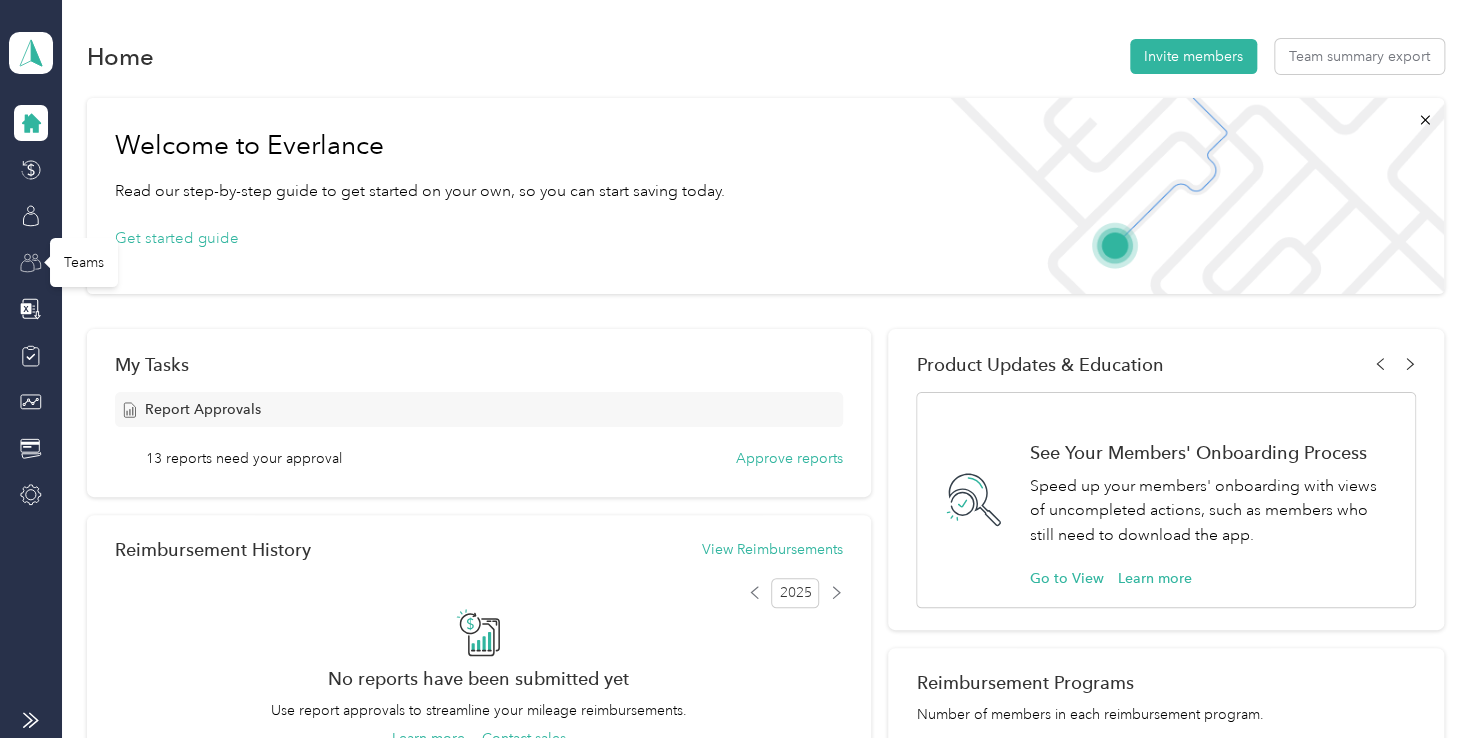 click 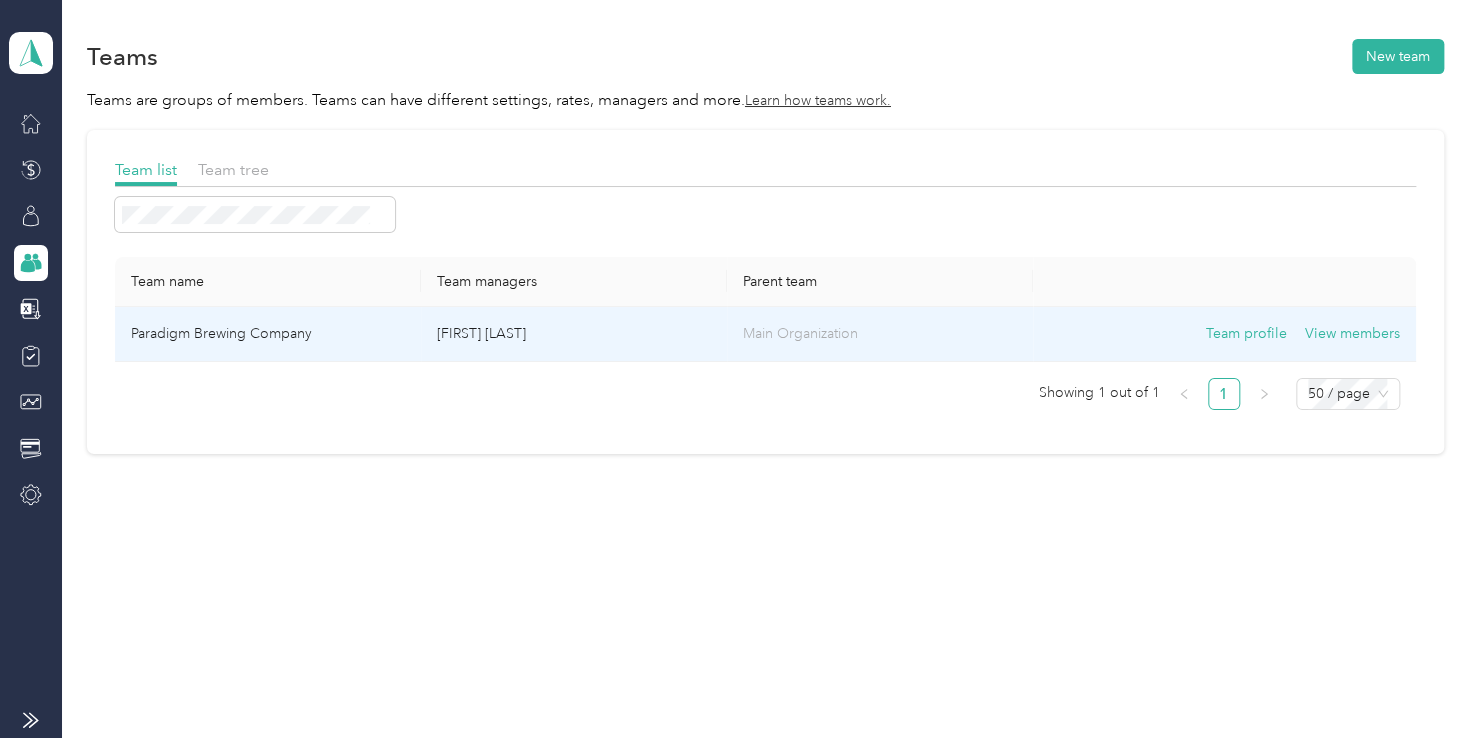 click on "Paradigm Brewing Company" at bounding box center (268, 334) 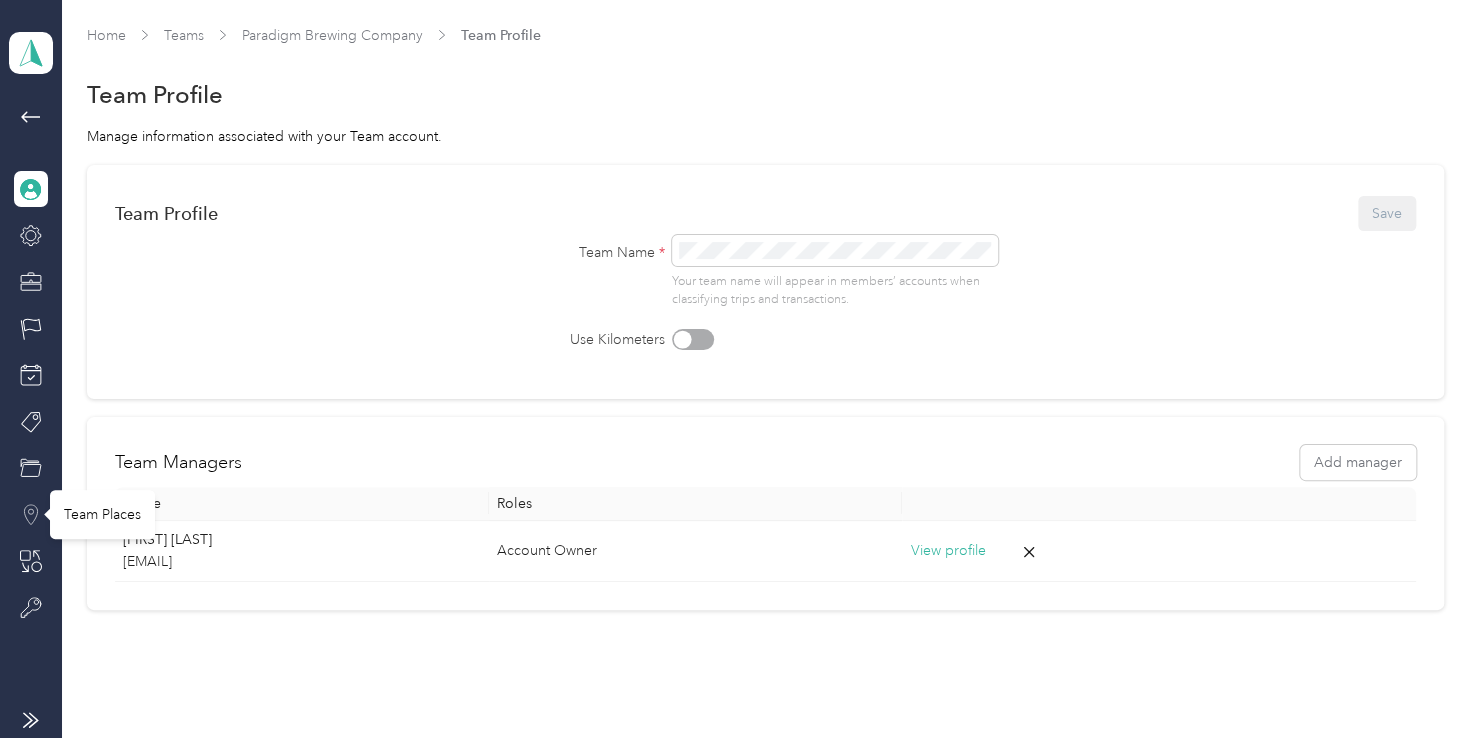 click 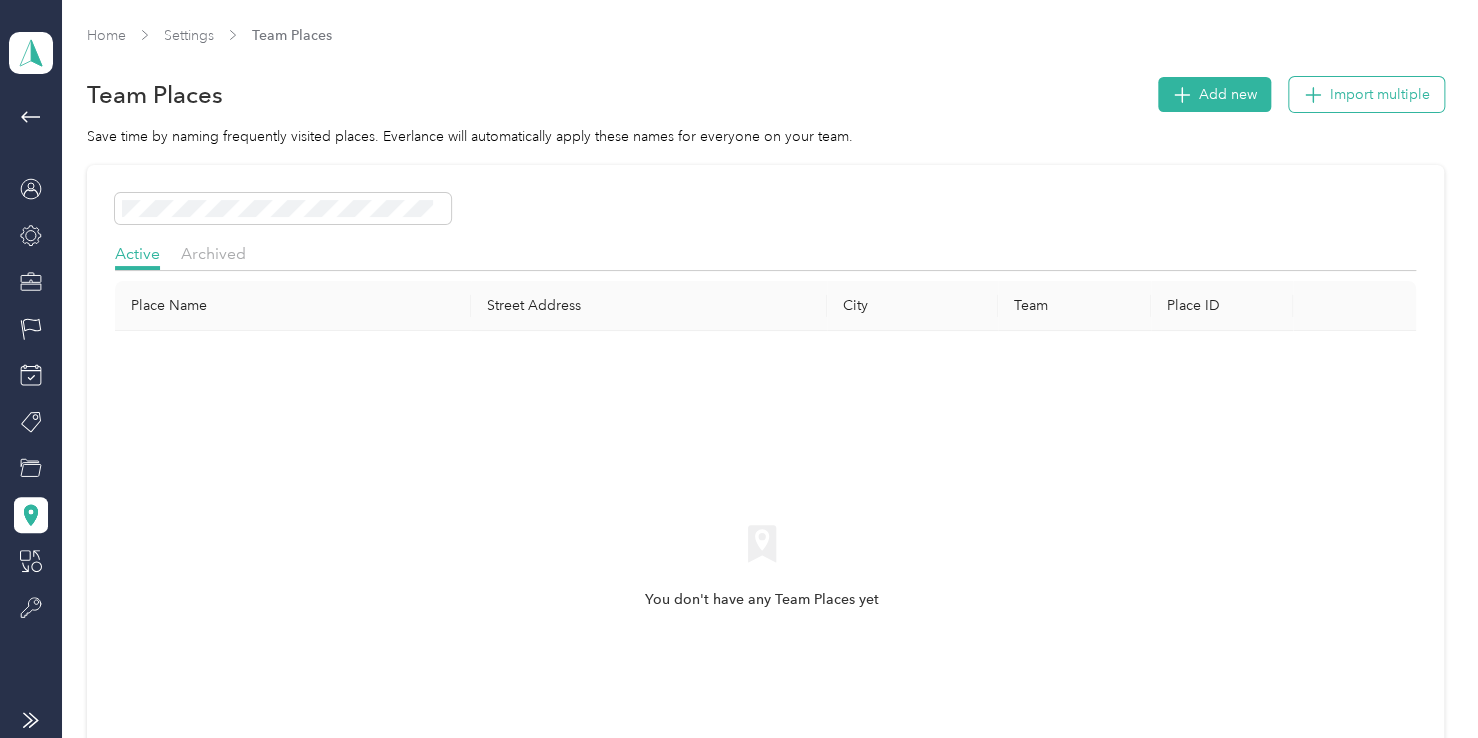 click on "Import multiple" at bounding box center [1380, 94] 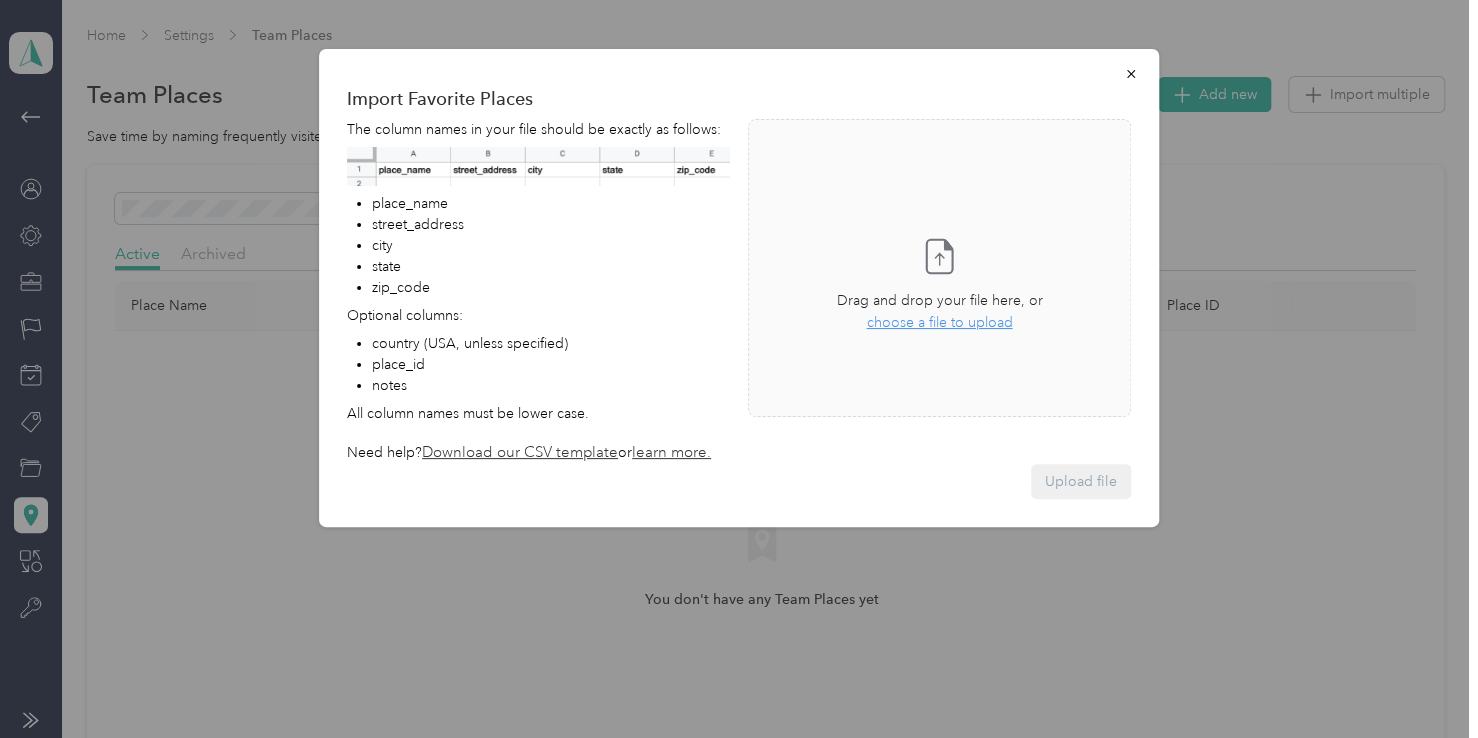 click on "Download our CSV template" at bounding box center [520, 452] 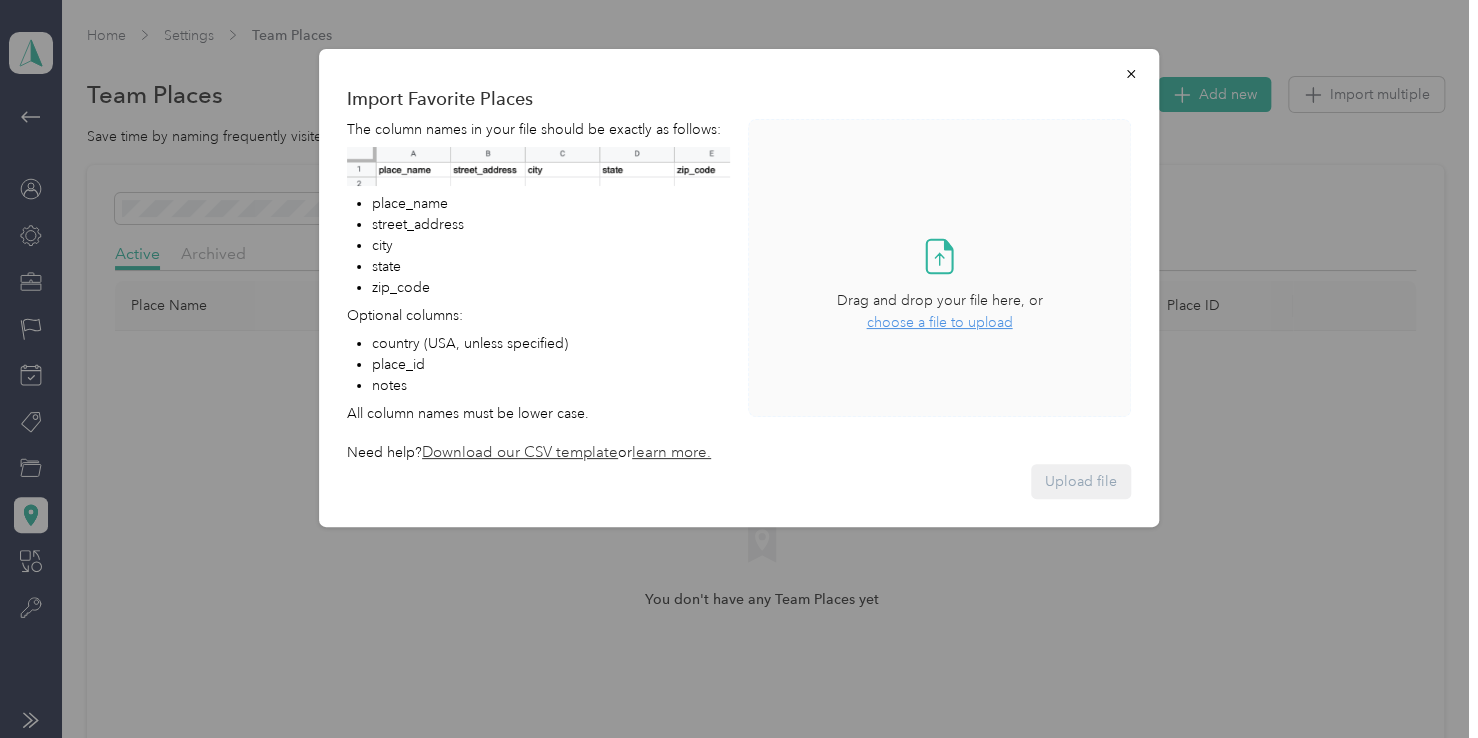 click on "choose a file to upload" at bounding box center [939, 322] 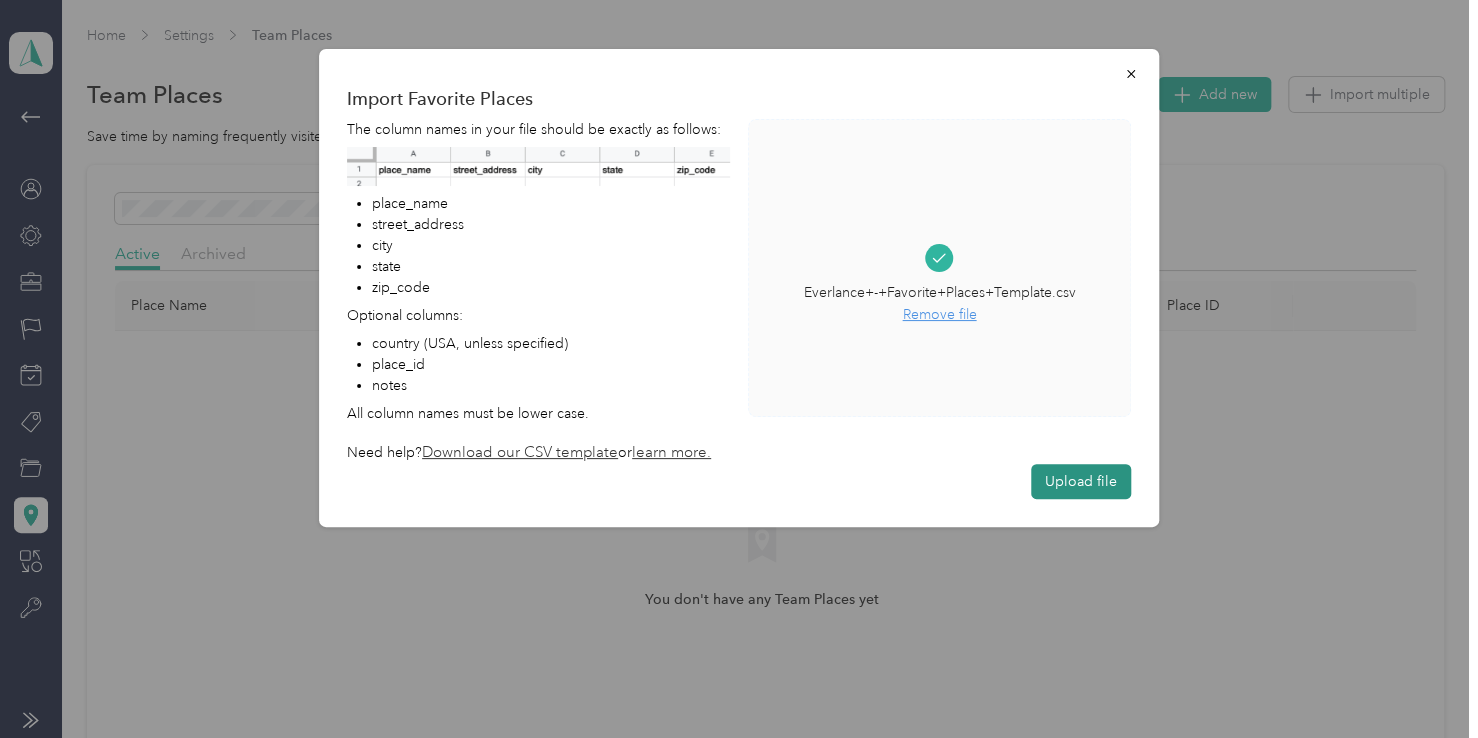 click on "Upload file" at bounding box center [1081, 481] 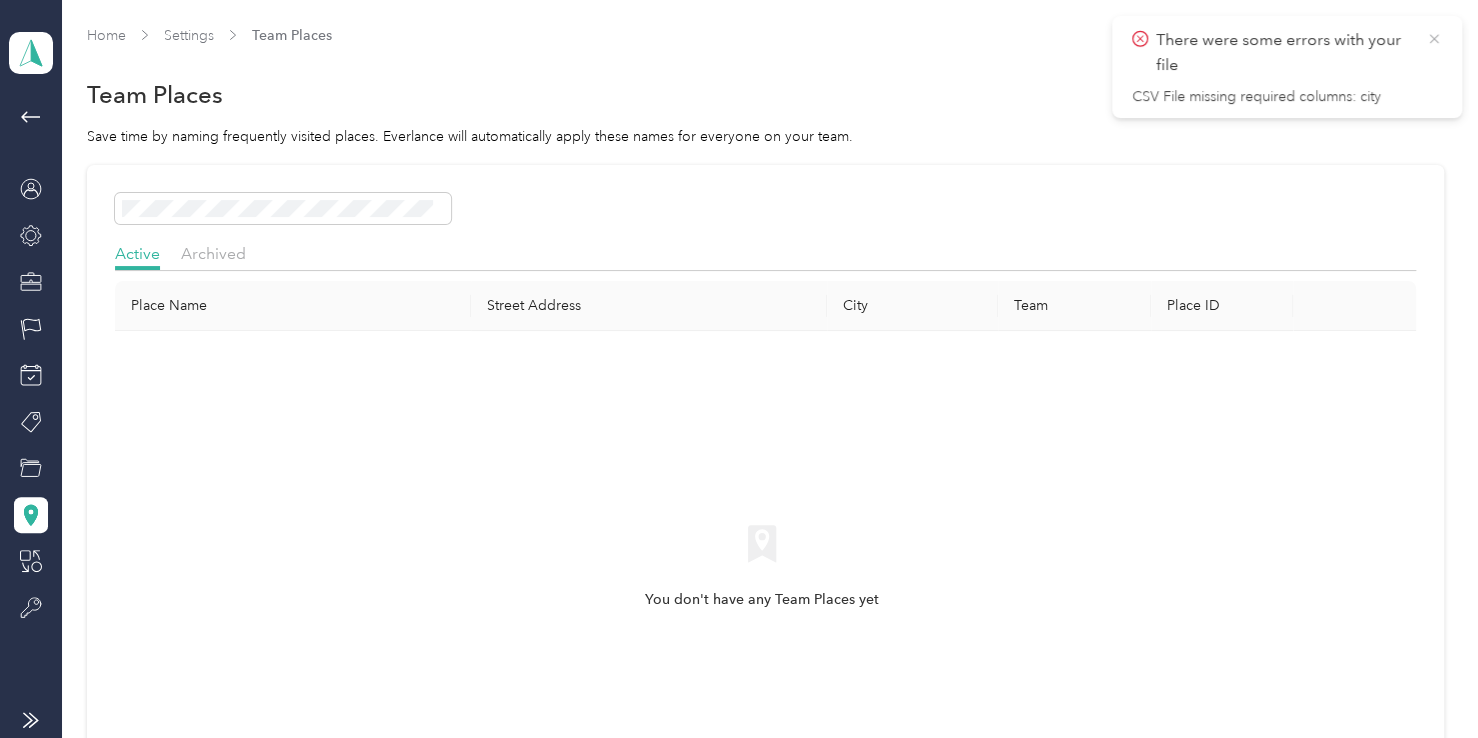 click 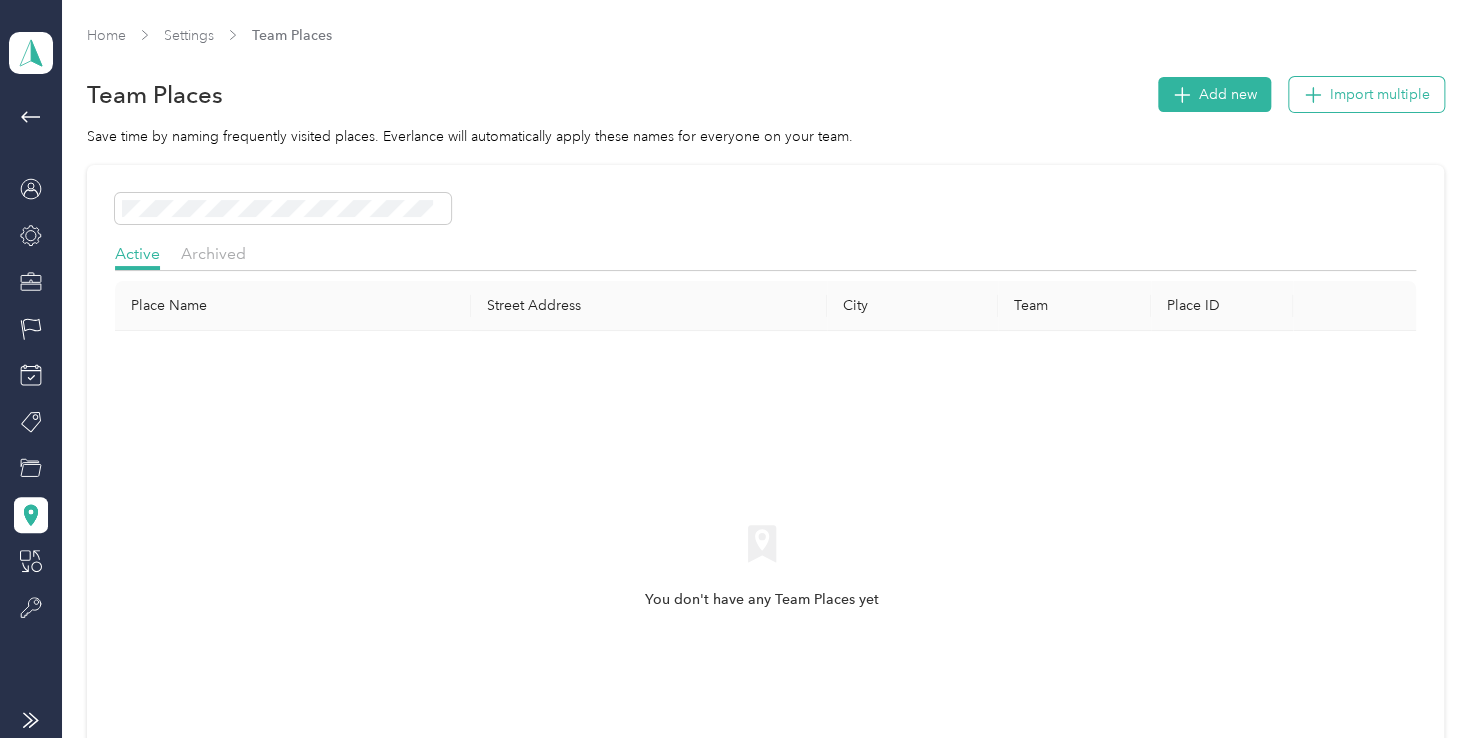 click on "Import multiple" at bounding box center [1380, 94] 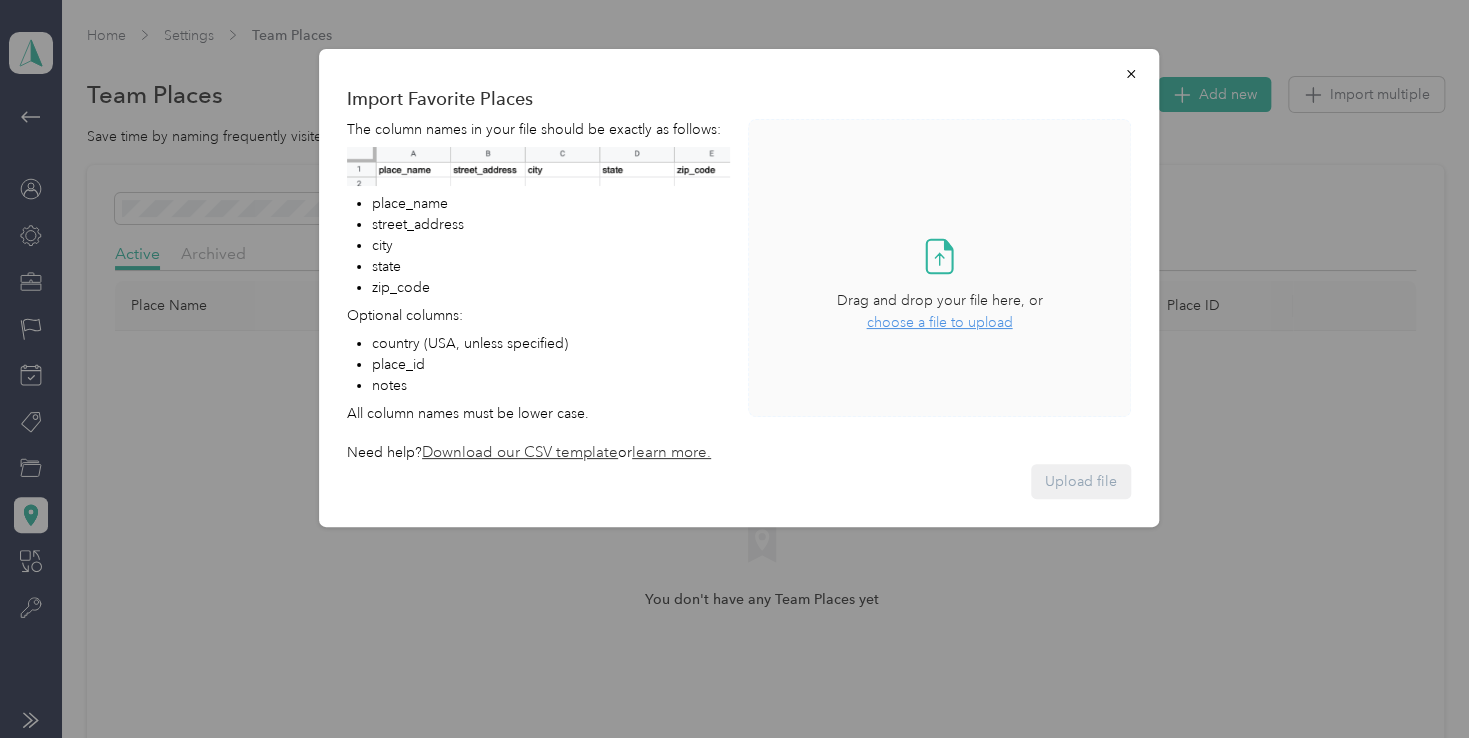 click on "choose a file to upload" at bounding box center [939, 322] 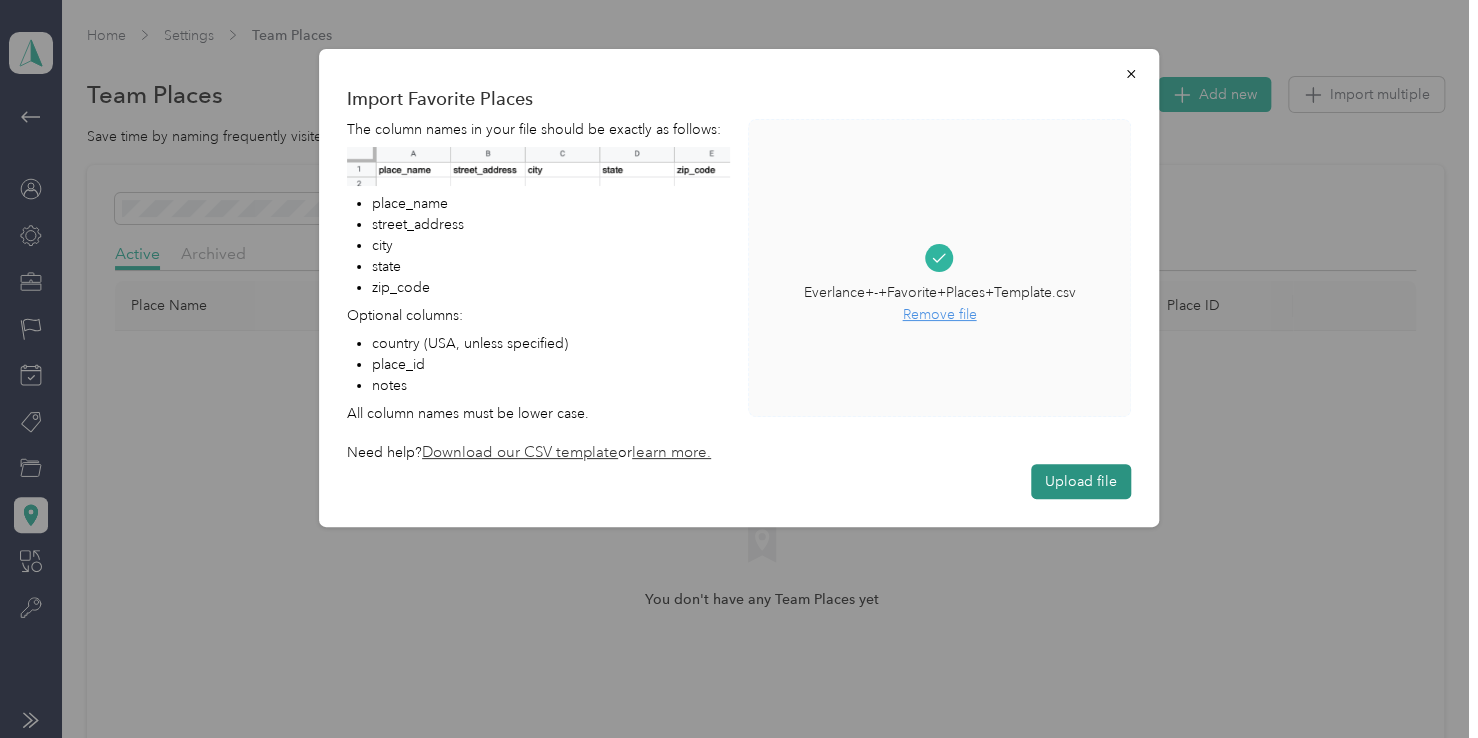 click on "Upload file" at bounding box center [1081, 481] 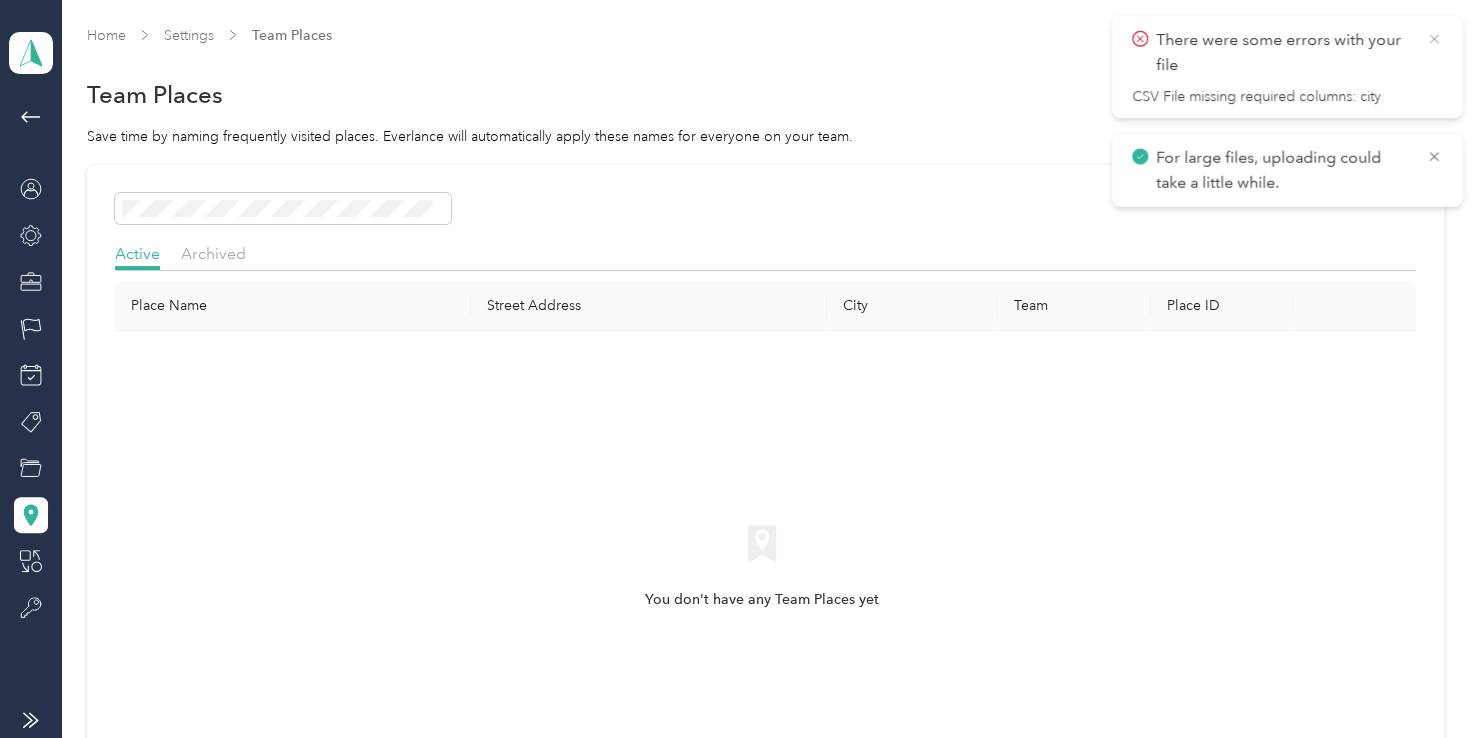 click 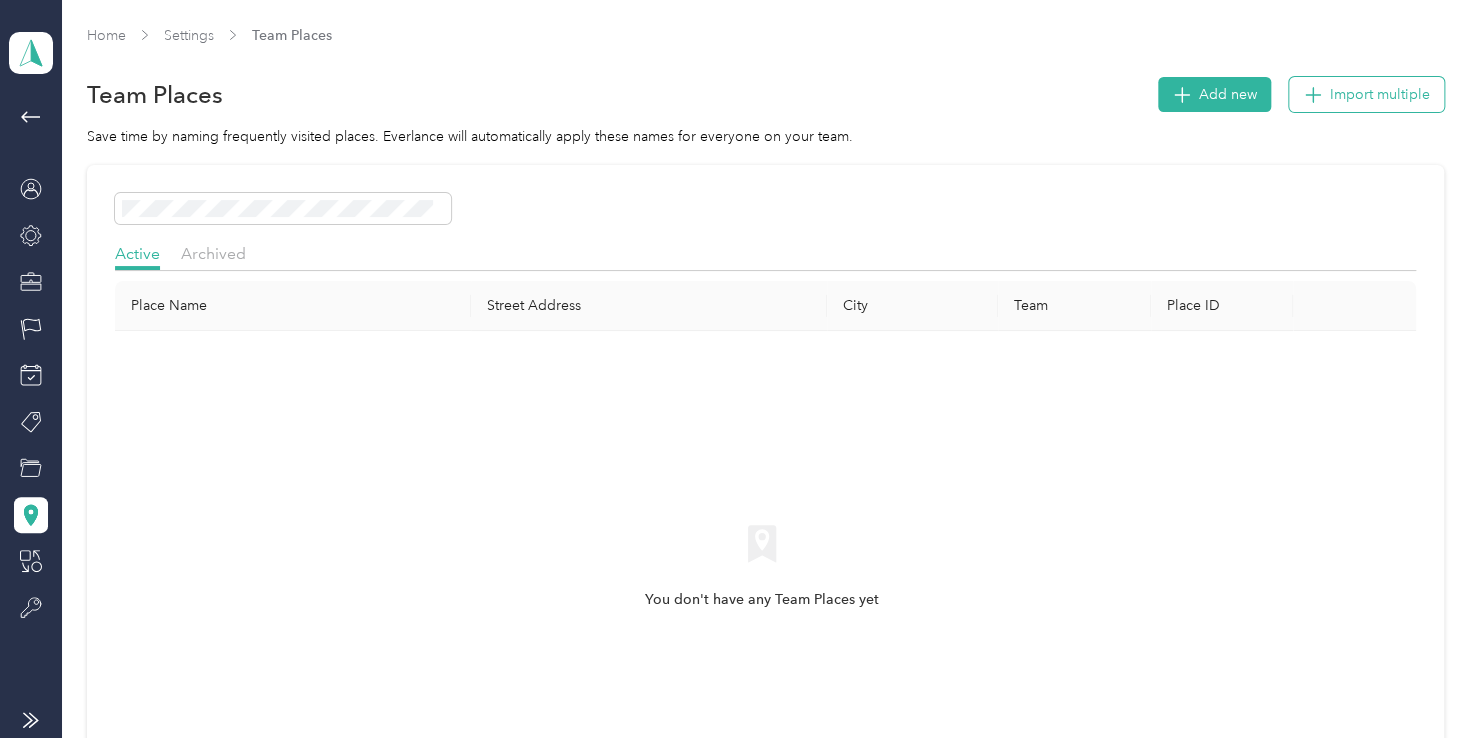 click on "Import multiple" at bounding box center [1380, 94] 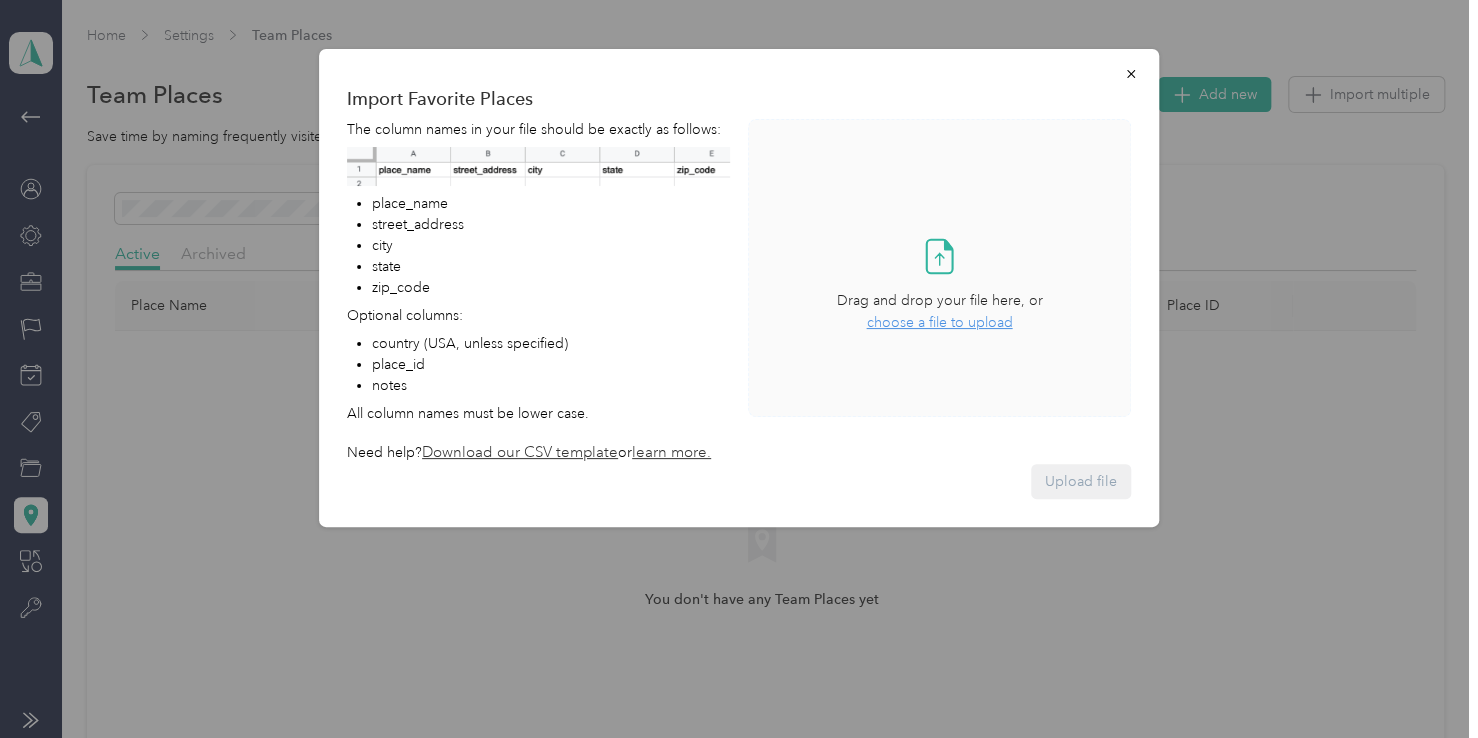click on "choose a file to upload" at bounding box center [939, 322] 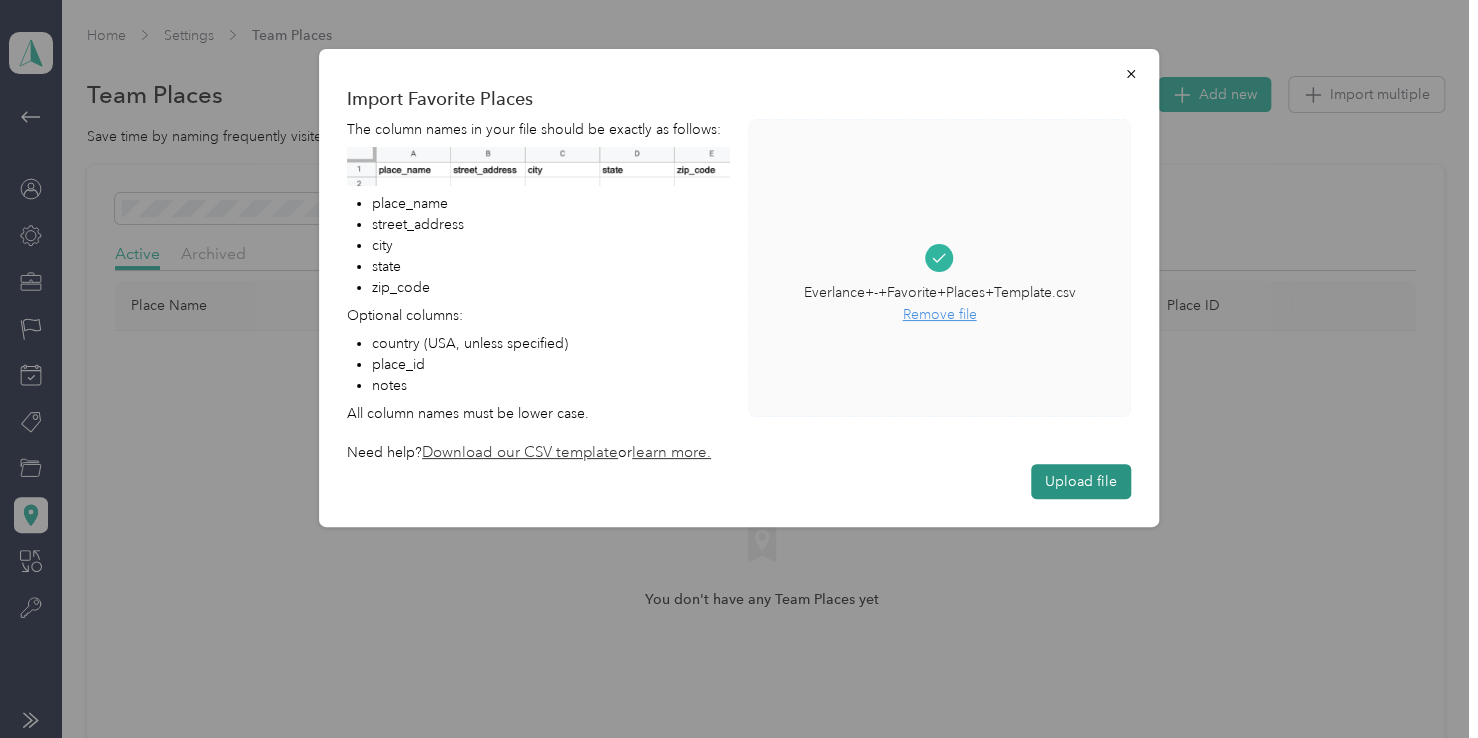 click on "Upload file" at bounding box center [1081, 481] 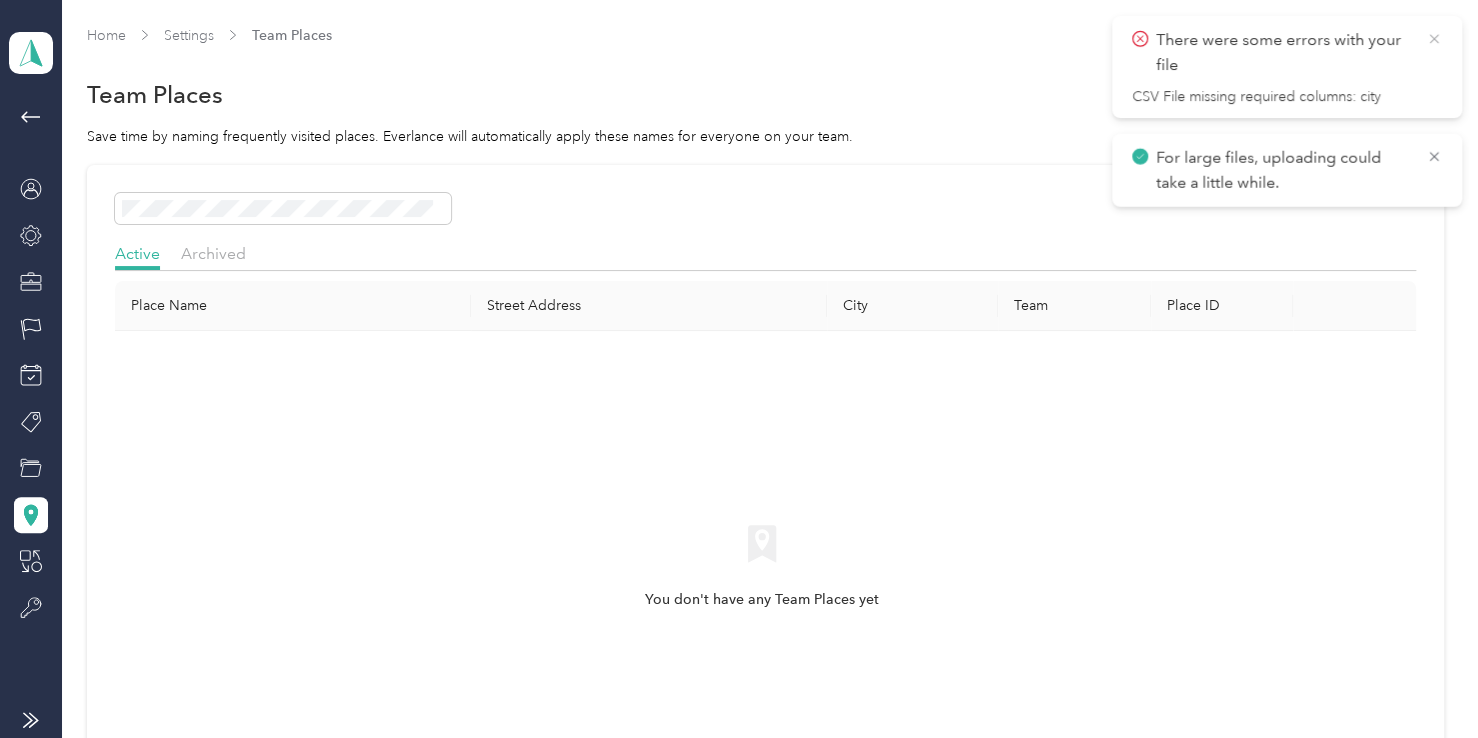 click 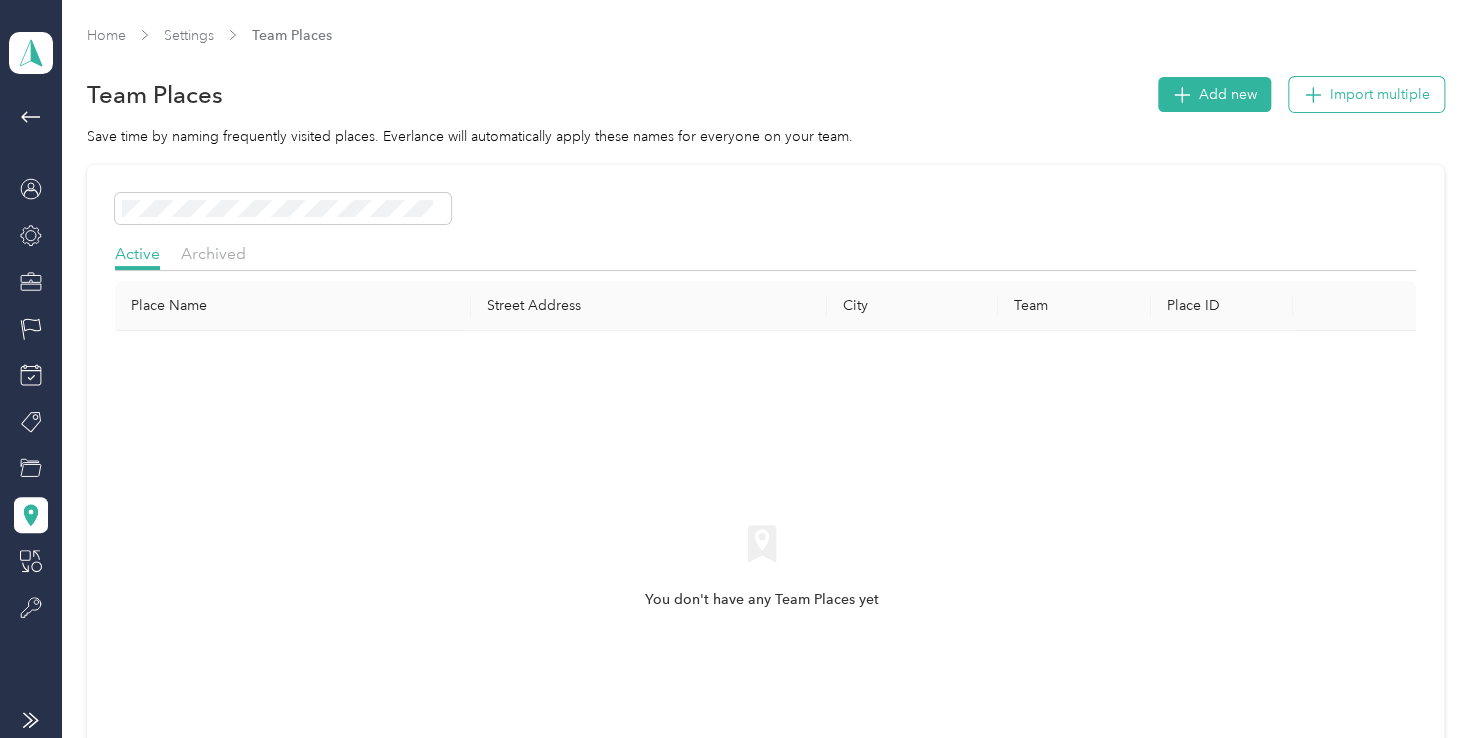 click on "Import multiple" at bounding box center [1380, 94] 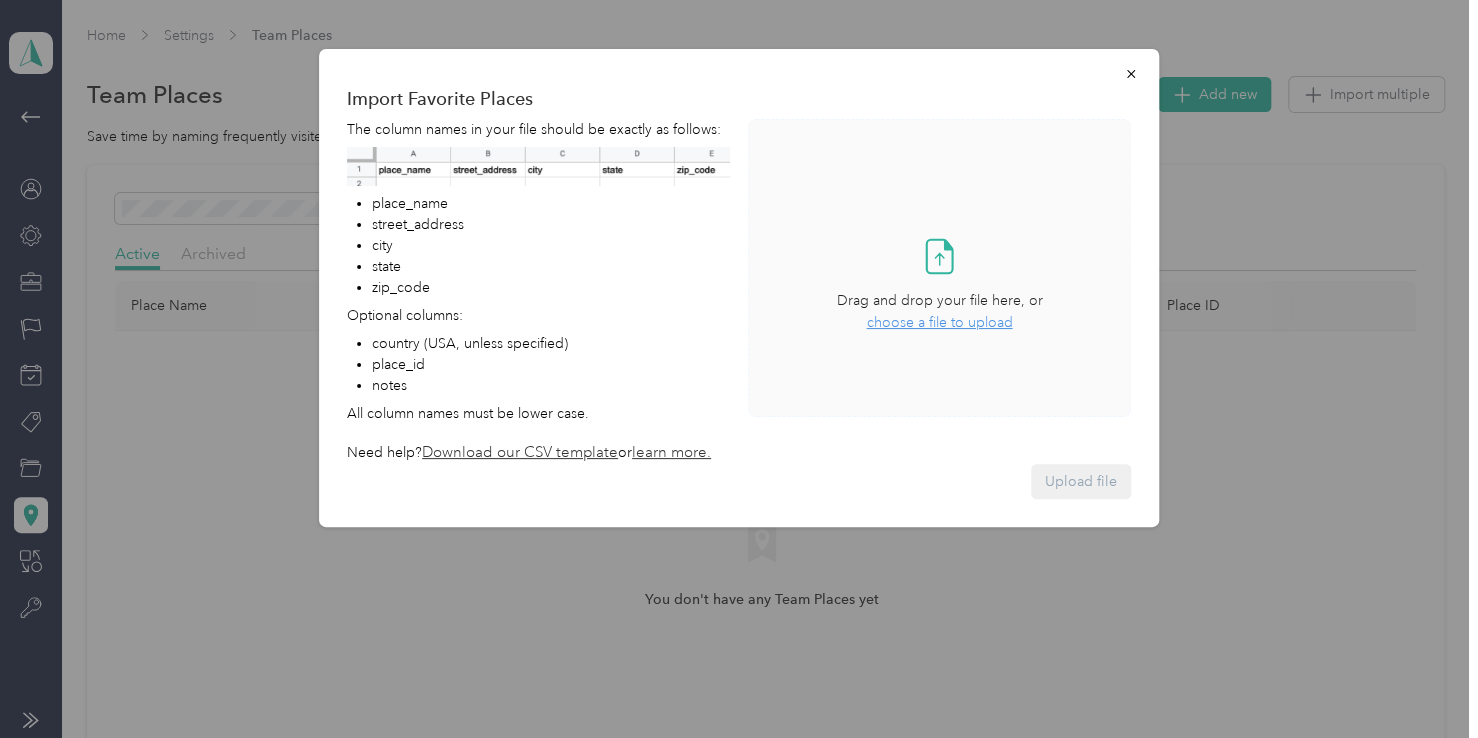 click on "choose a file to upload" at bounding box center (939, 322) 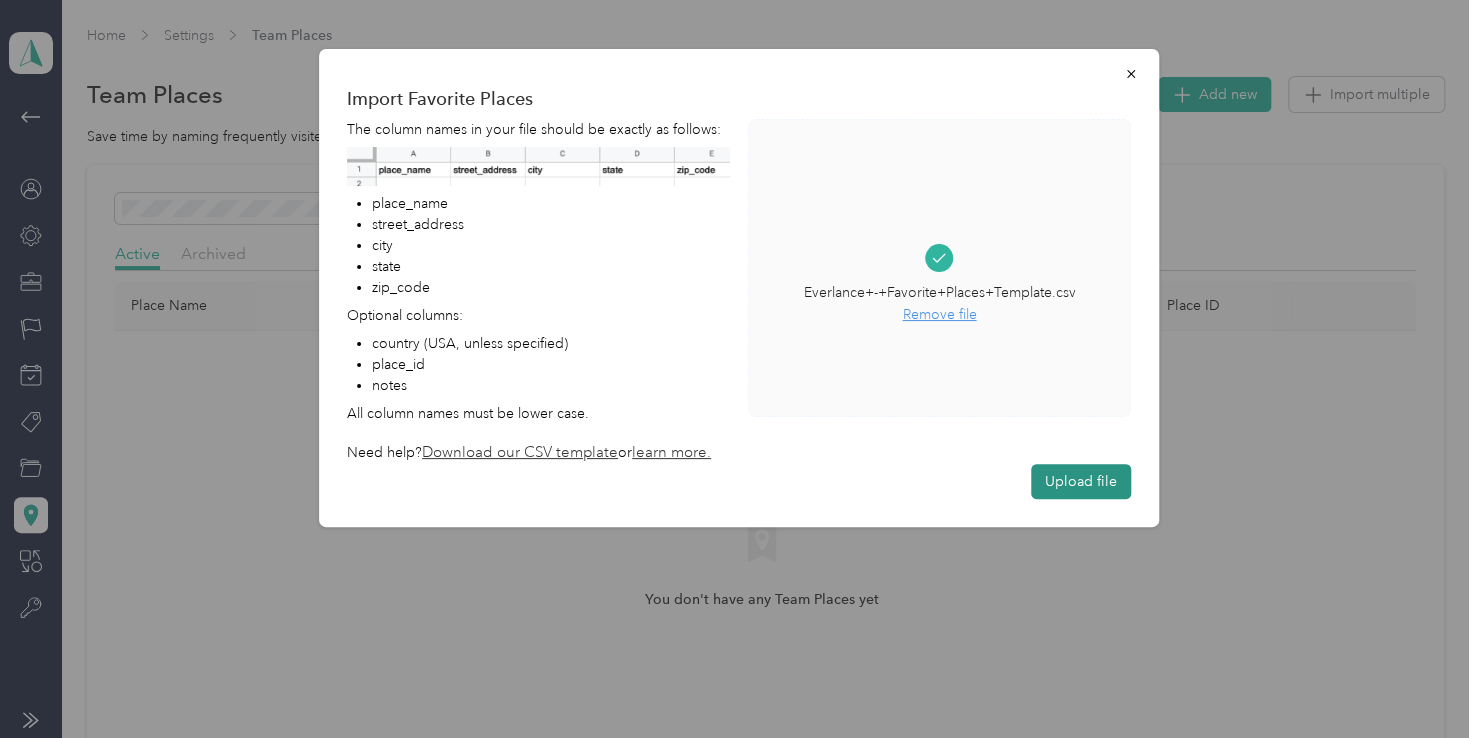 click on "Upload file" at bounding box center (1081, 481) 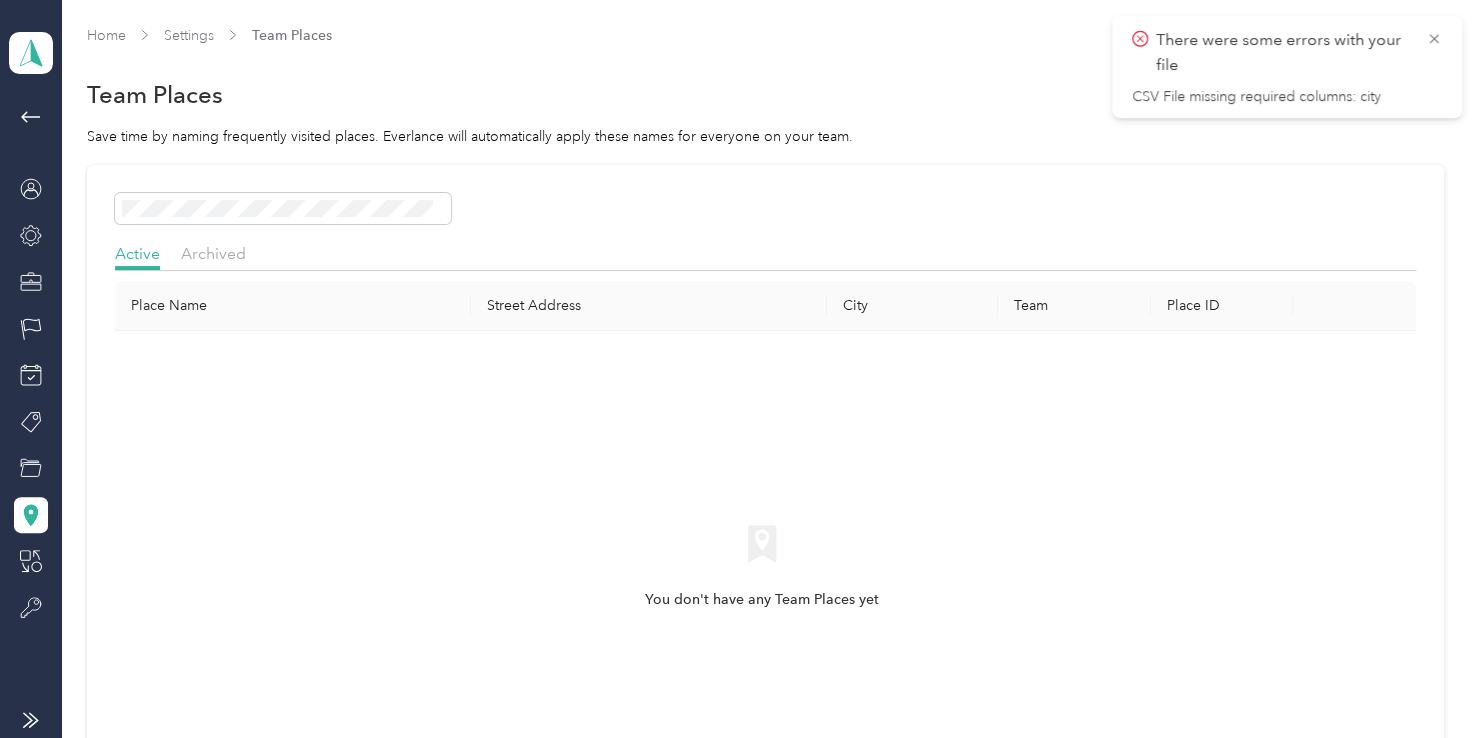 click on "There were some errors with your file CSV File missing required columns: city" at bounding box center [1287, 67] 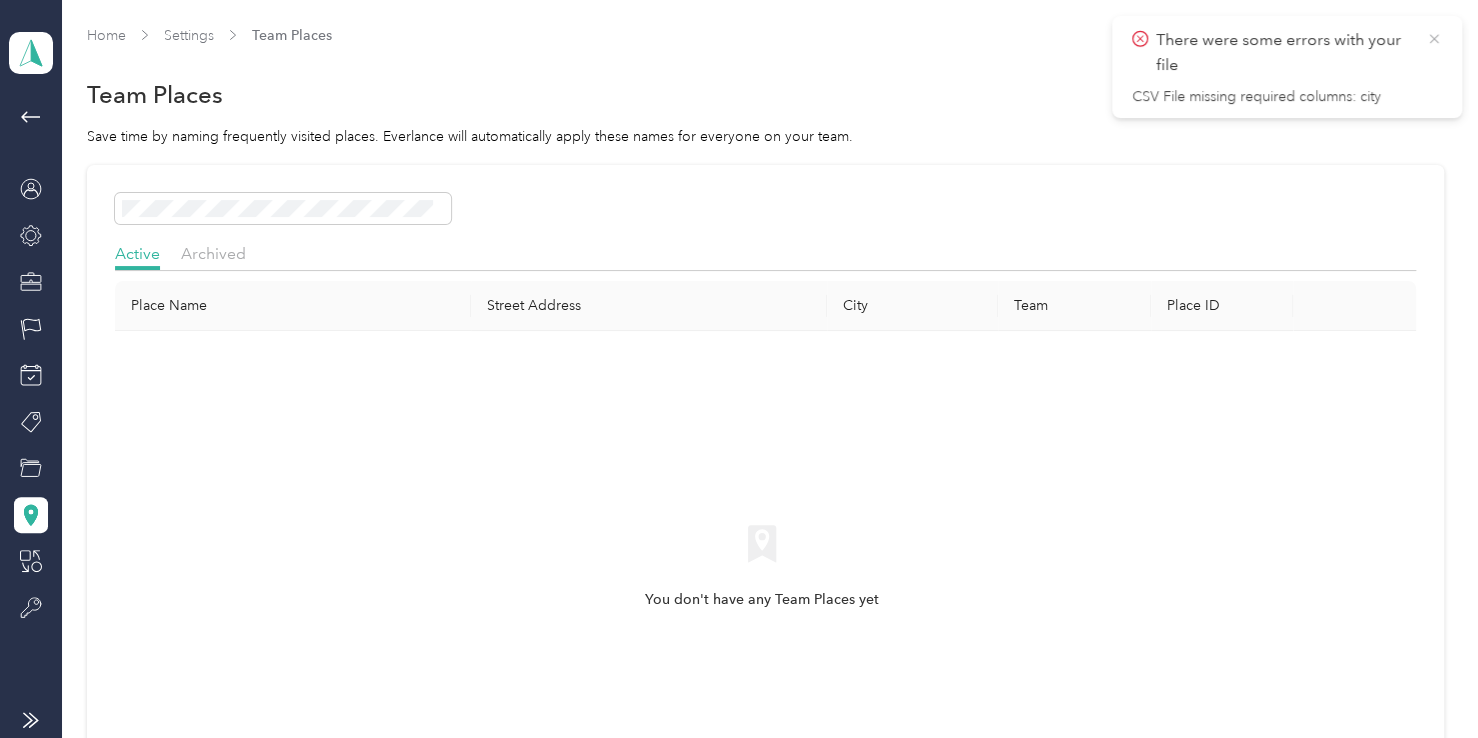 click 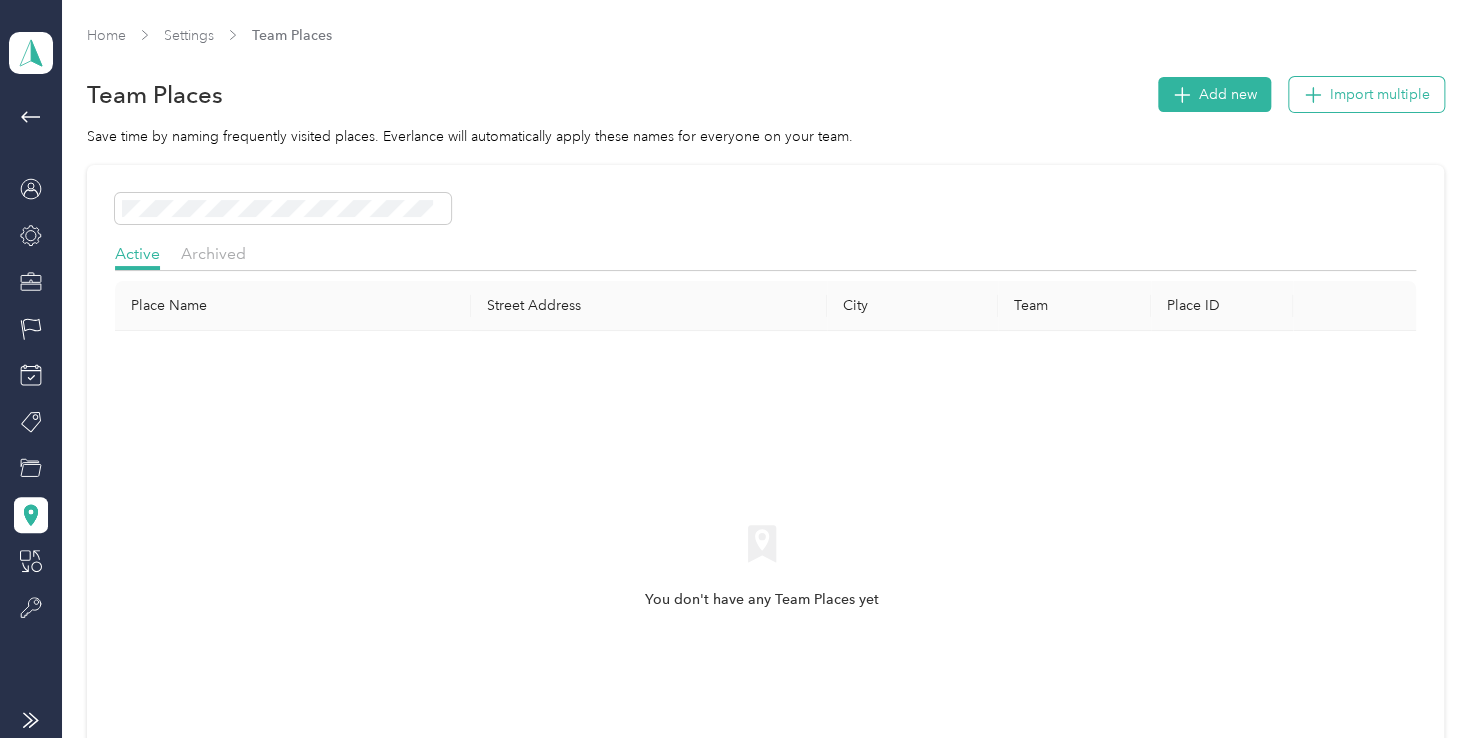 click on "Import multiple" at bounding box center [1380, 94] 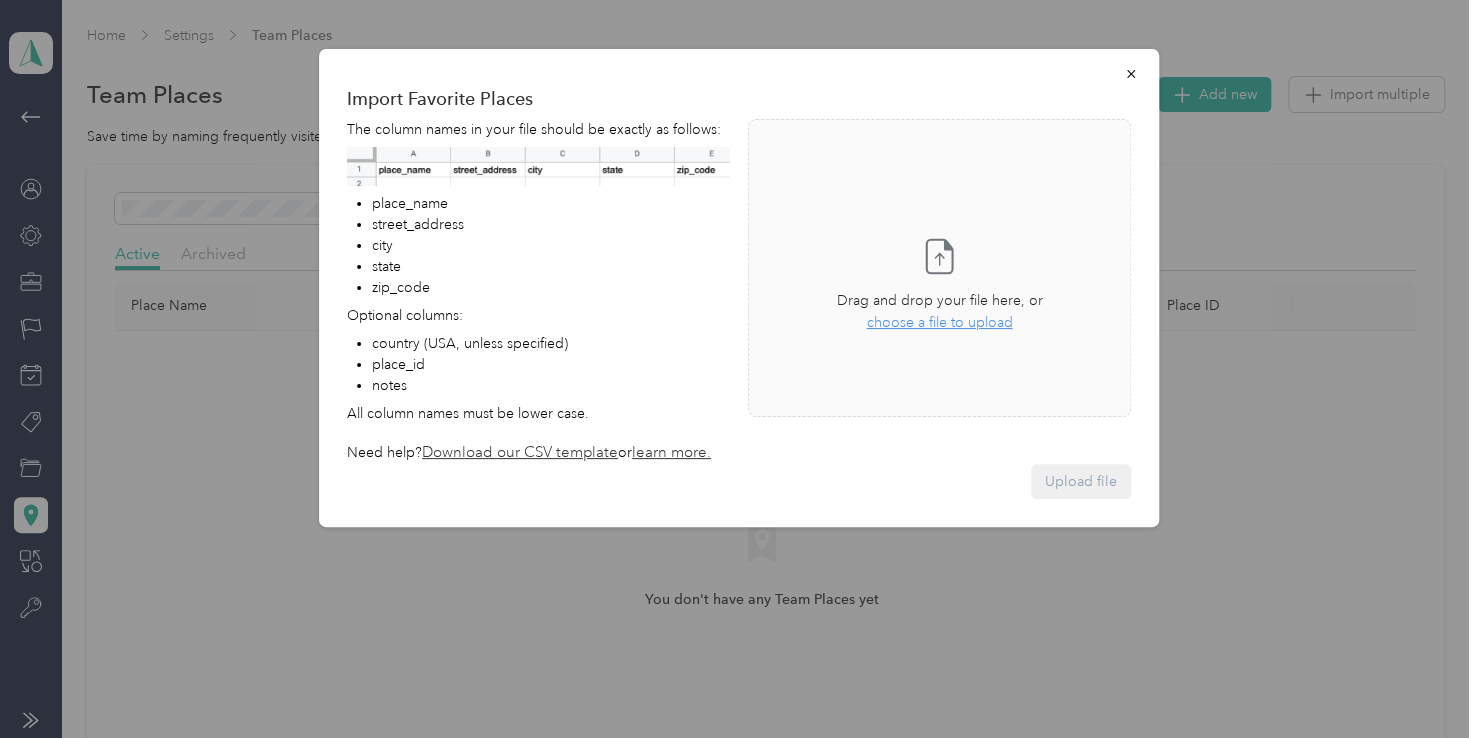 click on "Download our CSV template" at bounding box center [520, 452] 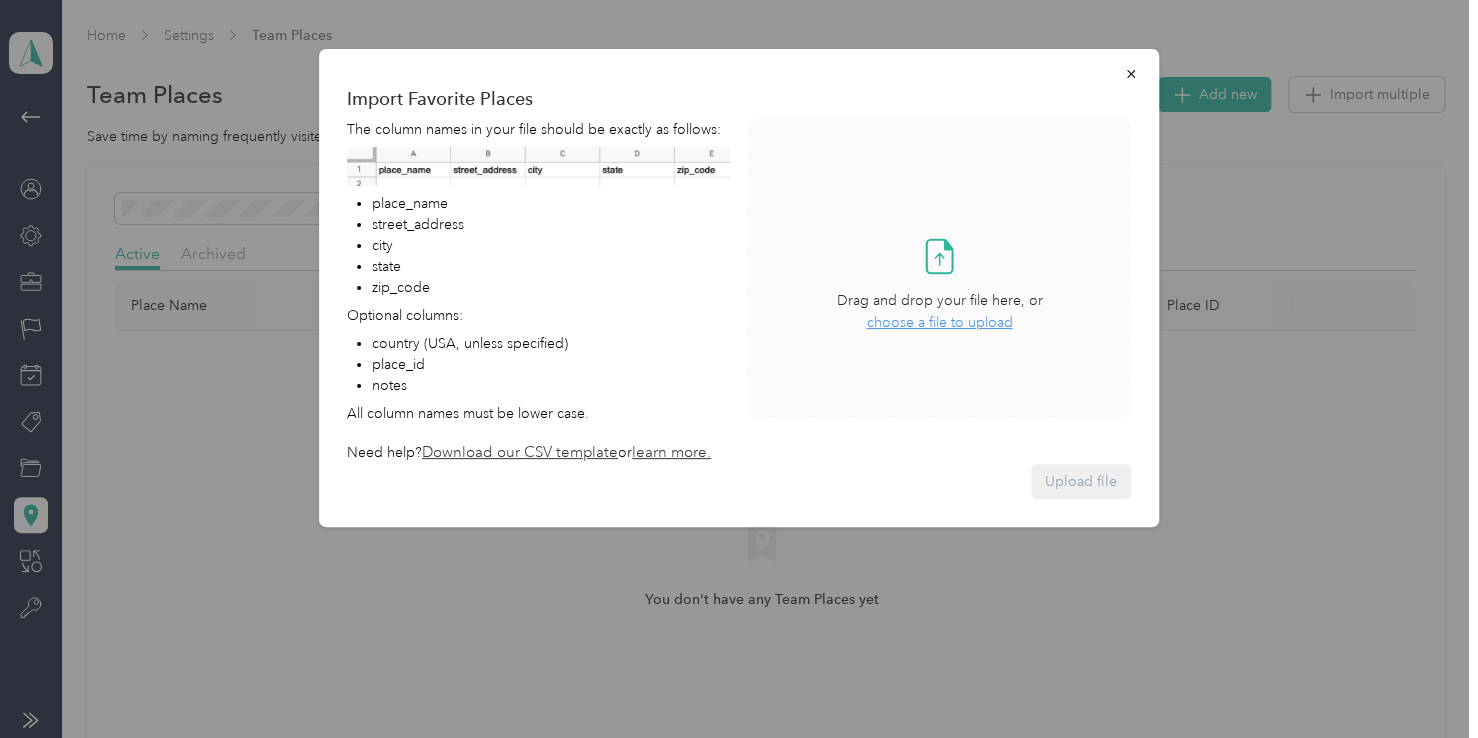 click on "Take a photo or choose a photo from your library Drag and drop your file here, or choose a file to upload" at bounding box center (939, 285) 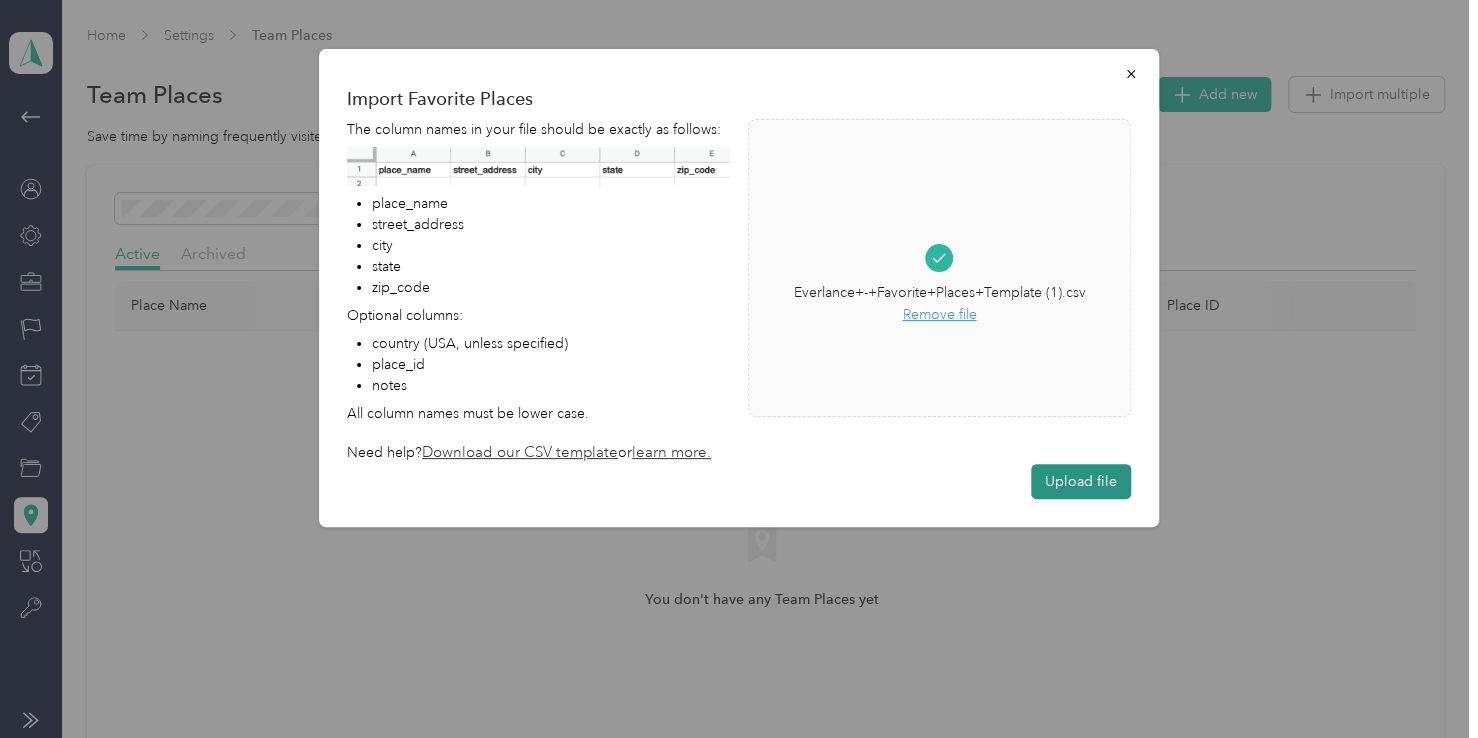 click on "Upload file" at bounding box center (1081, 481) 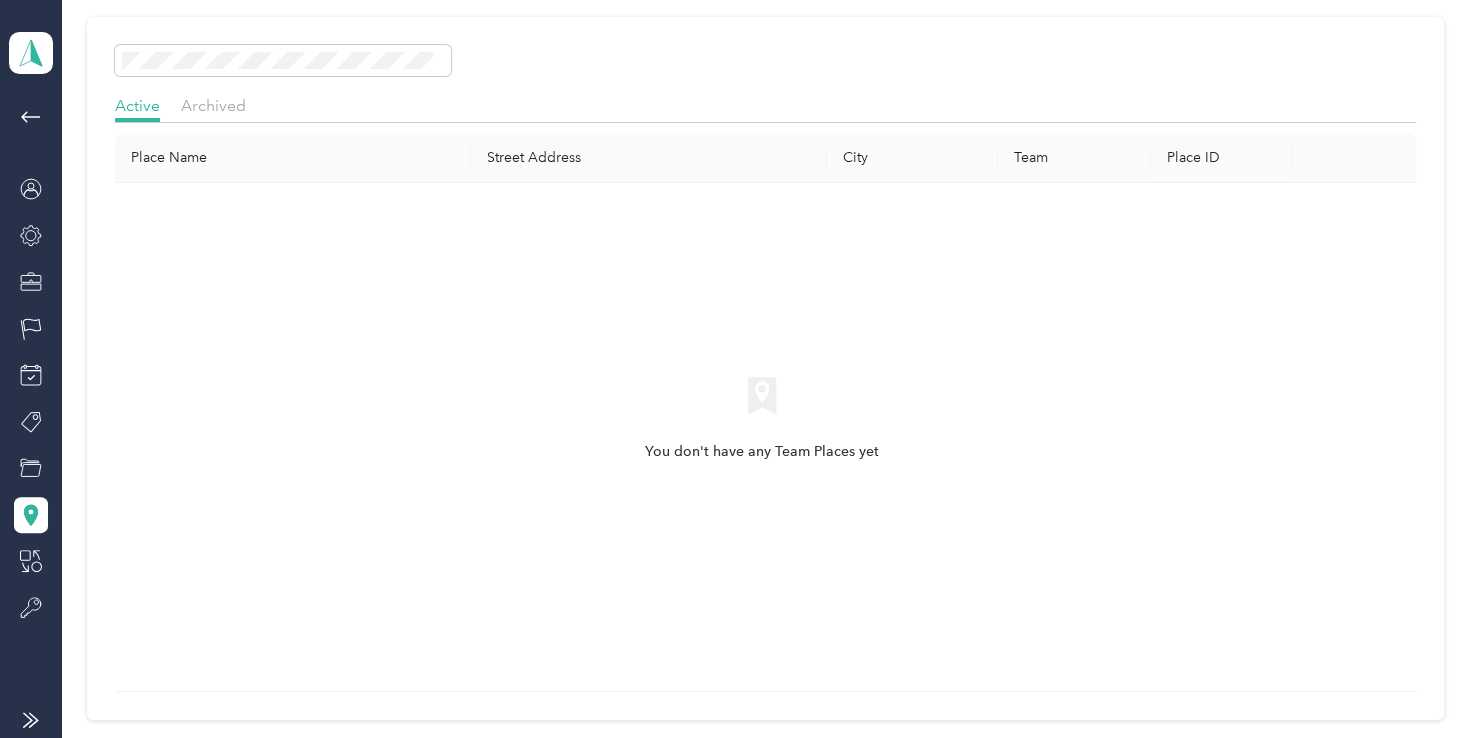 scroll, scrollTop: 0, scrollLeft: 0, axis: both 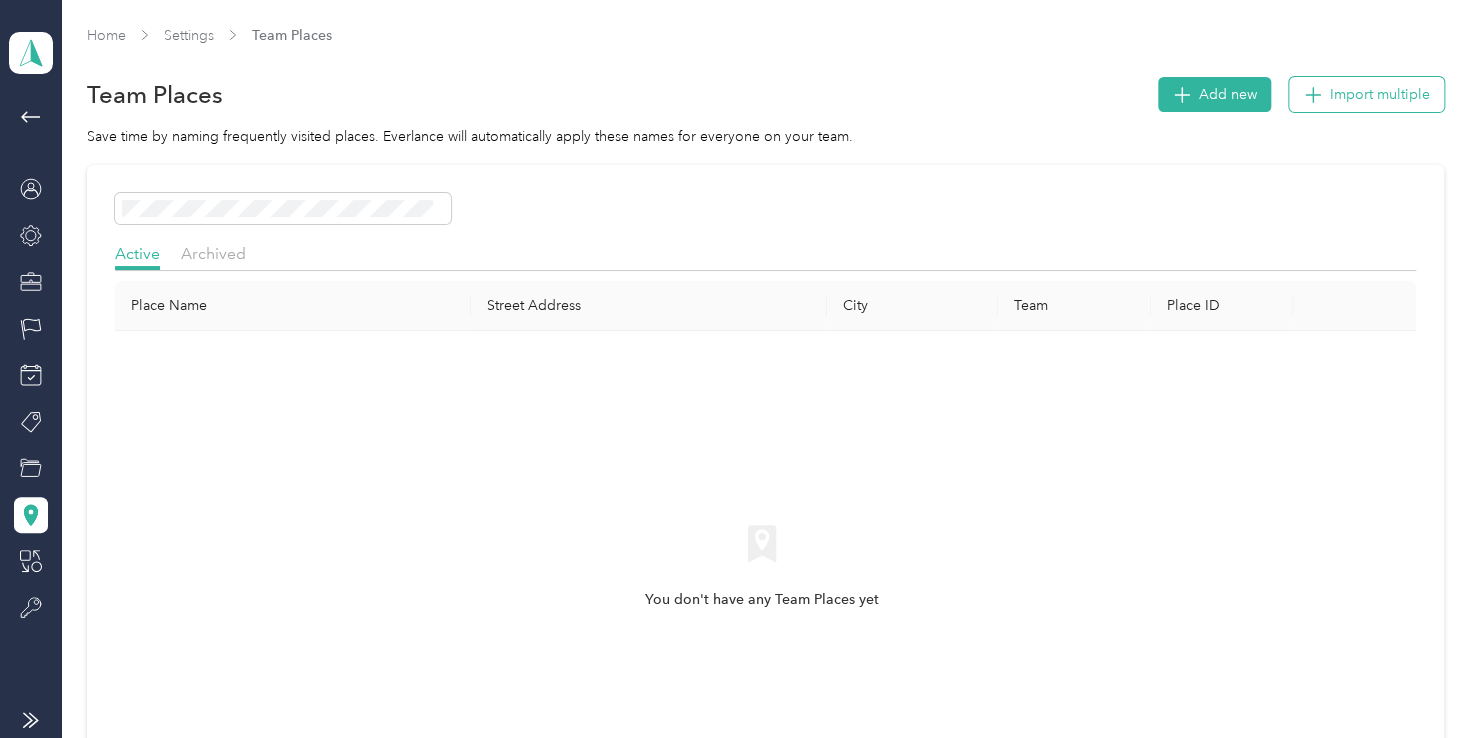 click on "Import multiple" at bounding box center [1380, 94] 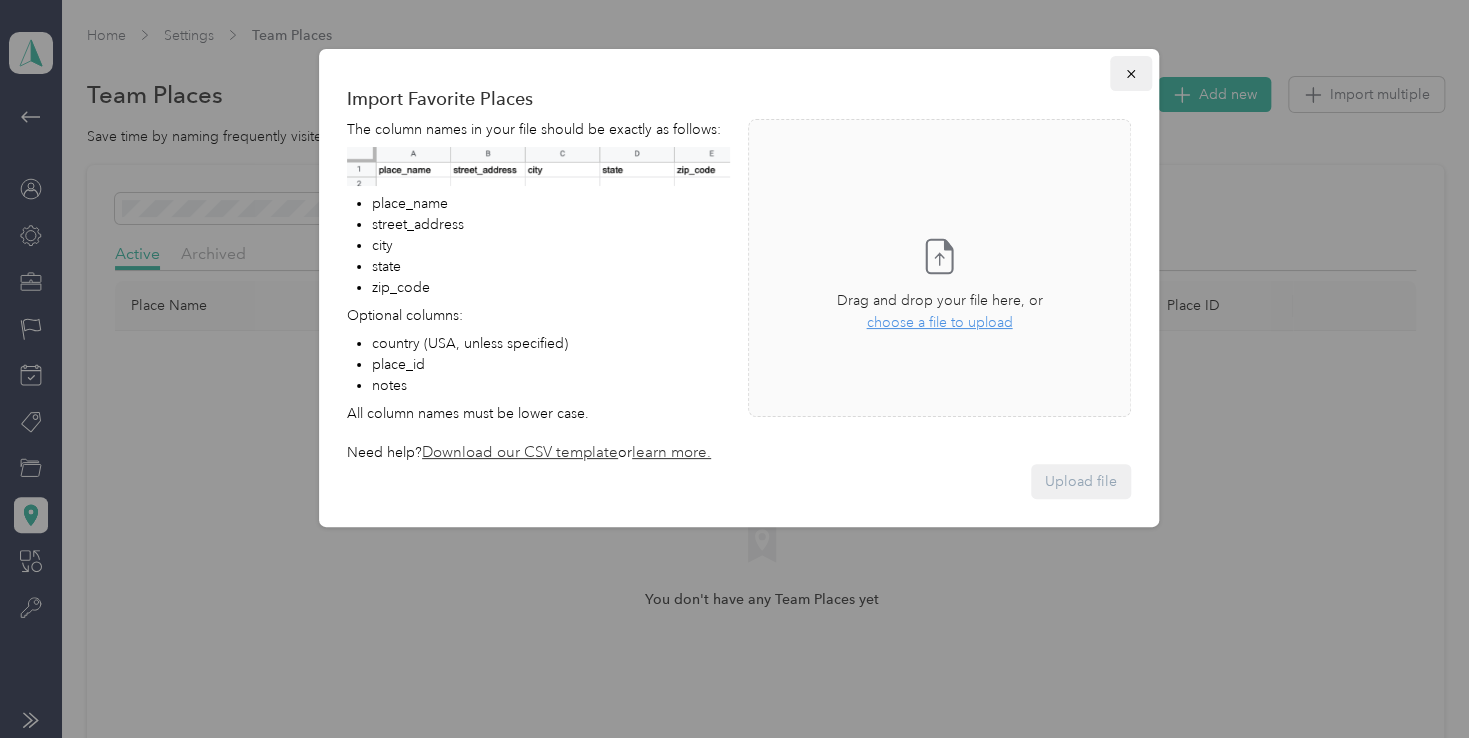 click 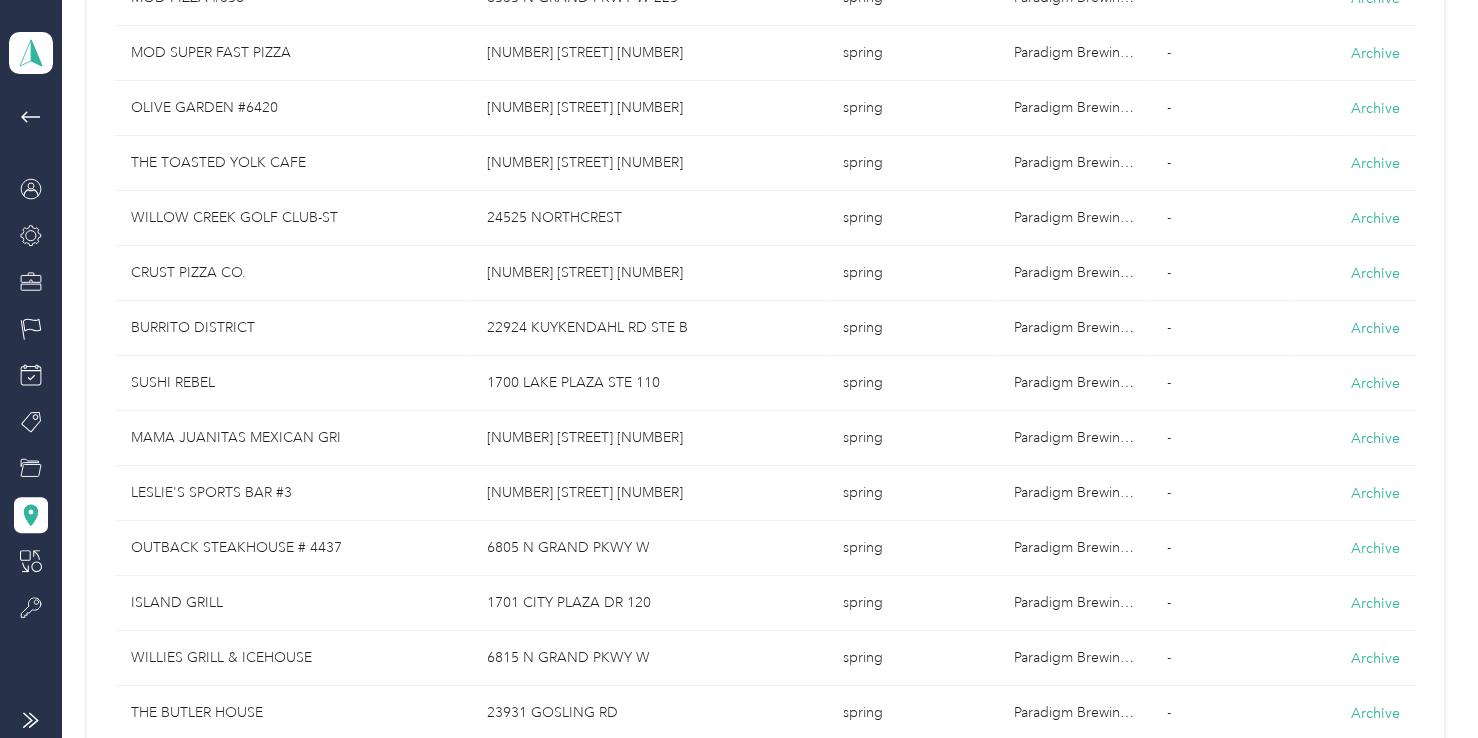 scroll, scrollTop: 0, scrollLeft: 0, axis: both 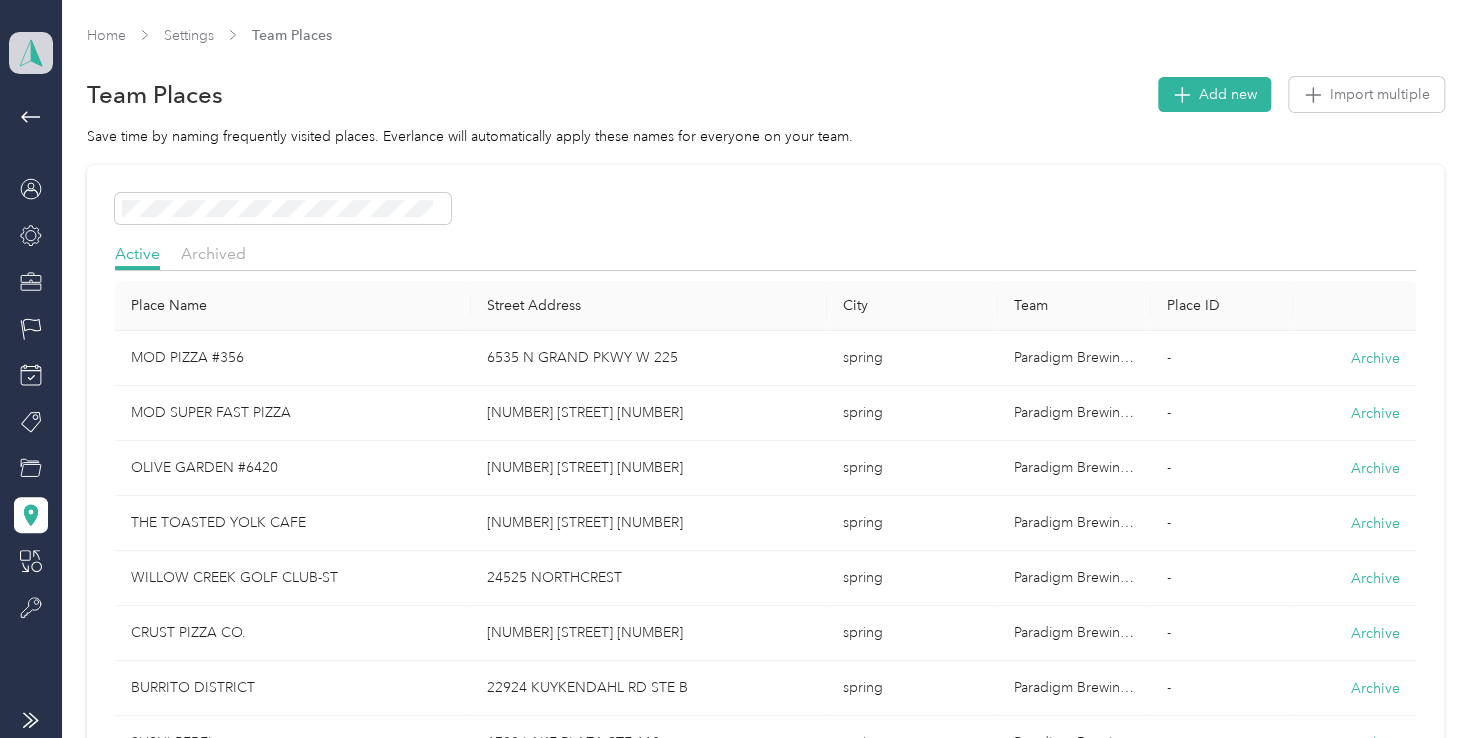 click 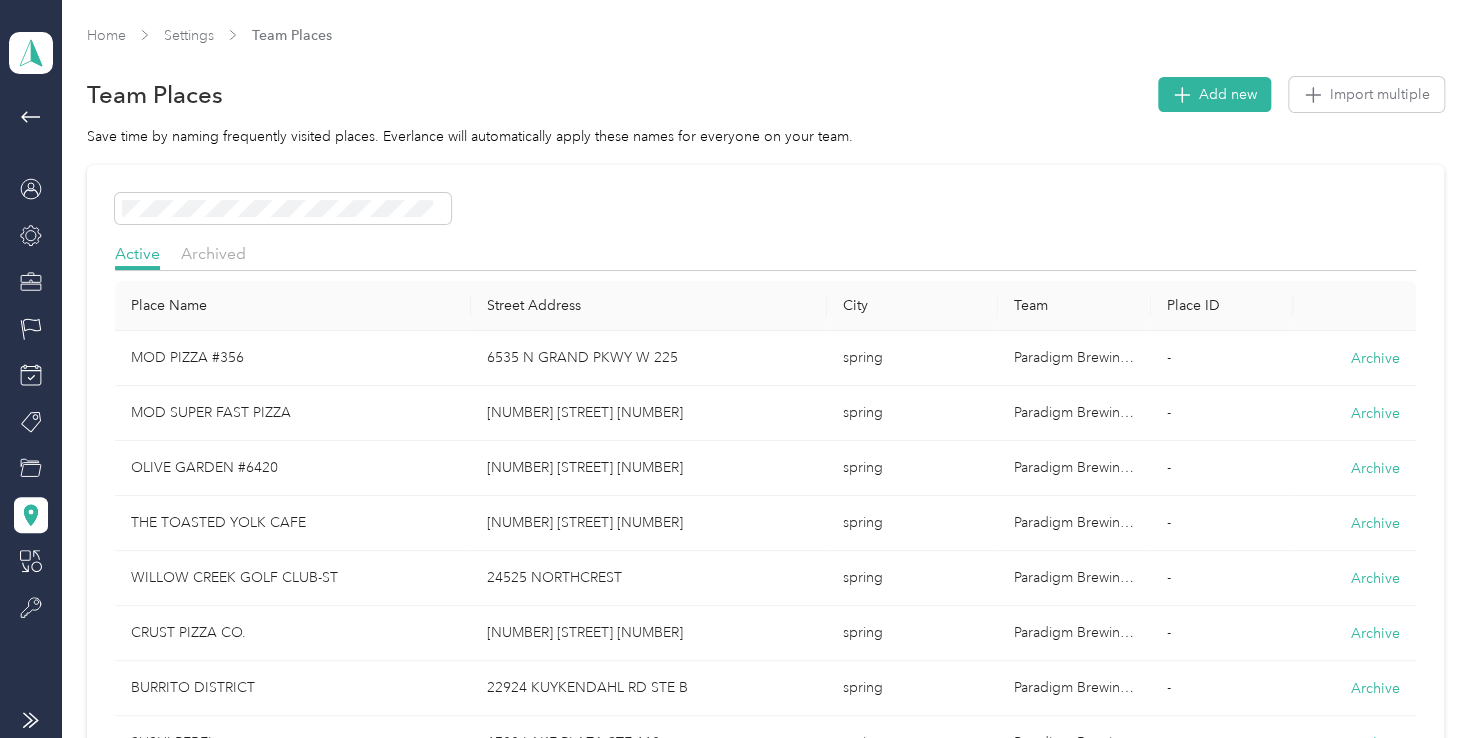 click on "Log out" at bounding box center [65, 255] 